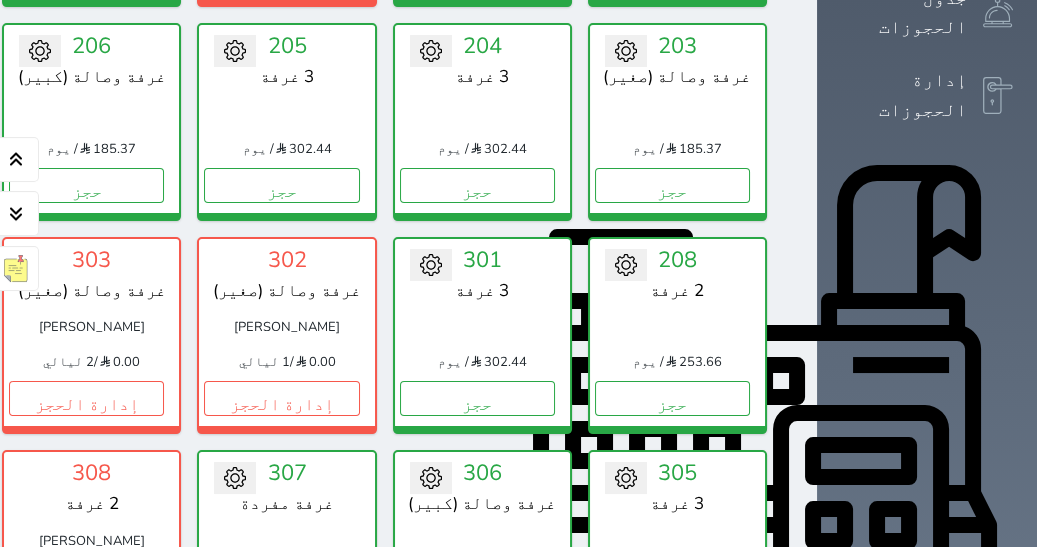 scroll, scrollTop: 505, scrollLeft: 0, axis: vertical 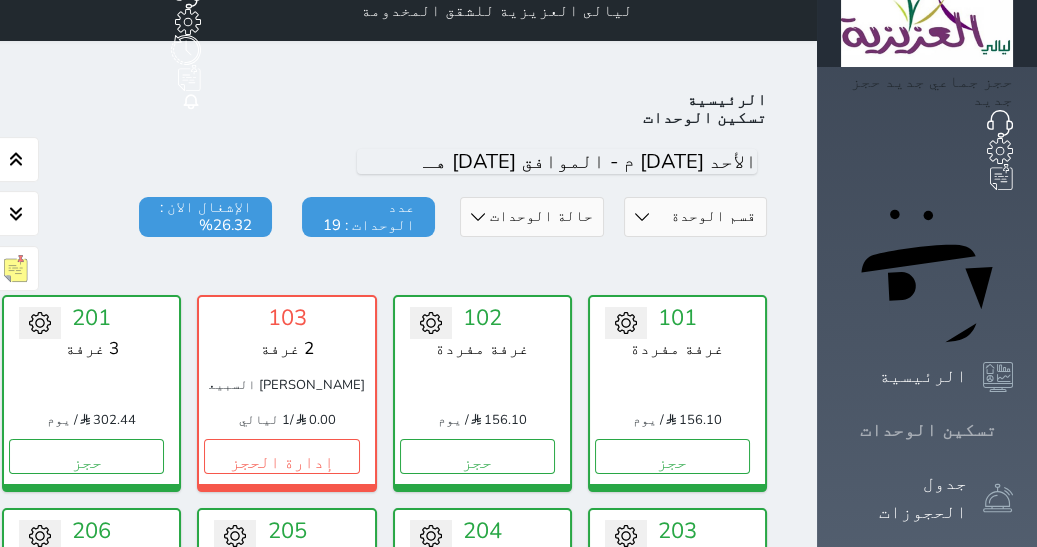 drag, startPoint x: 1055, startPoint y: 272, endPoint x: 977, endPoint y: 188, distance: 114.62984 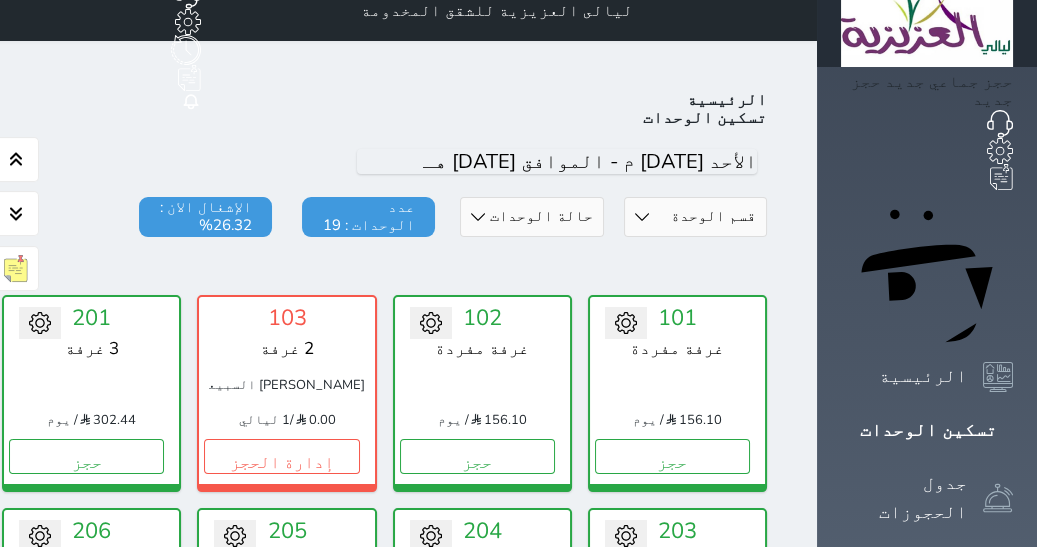scroll, scrollTop: 269, scrollLeft: 0, axis: vertical 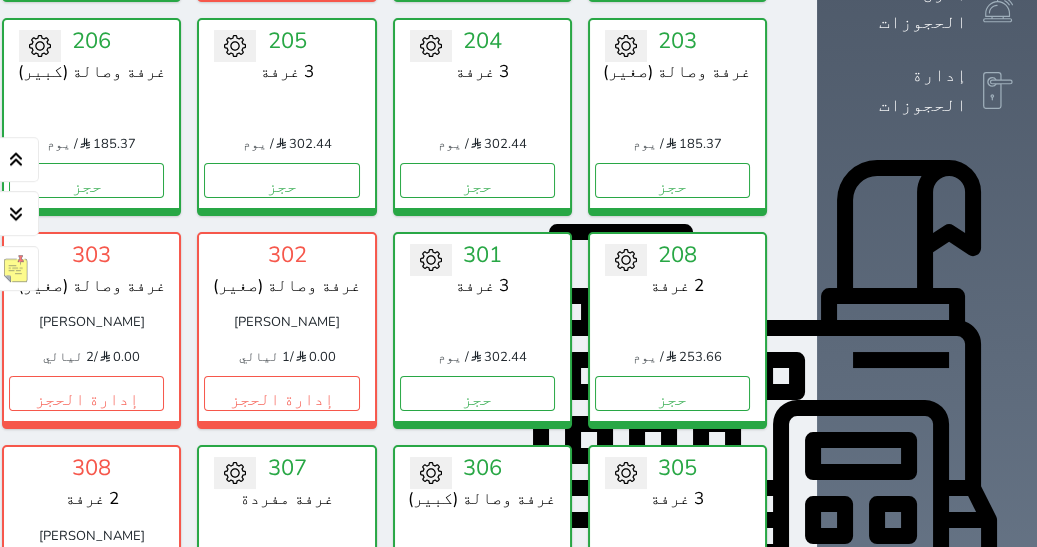 click on "حجز" at bounding box center [-109, 180] 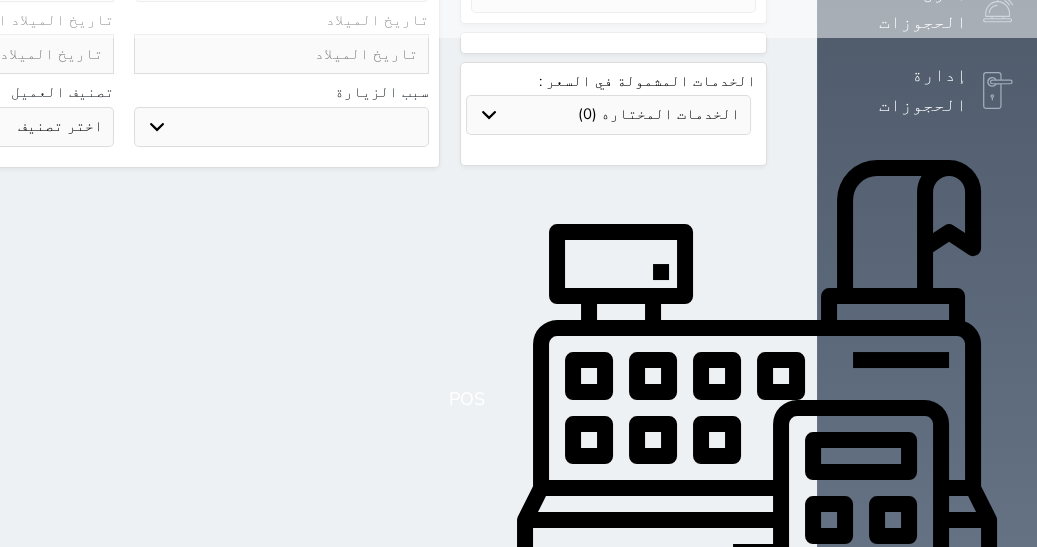 scroll, scrollTop: 0, scrollLeft: 0, axis: both 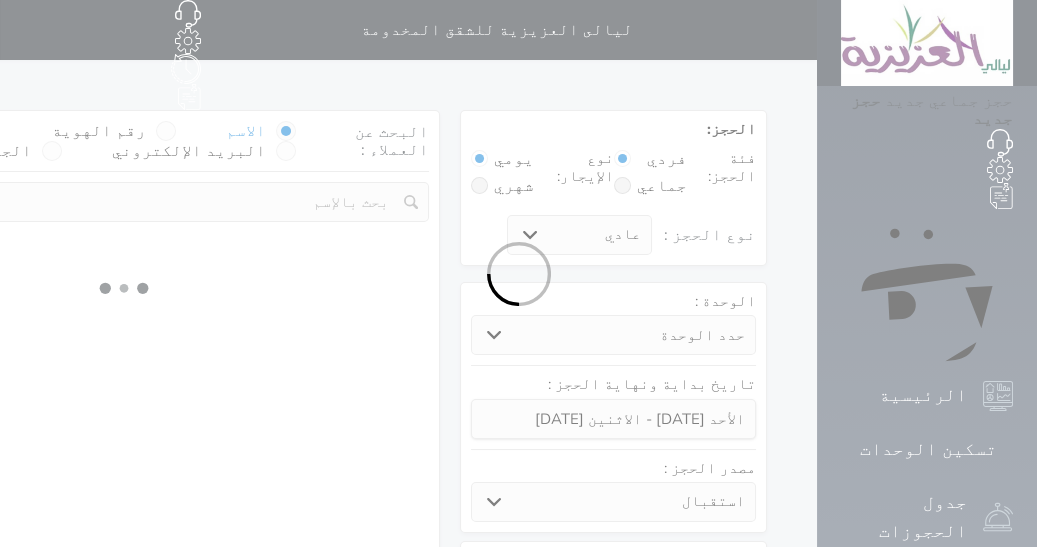 select 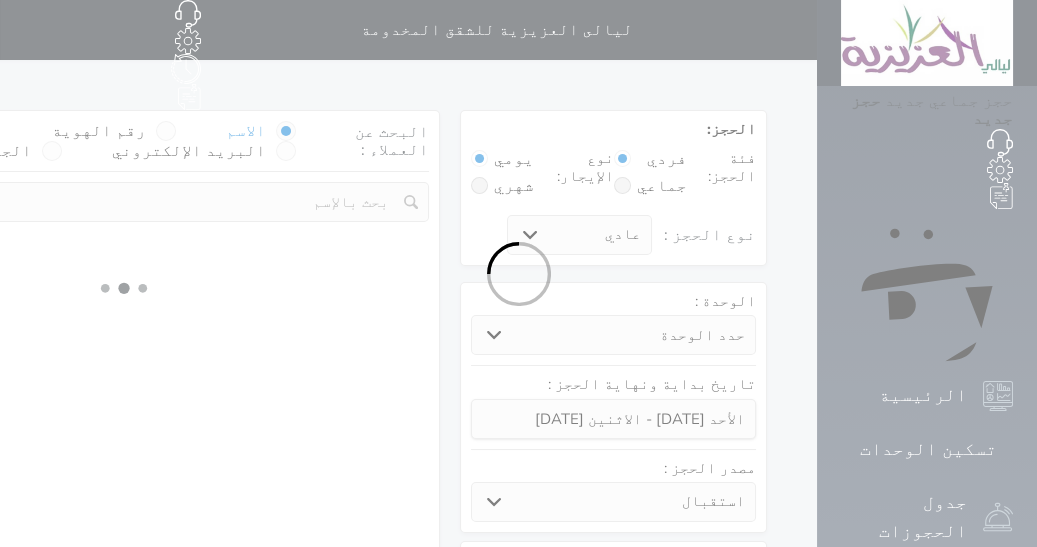 select on "2005" 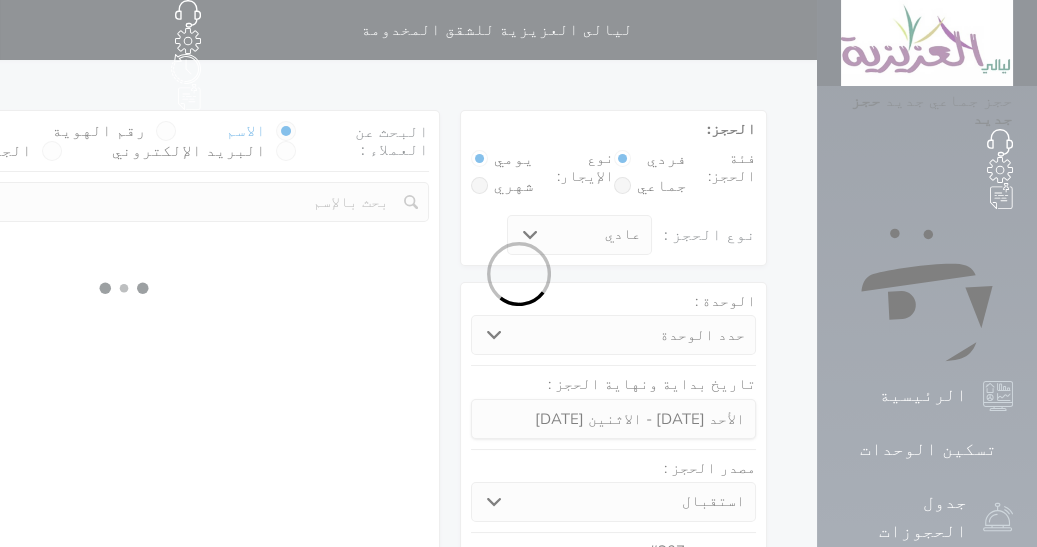 select on "1743" 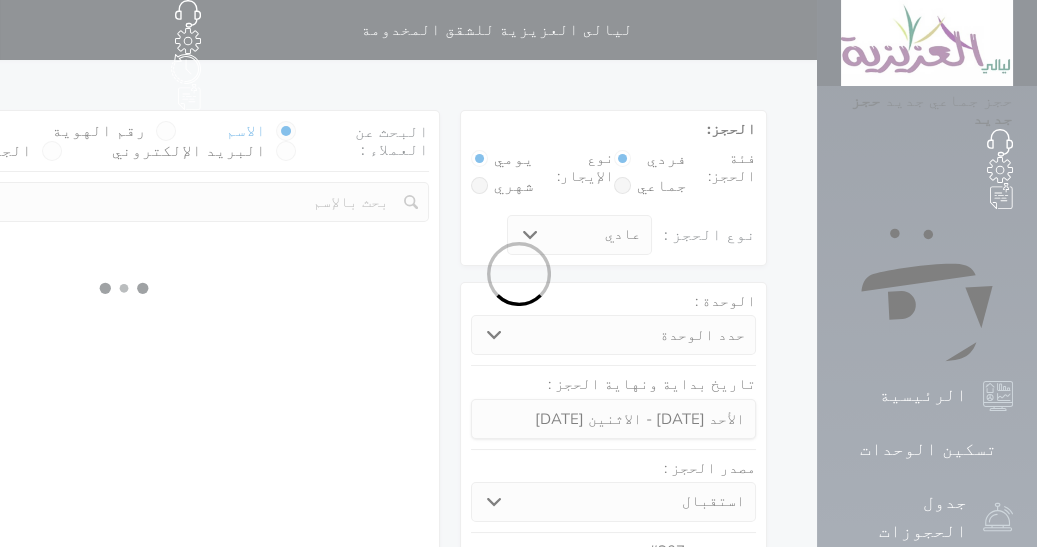 select on "1" 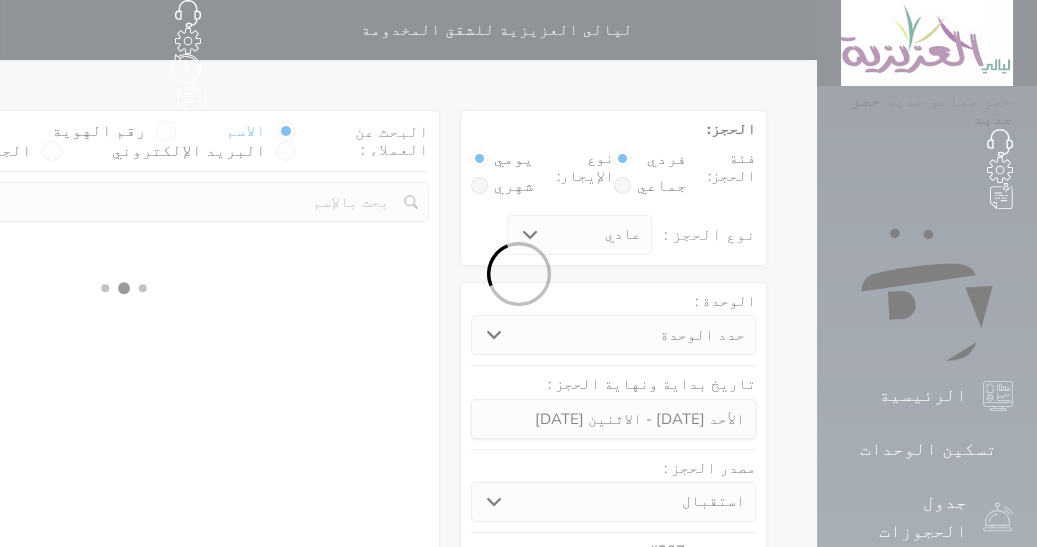 select on "113" 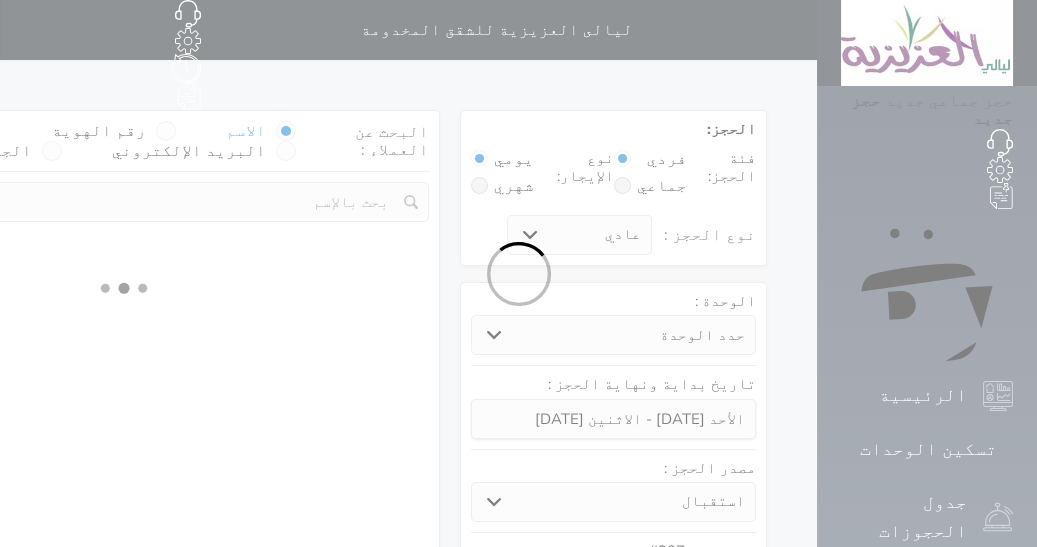 select on "1" 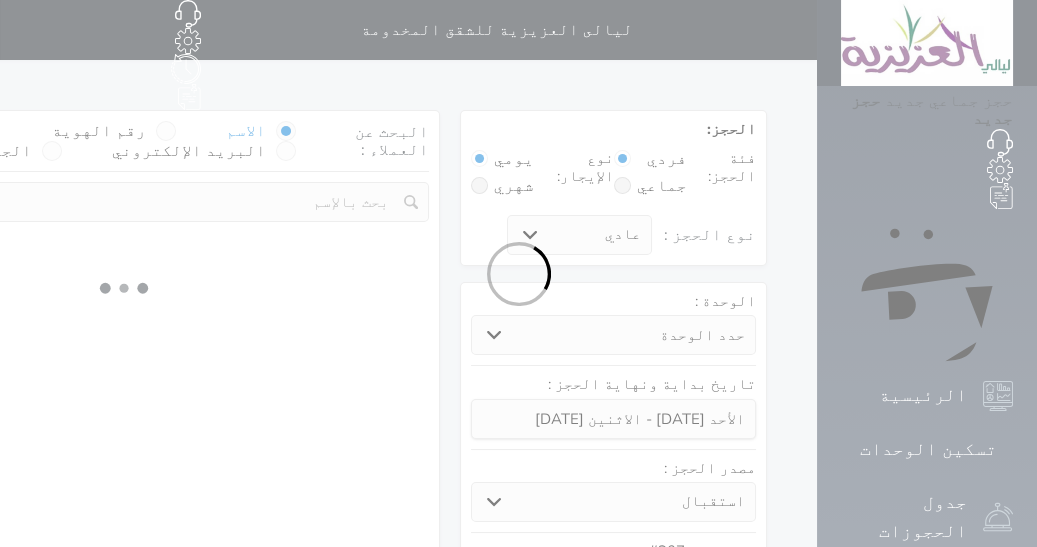 select 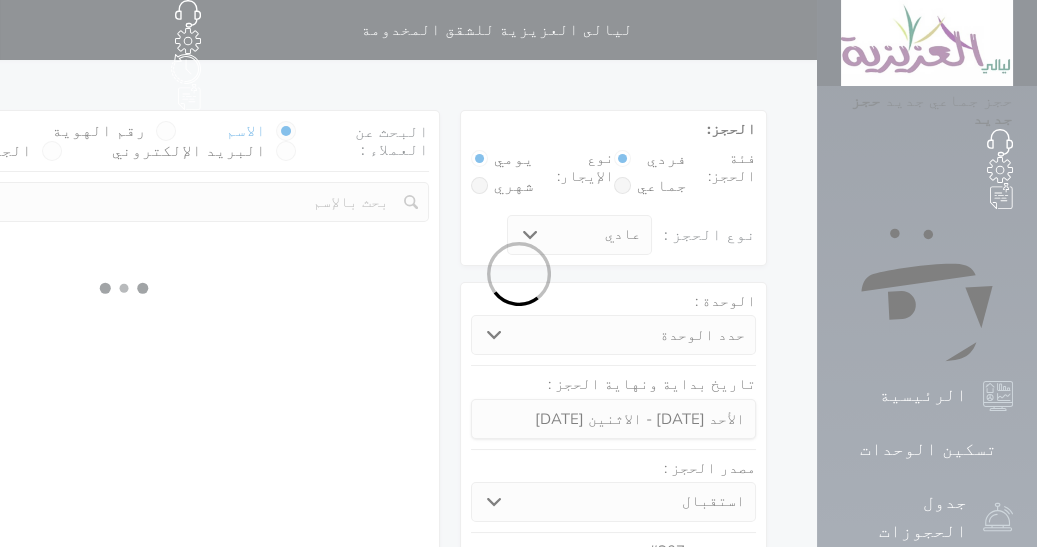 select on "7" 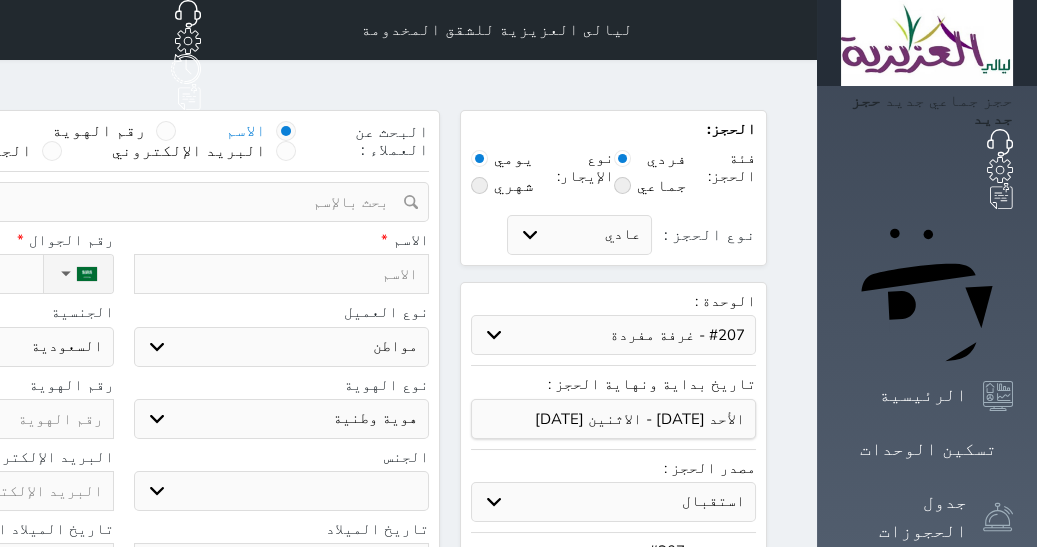 select 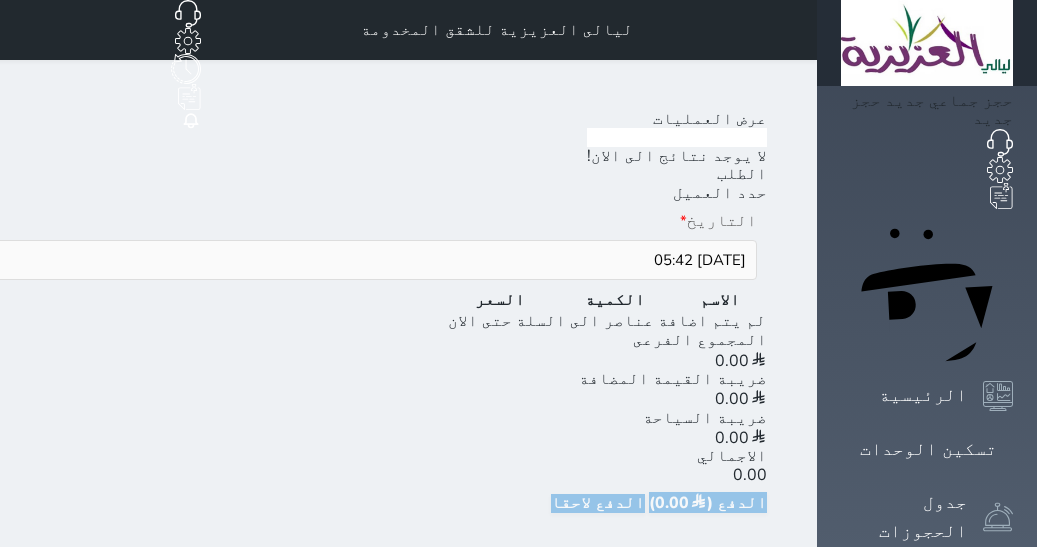 scroll, scrollTop: 0, scrollLeft: 0, axis: both 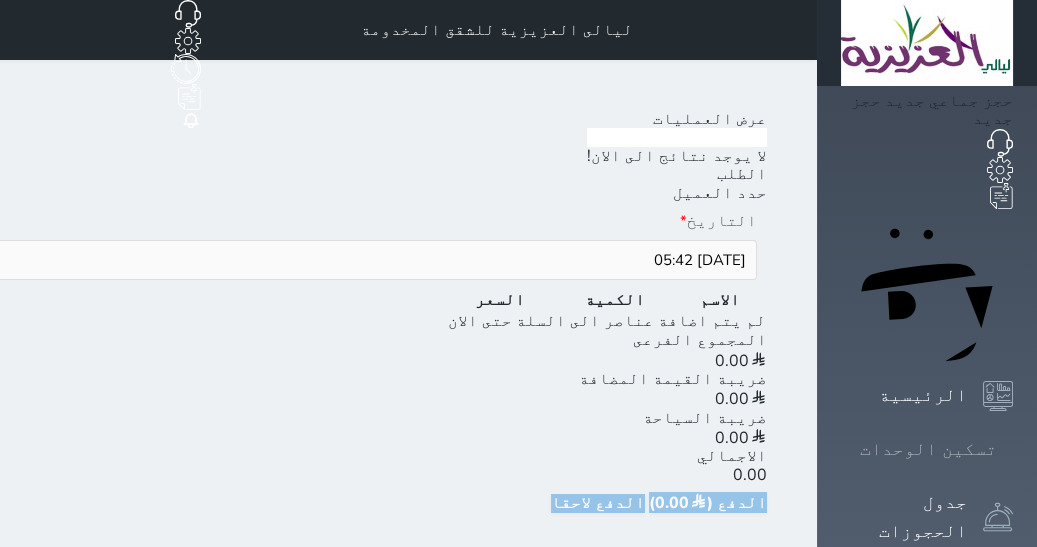 click 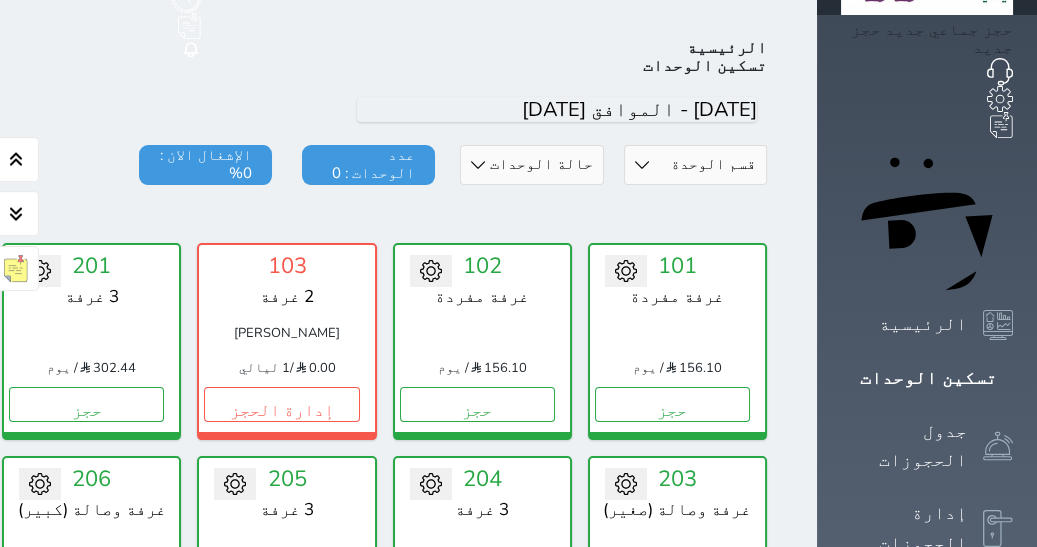 scroll, scrollTop: 77, scrollLeft: 0, axis: vertical 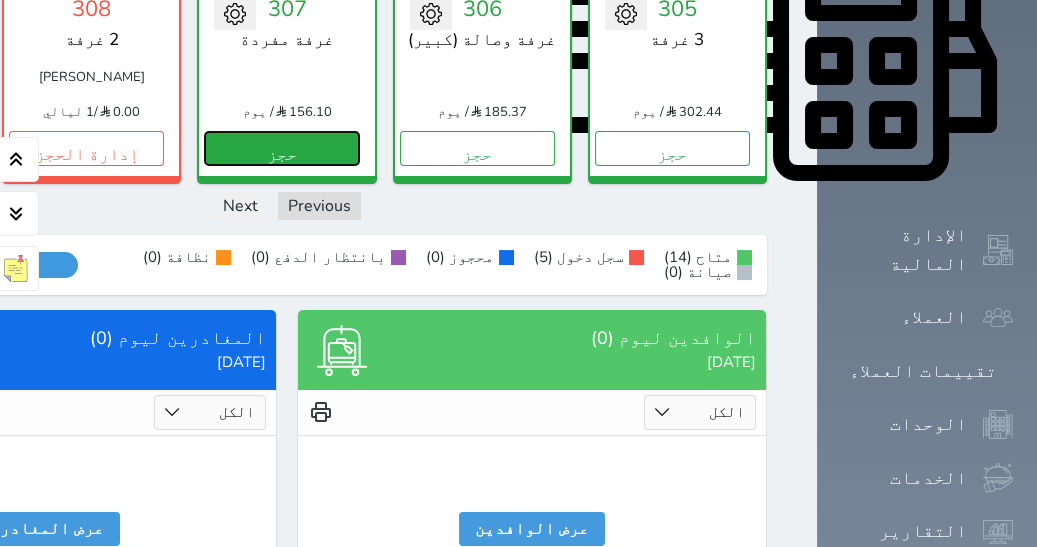 click on "حجز" at bounding box center (281, 148) 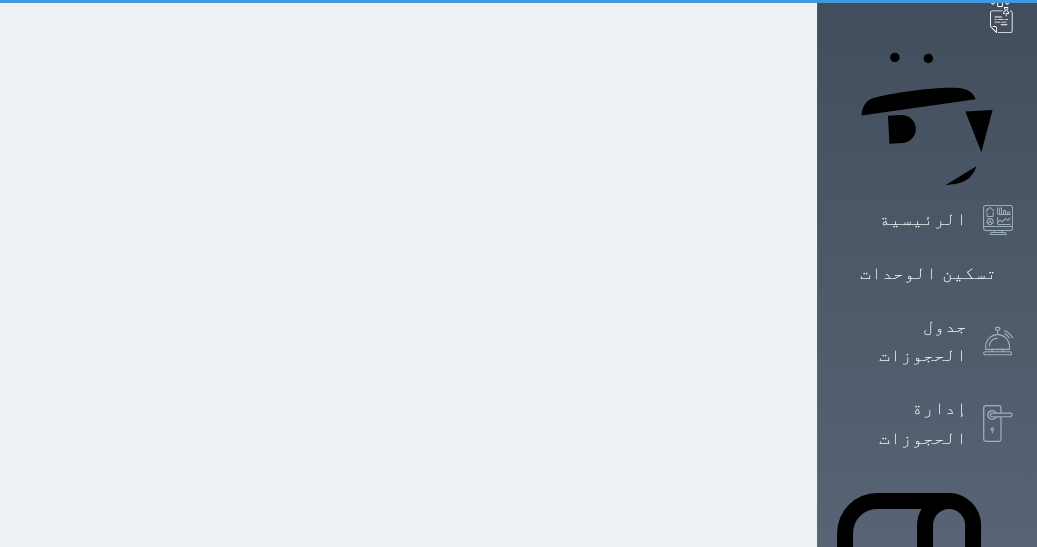 scroll, scrollTop: 11, scrollLeft: 0, axis: vertical 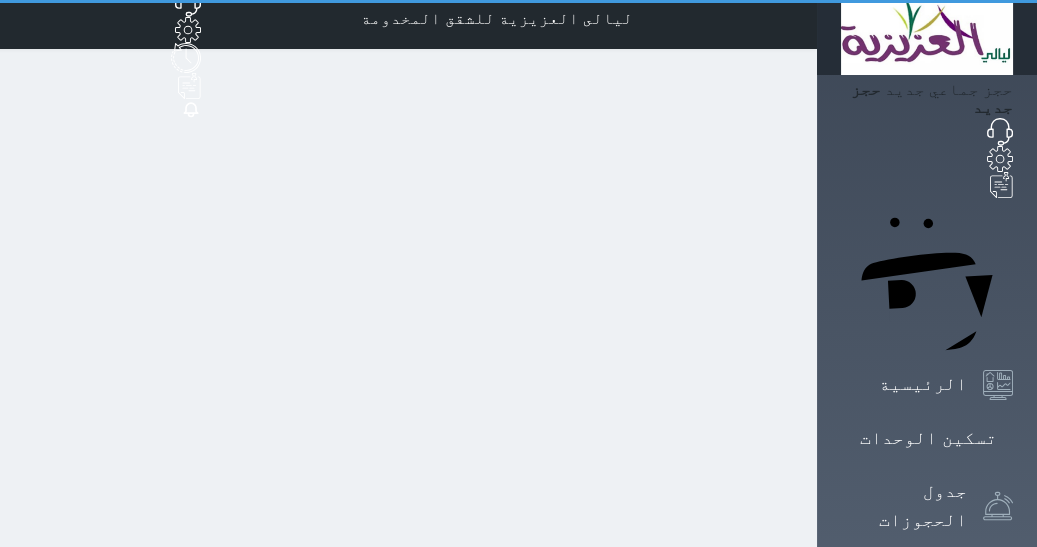 select on "1" 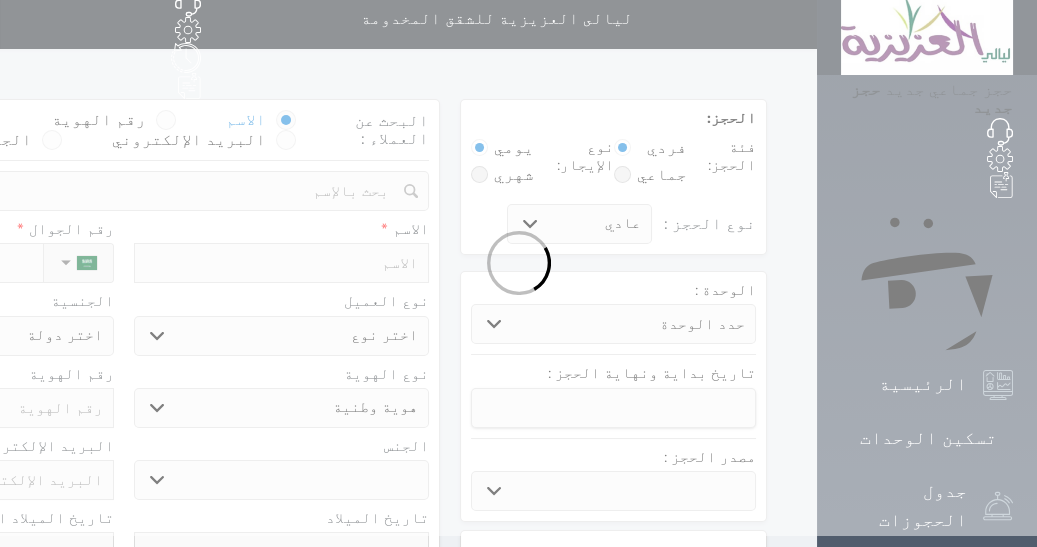 scroll, scrollTop: 0, scrollLeft: 0, axis: both 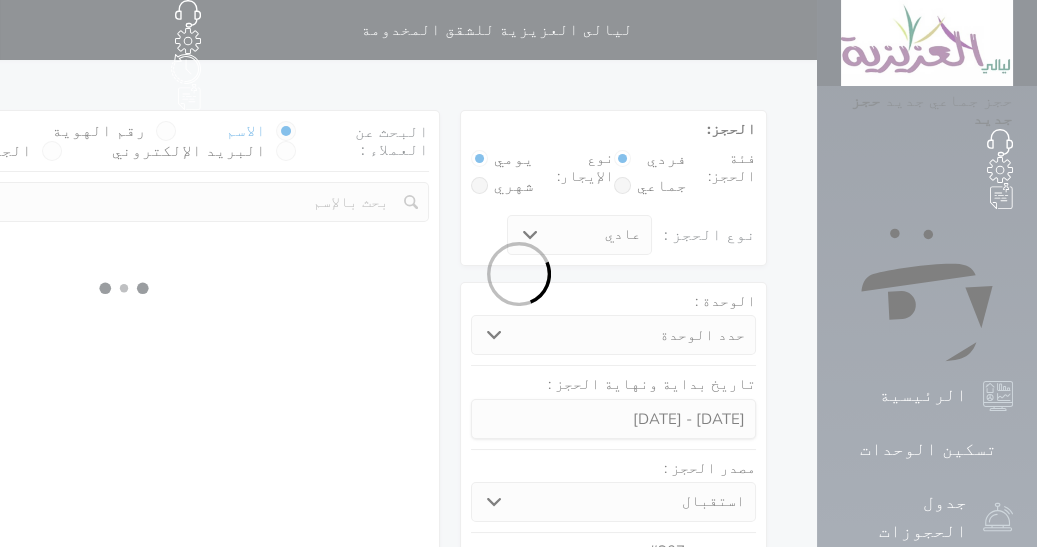 select 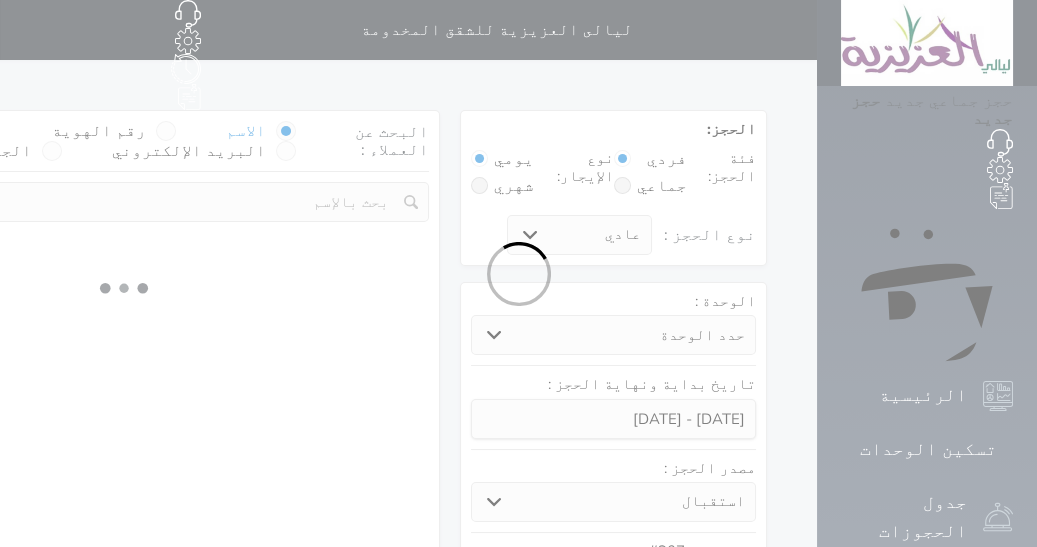 select on "1" 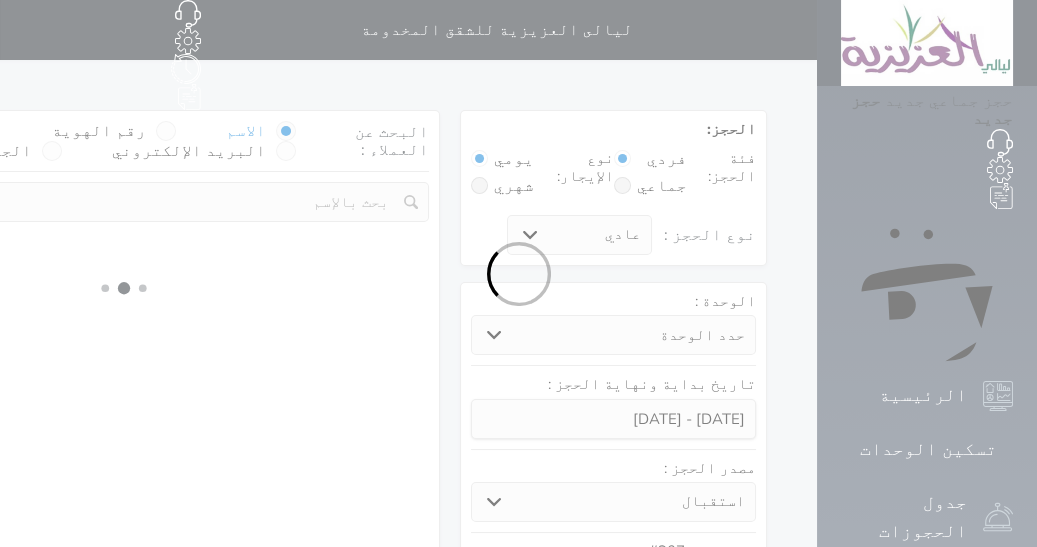 select on "113" 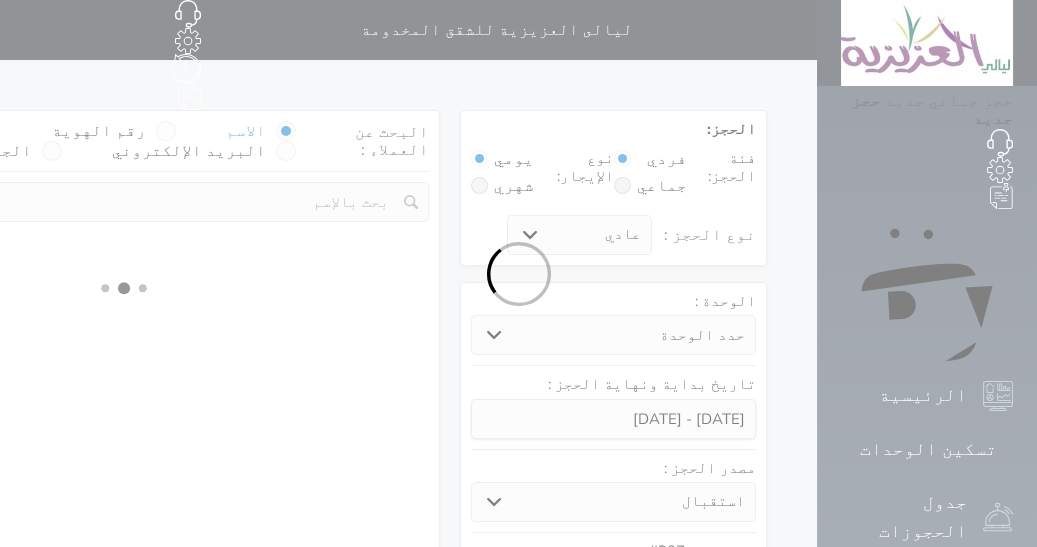 select on "1" 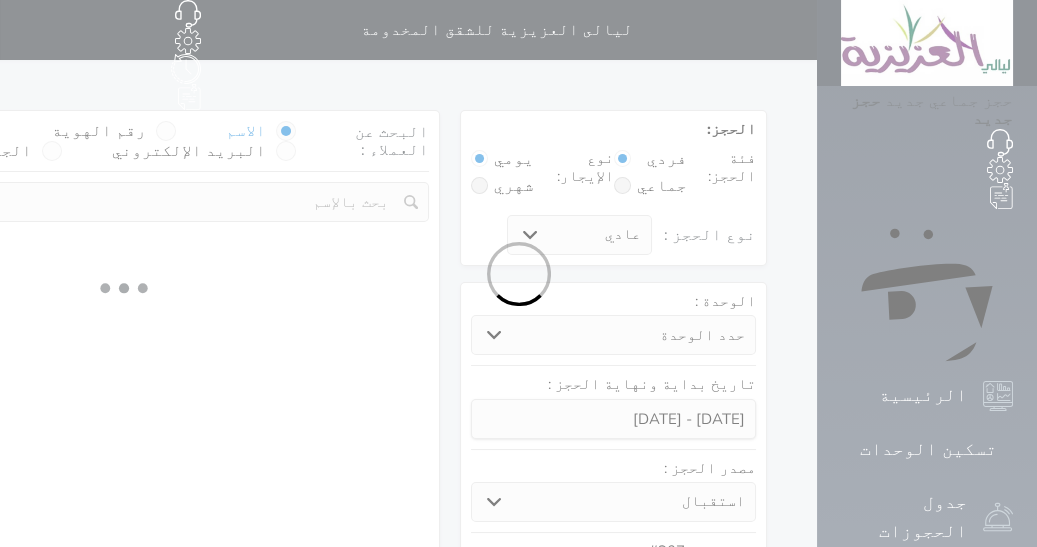 select 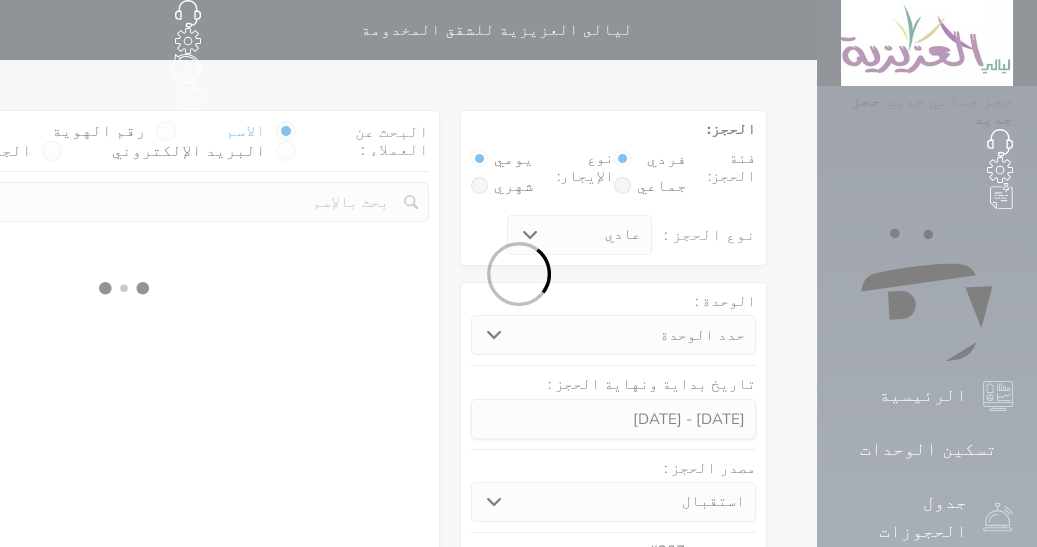 select on "7" 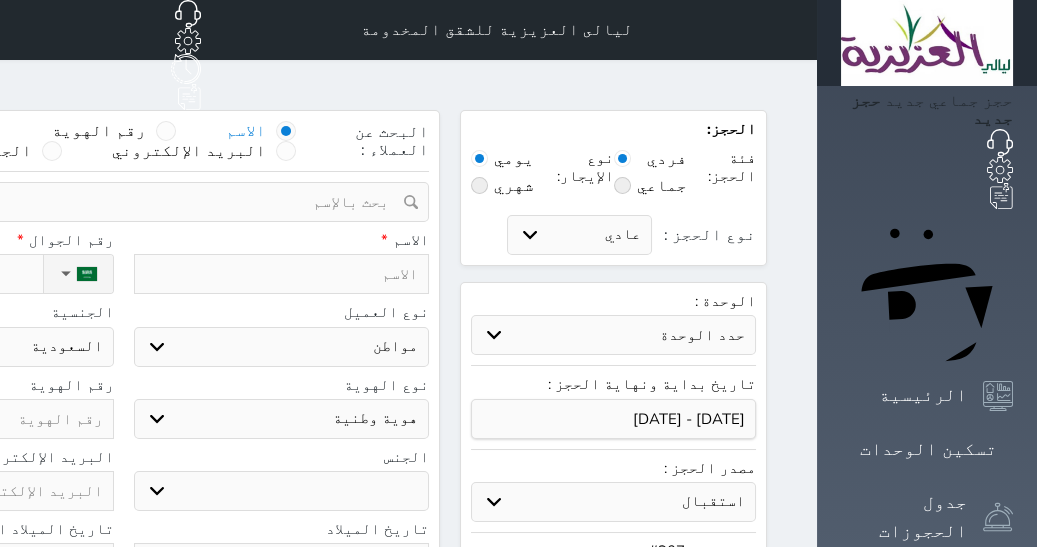 select 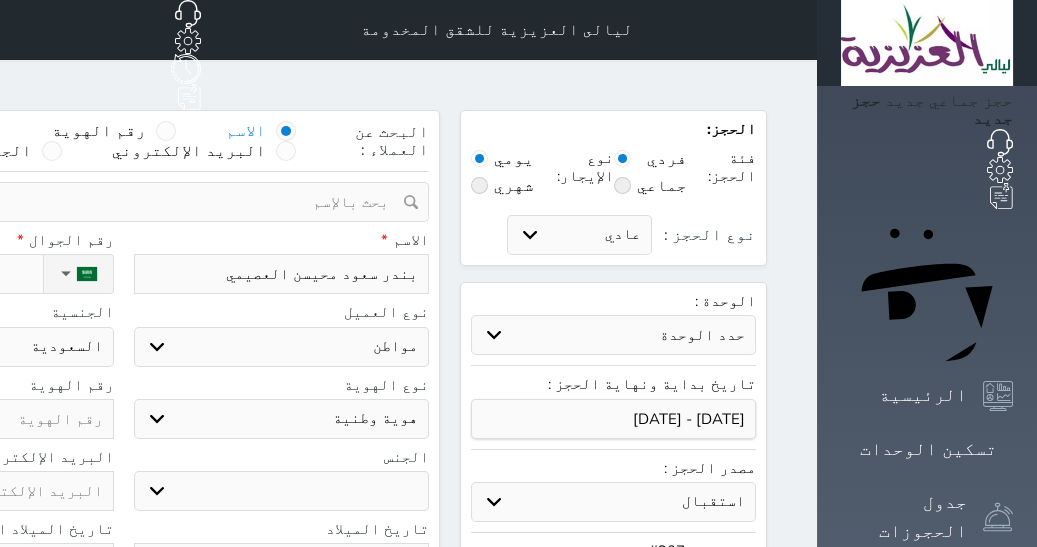 type on "بندر سعود محيسن العصيمي" 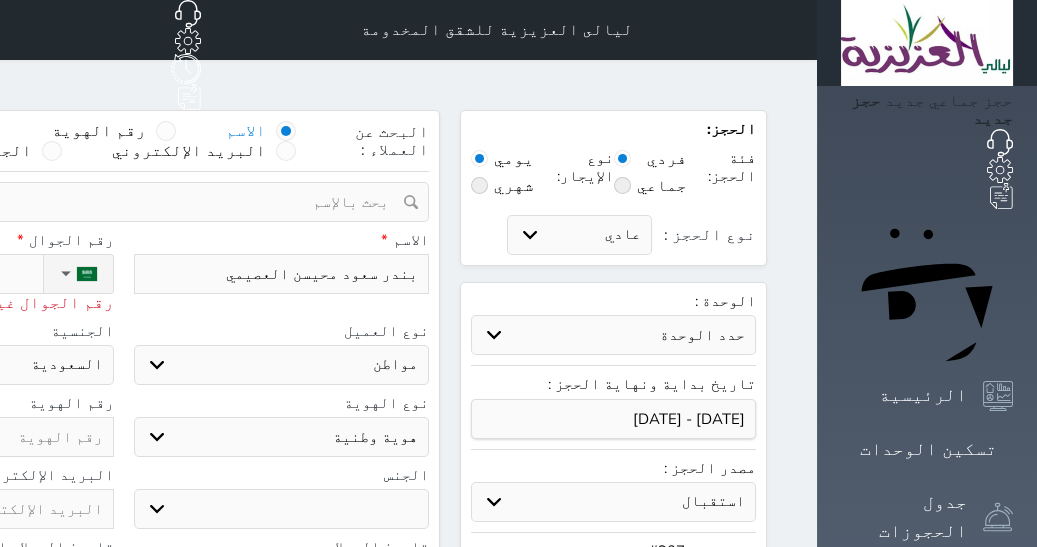 click on "+966 54 250 80227" at bounding box center (-70, 274) 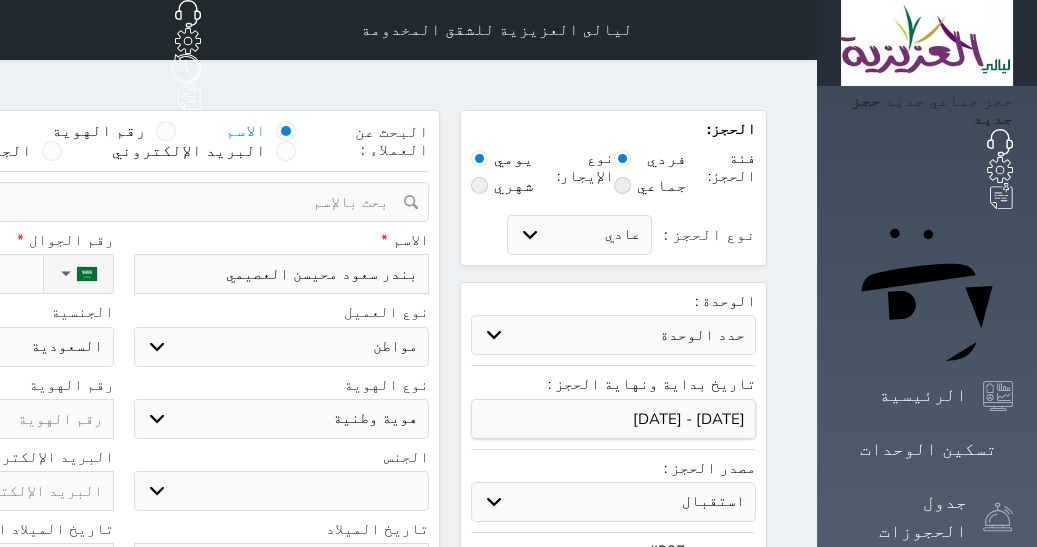 type on "+966 54 258 0227" 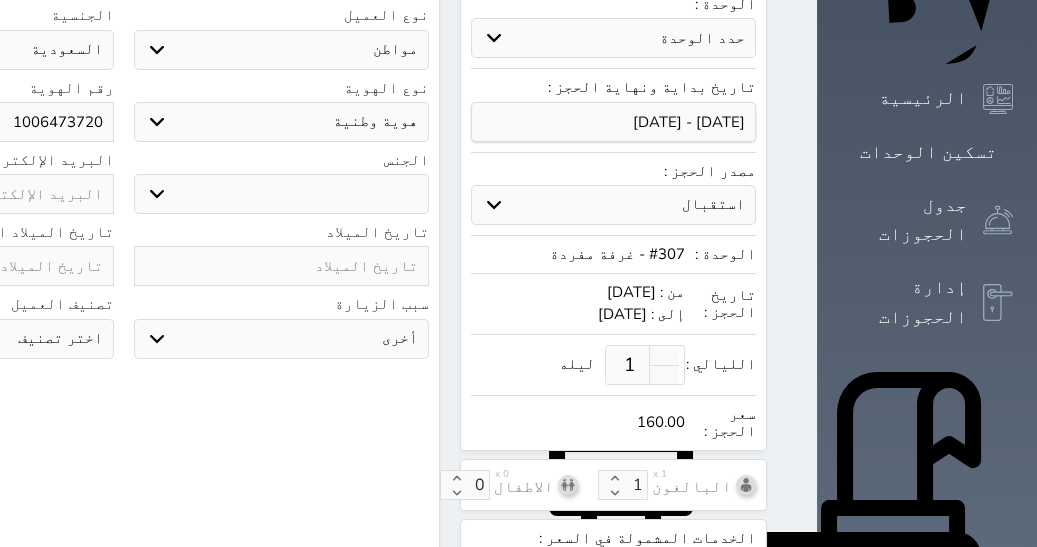 scroll, scrollTop: 302, scrollLeft: 0, axis: vertical 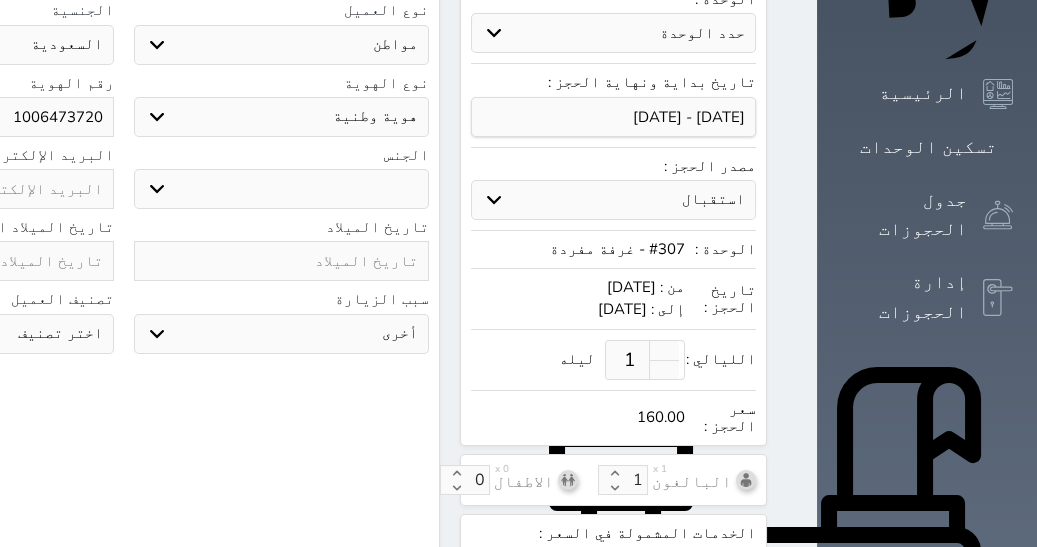 type on "1006473720" 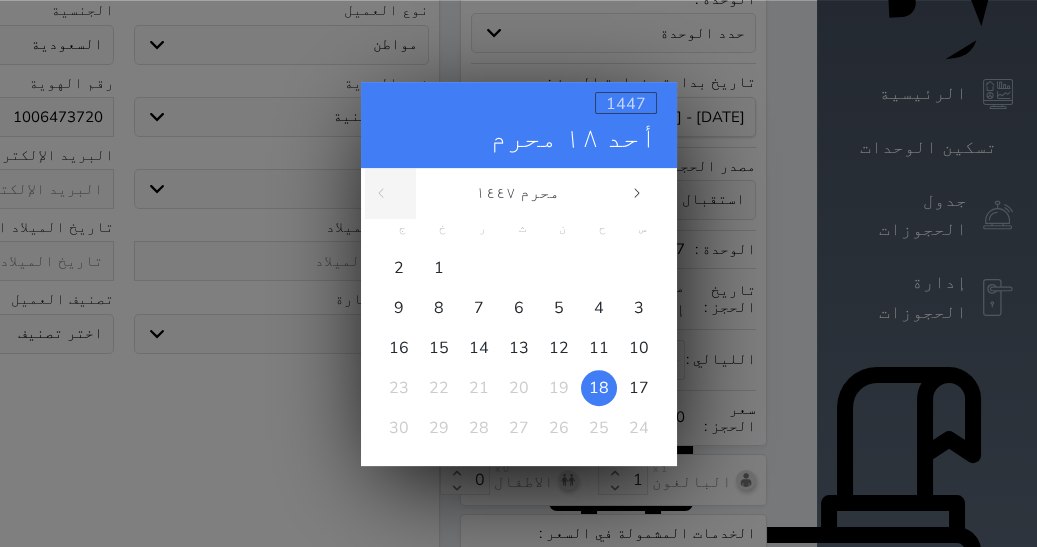 click on "1447" at bounding box center (626, 103) 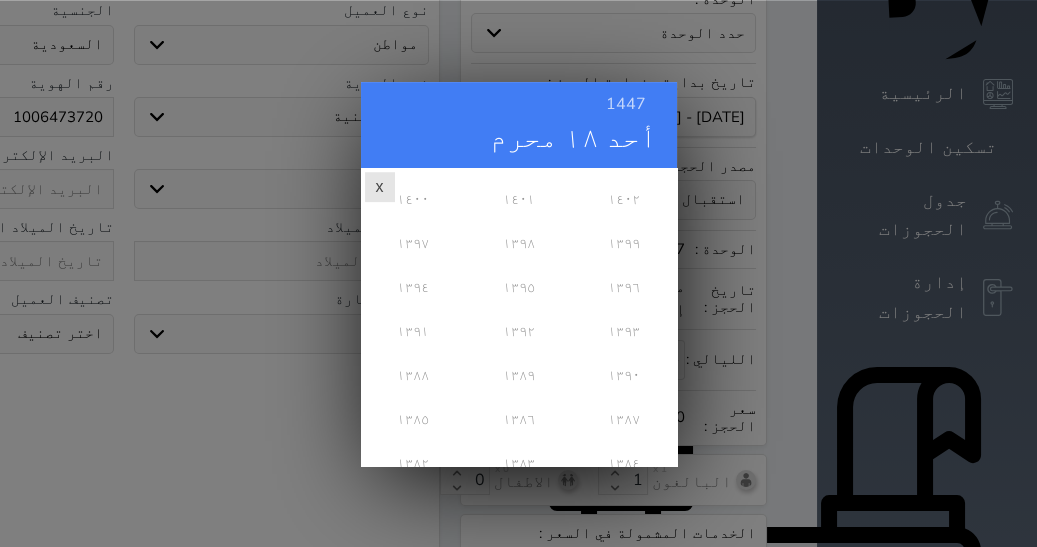 scroll, scrollTop: 702, scrollLeft: 0, axis: vertical 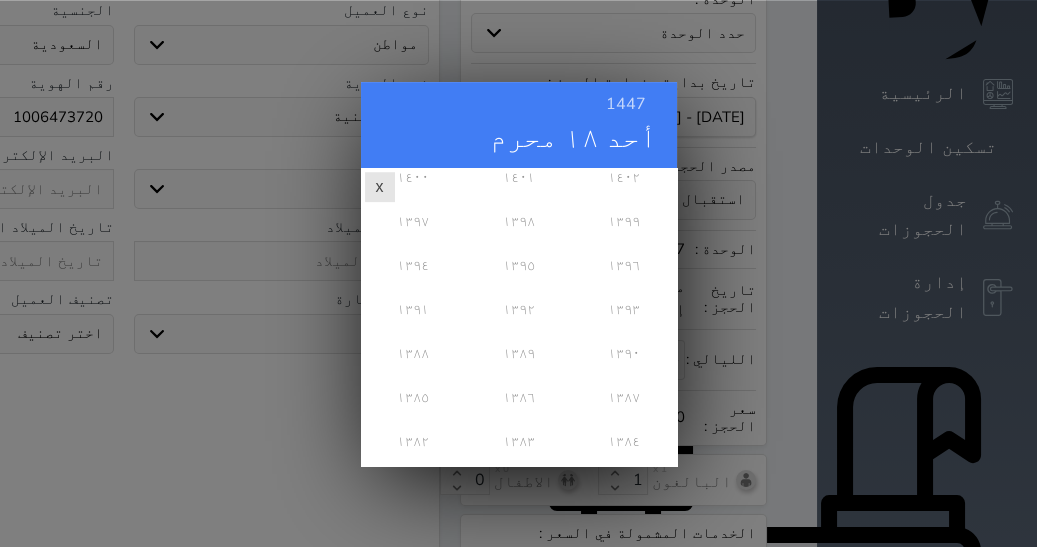 click on "1447   أحد ١٨ محرم         محرم ١٤٤٧
س
ح
ن
ث
ر
خ
ج
1   2   3   4   5   6   7   8   9   10   11   12   13   14   15   16   17   18   19   20   21   22   23   24   25   26   27   28   29   30
١٤٤٧
١٤٤٦
١٤٤٥
١٤٤٤
١٤٤٣
١٤٤٢
١٤٤١
١٤٤٠
١٤٣٩
١٤٣٨
x" at bounding box center [518, 273] 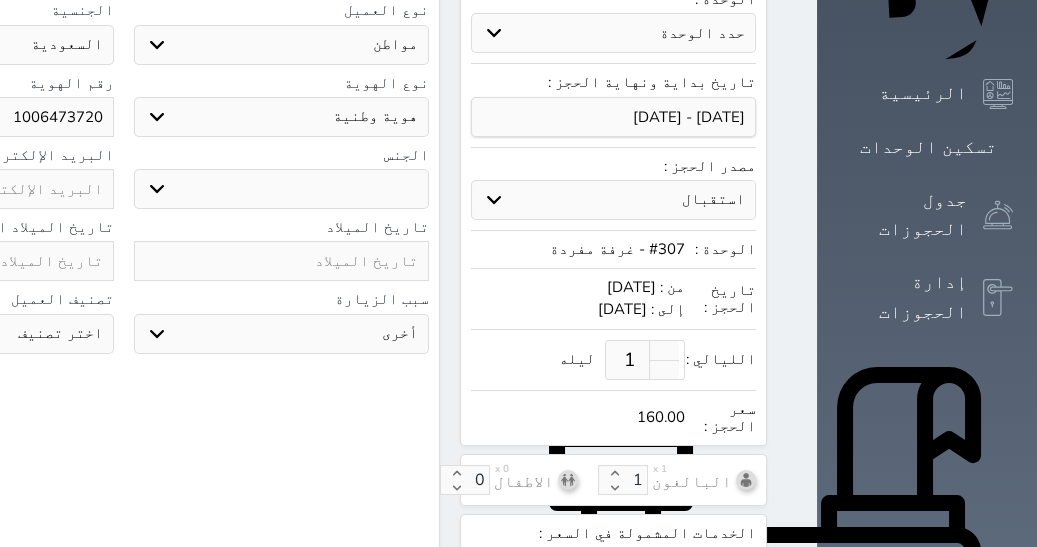 click at bounding box center [-34, 261] 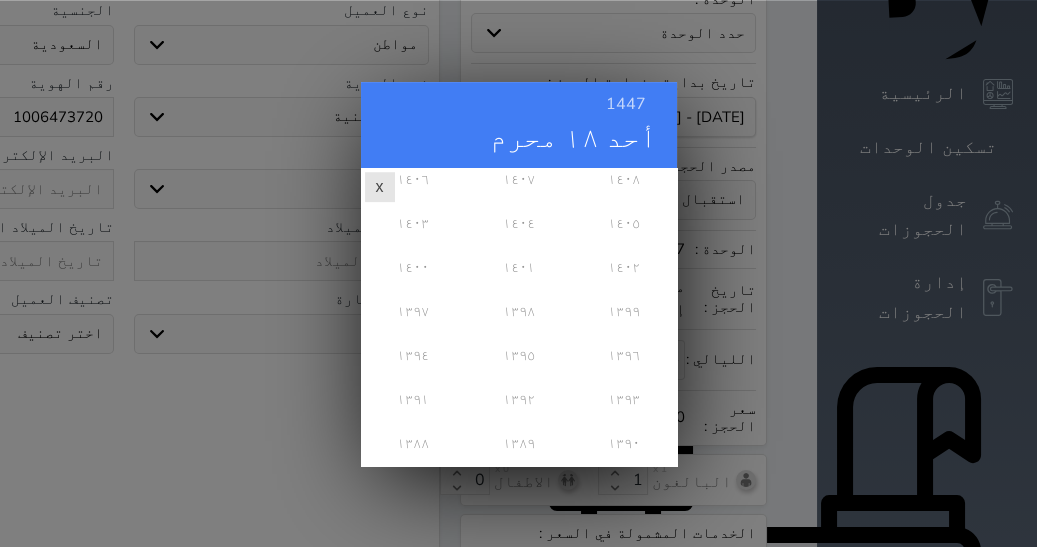 scroll, scrollTop: 623, scrollLeft: 0, axis: vertical 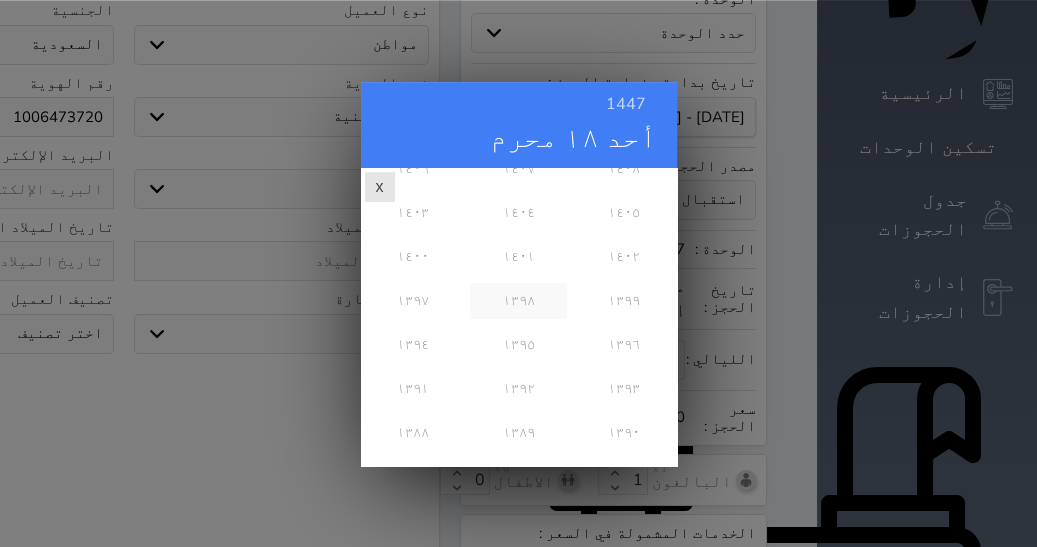 click on "١٣٩٨" at bounding box center (518, 300) 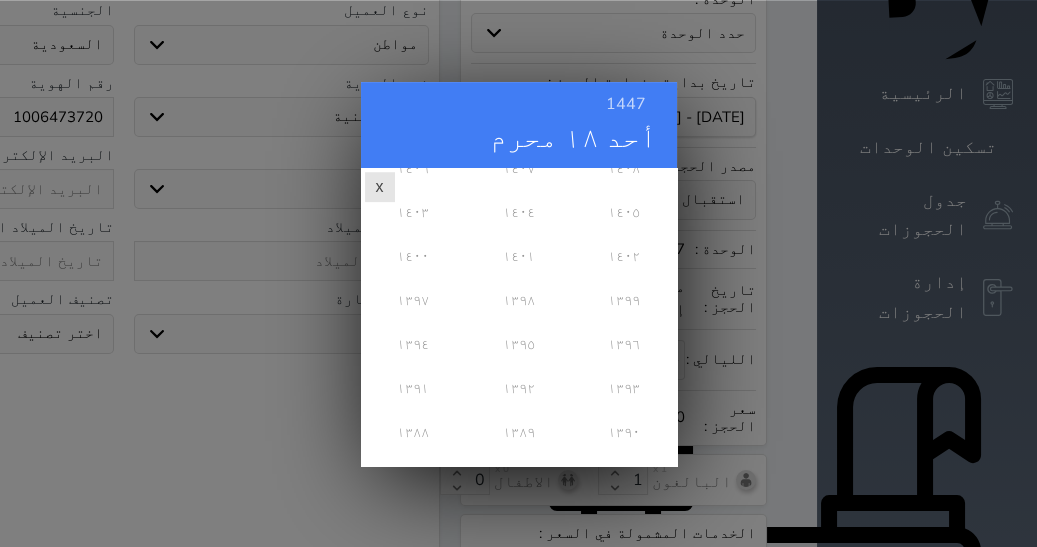 scroll, scrollTop: 0, scrollLeft: 0, axis: both 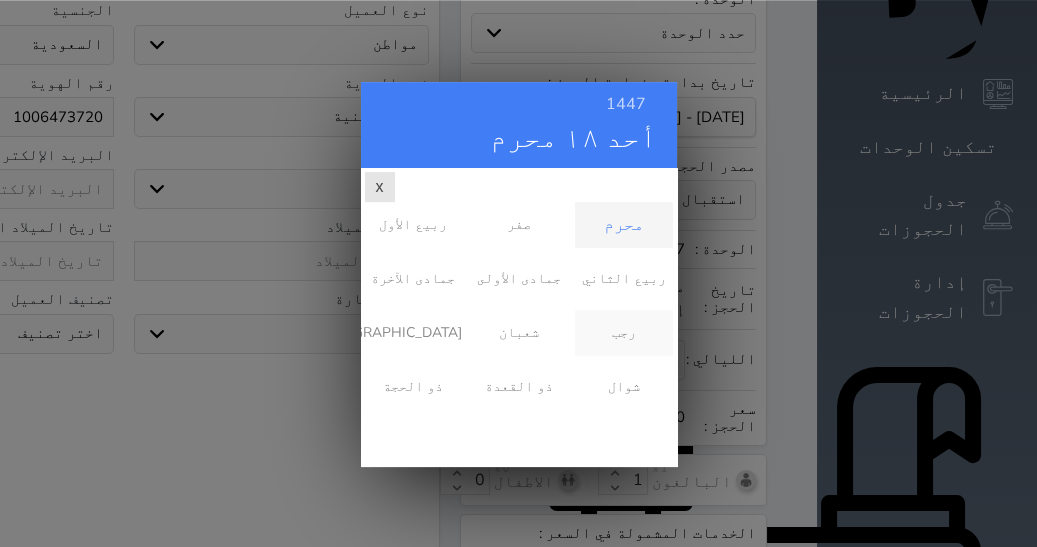 click on "رجب" at bounding box center (623, 332) 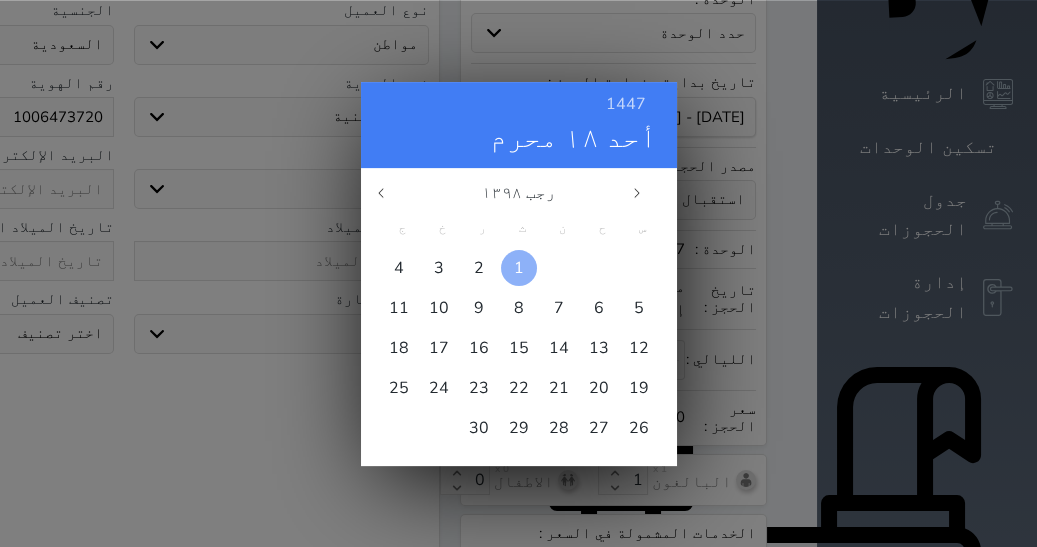 click at bounding box center [519, 267] 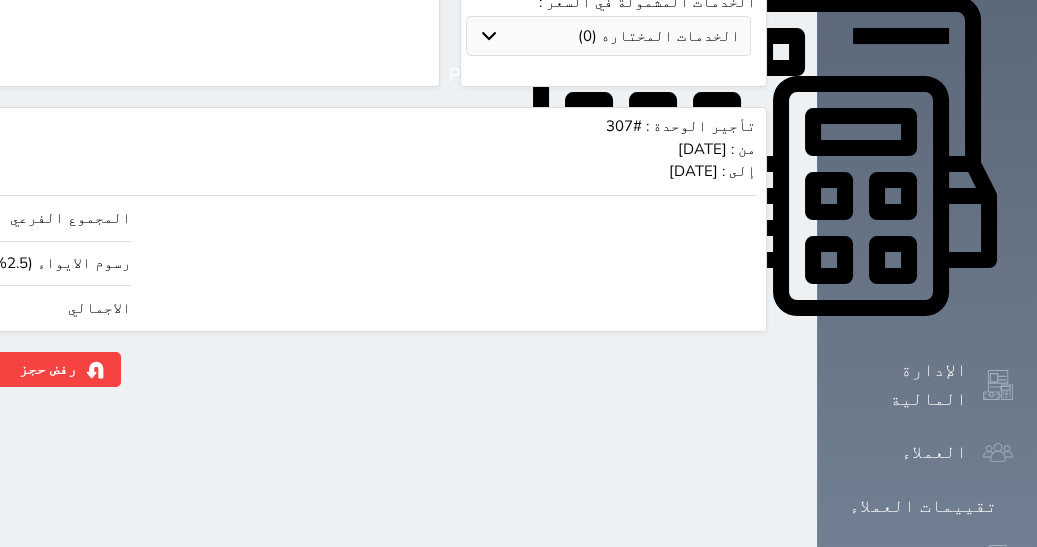 scroll, scrollTop: 835, scrollLeft: 0, axis: vertical 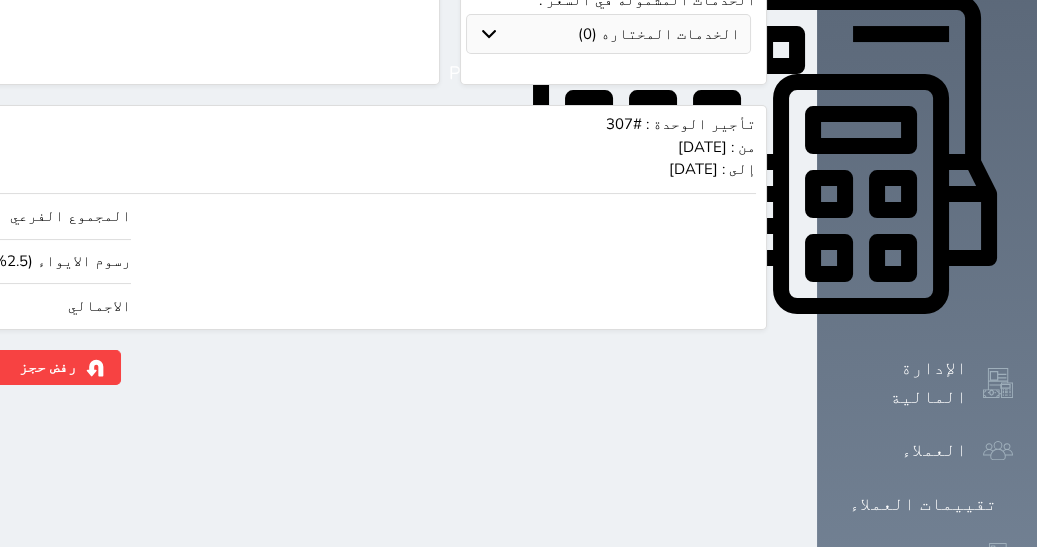 click on "160.00" at bounding box center [-117, 306] 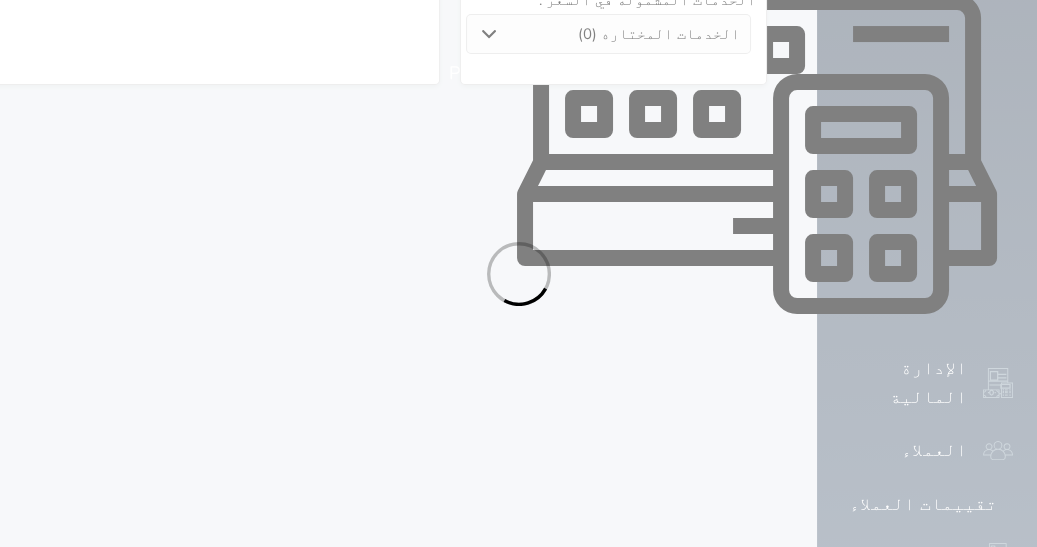 select on "1" 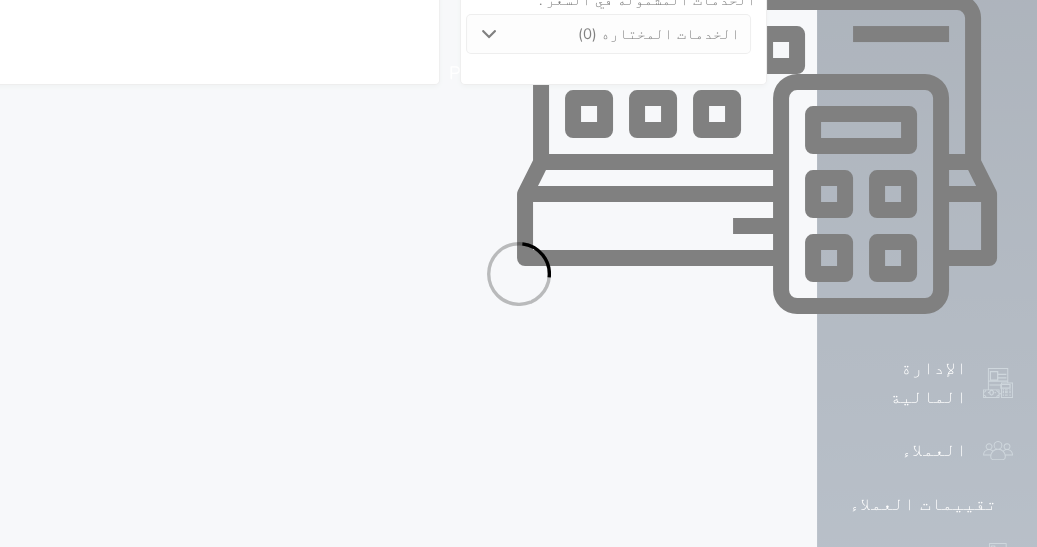 select on "113" 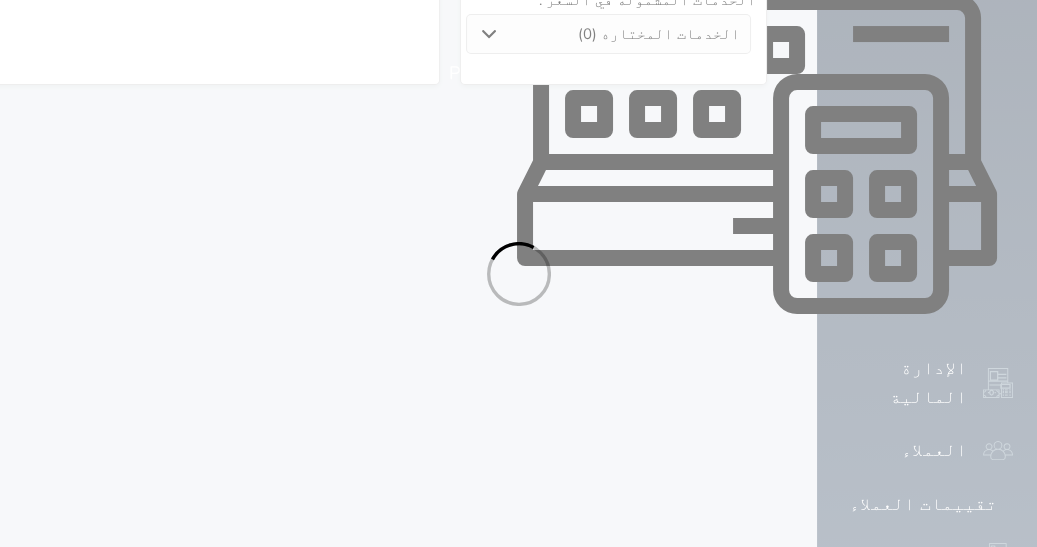 select on "1" 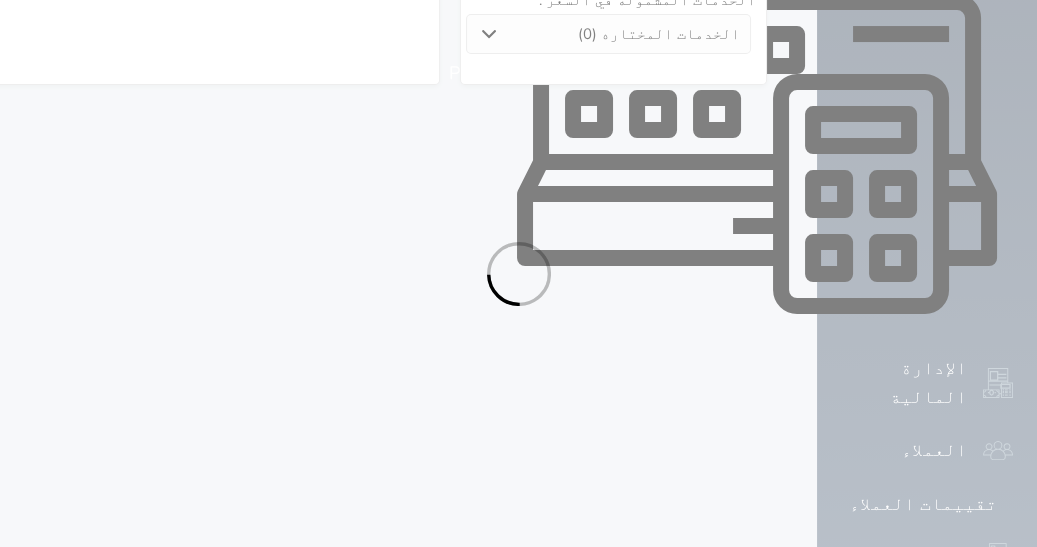 select on "7" 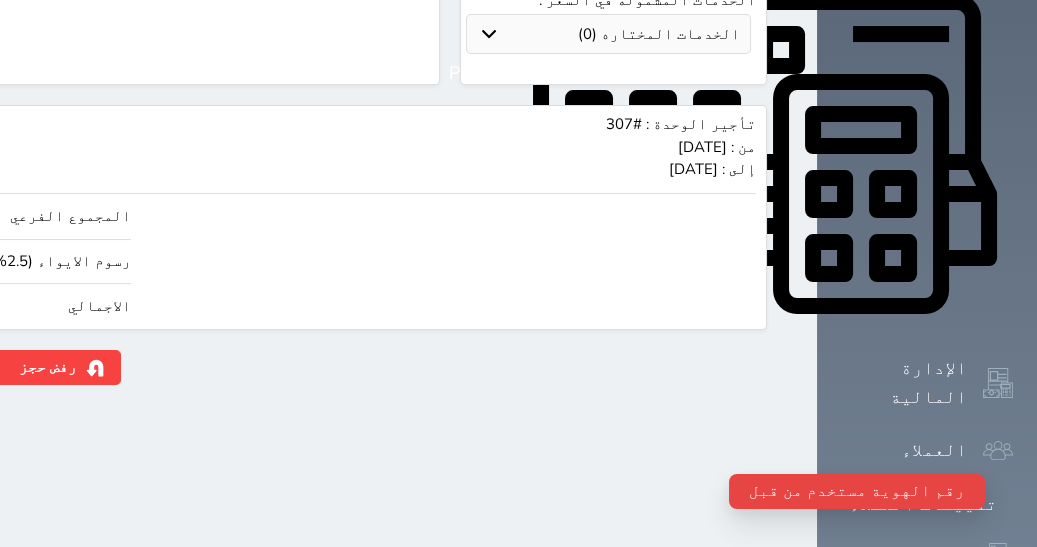 scroll, scrollTop: 0, scrollLeft: 0, axis: both 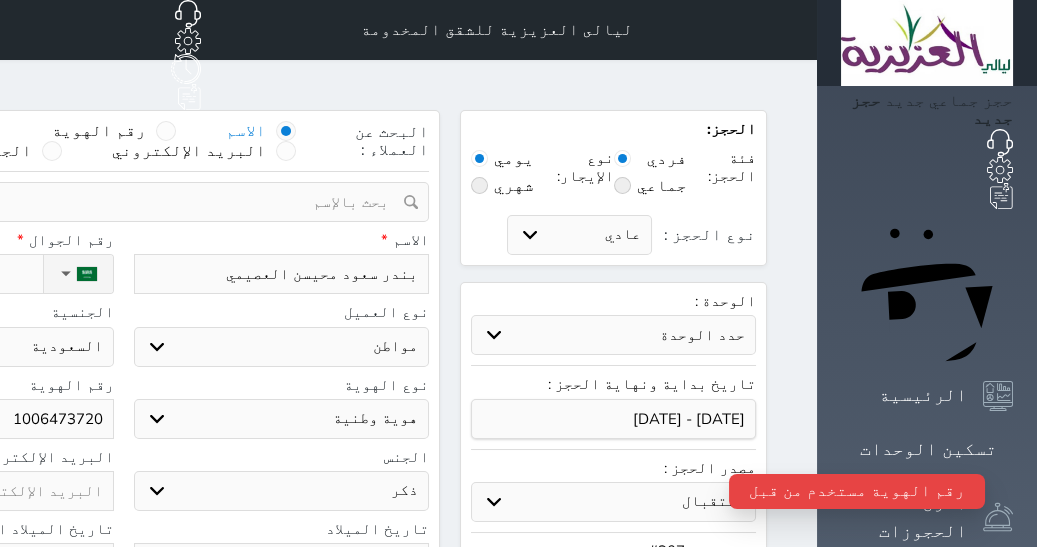 click on "1006473720" at bounding box center (-34, 419) 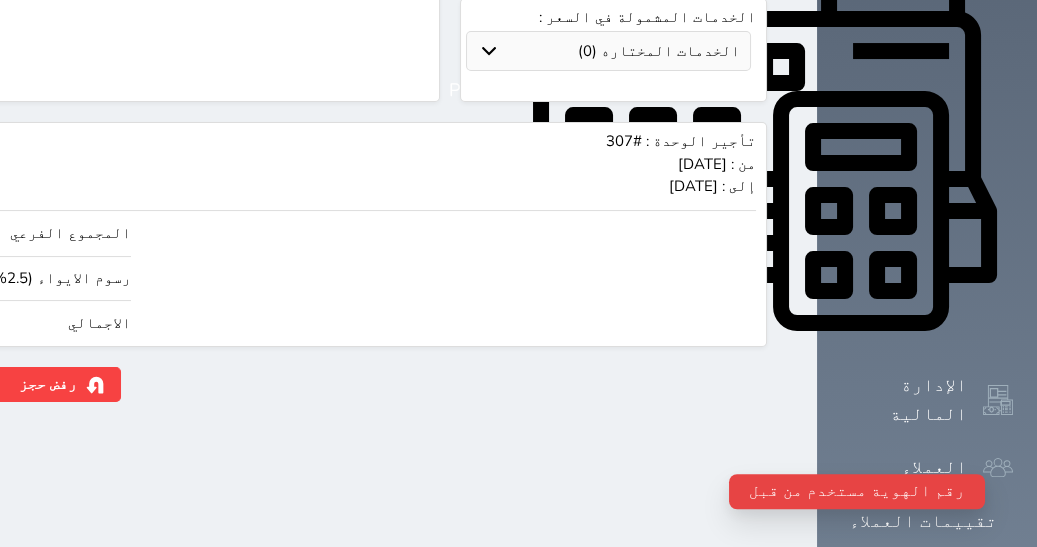 scroll, scrollTop: 835, scrollLeft: 0, axis: vertical 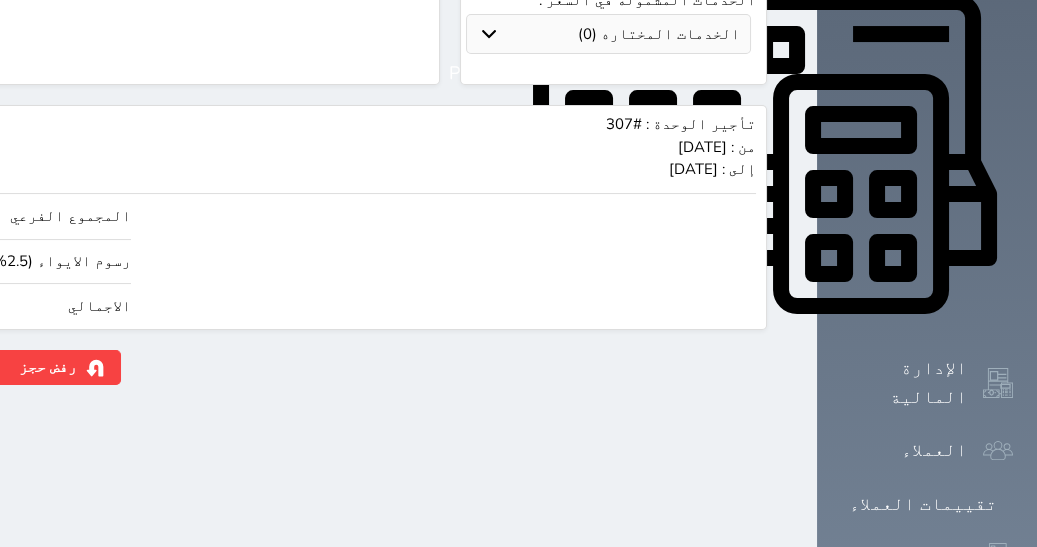 type on "10064737200" 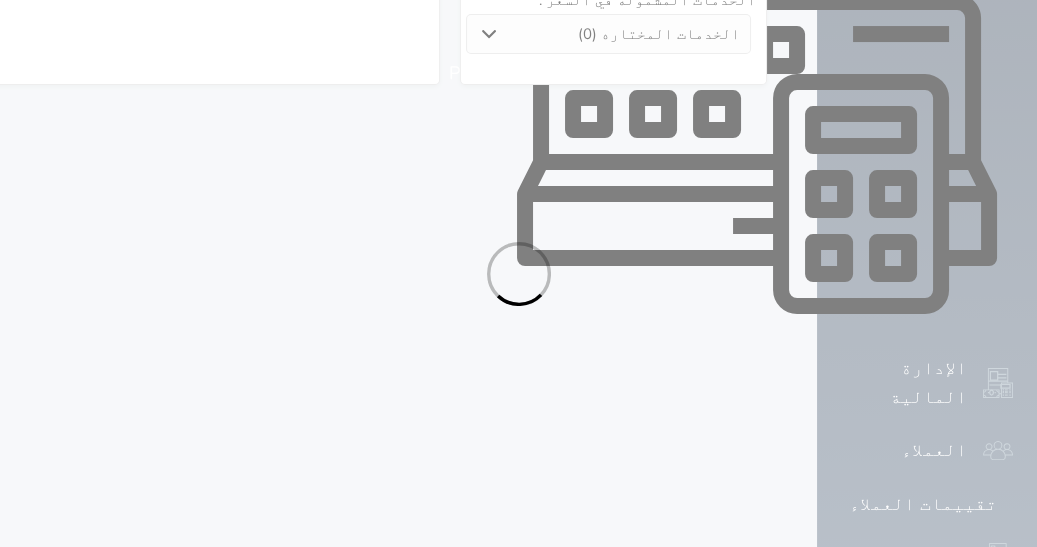 select on "1" 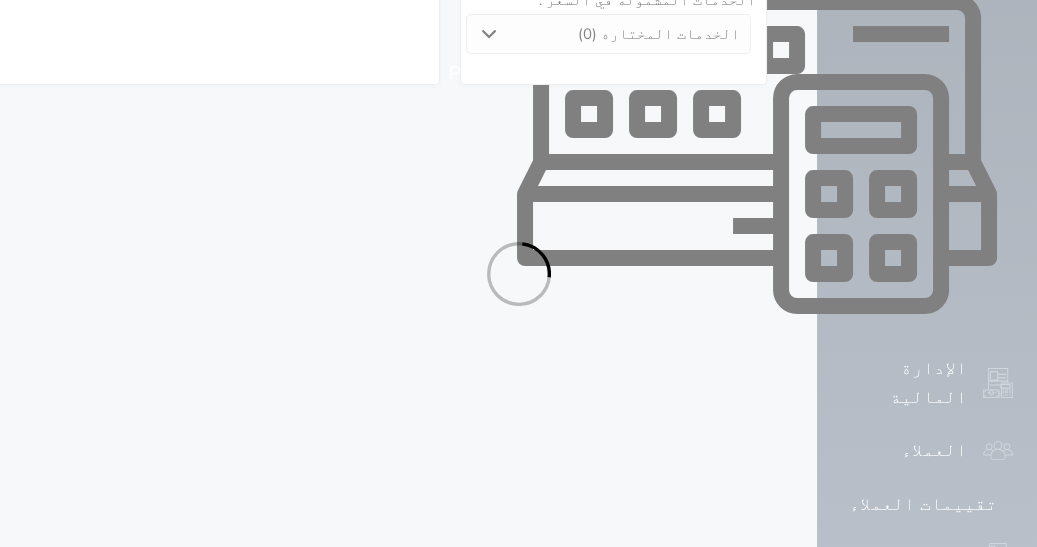 select on "113" 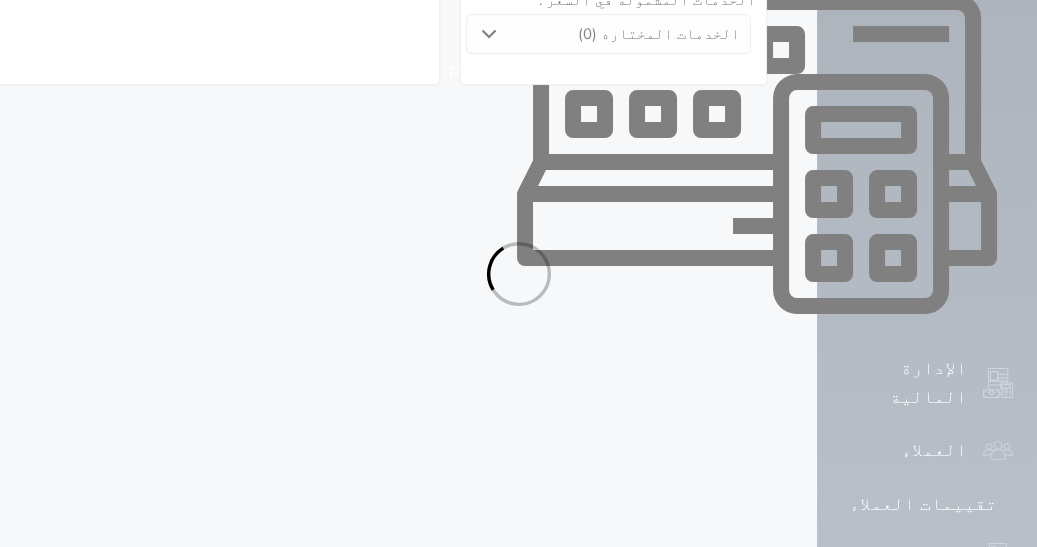 select on "1" 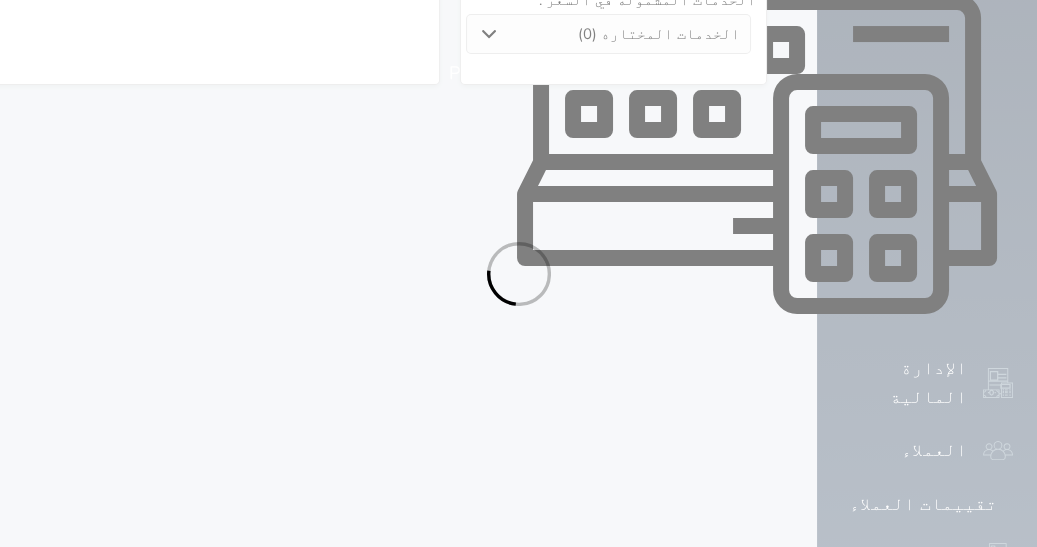 select on "7" 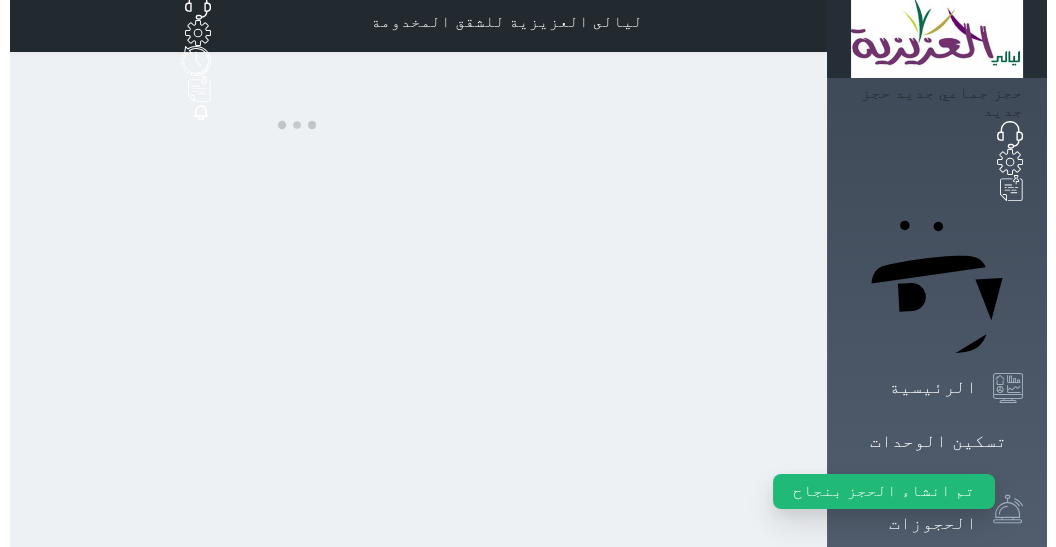scroll, scrollTop: 0, scrollLeft: 0, axis: both 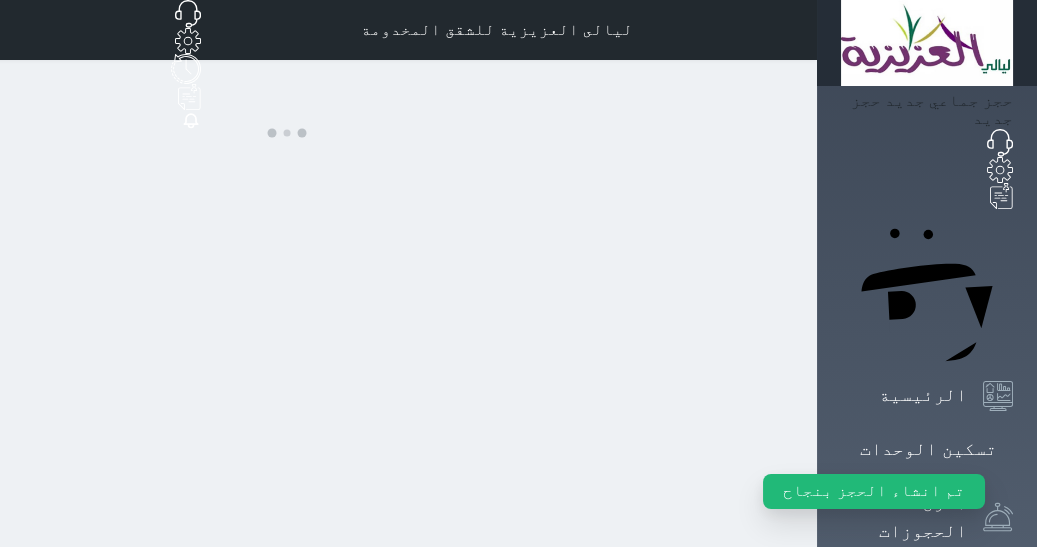 select on "1" 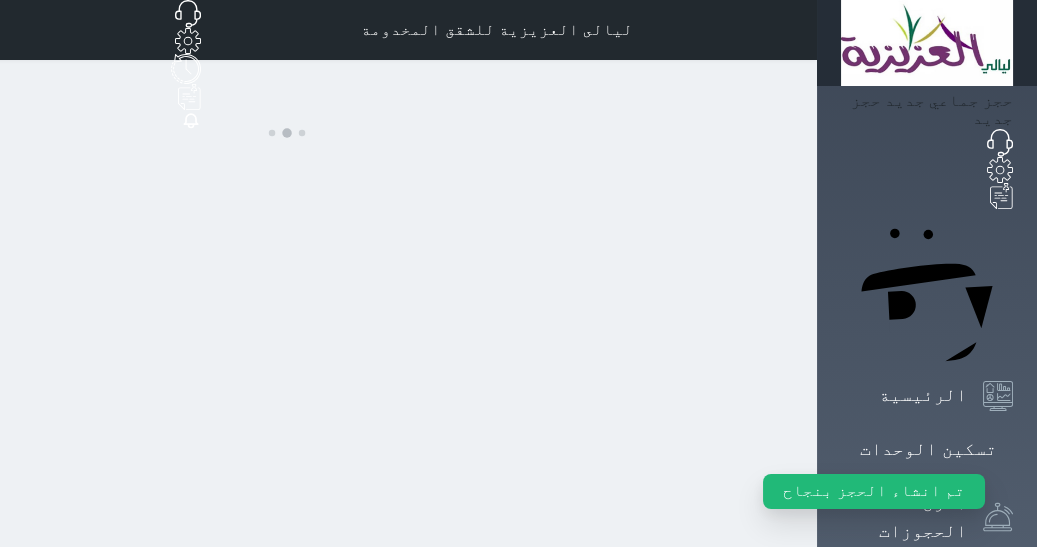 select on "1" 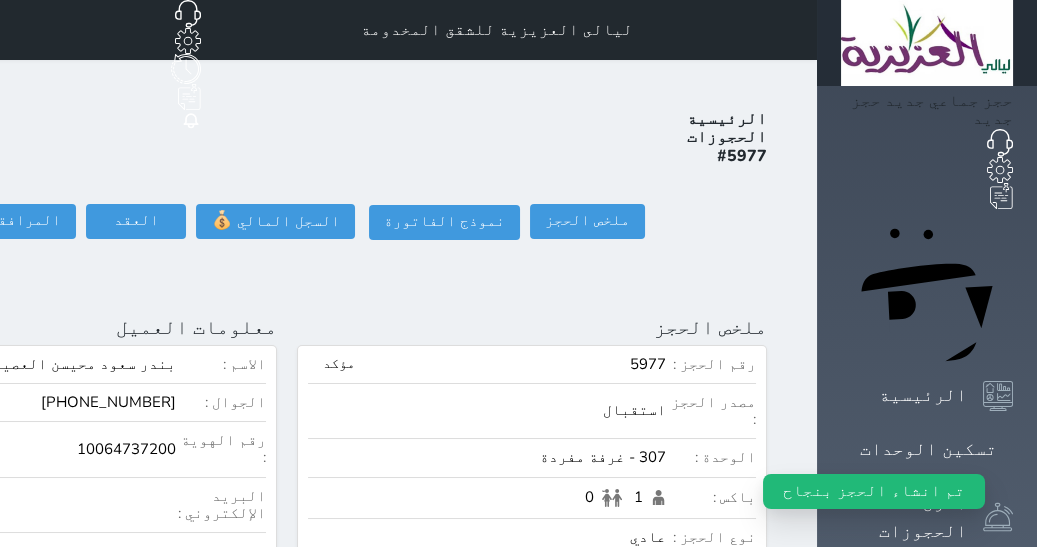click at bounding box center [-176, 327] 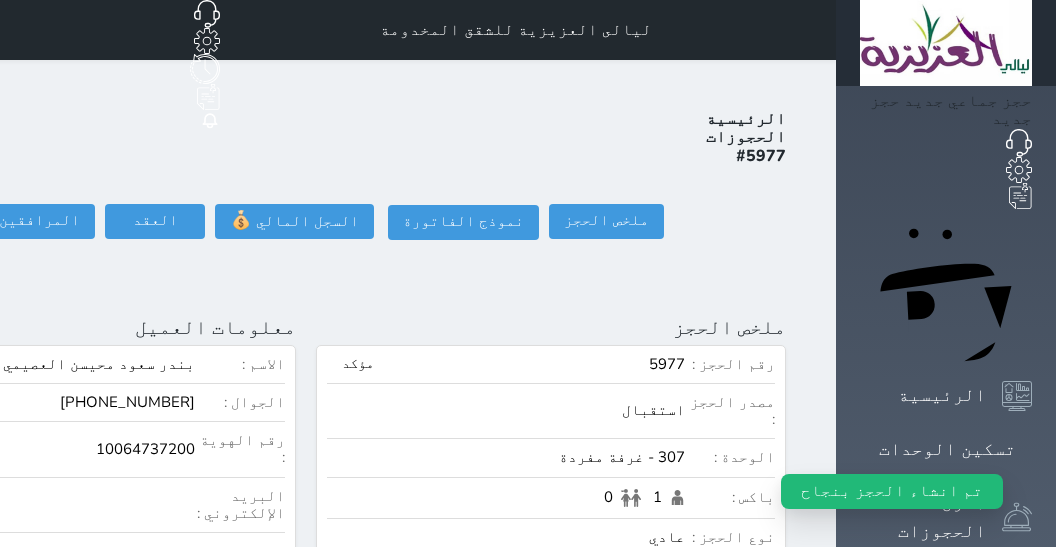 select on "113" 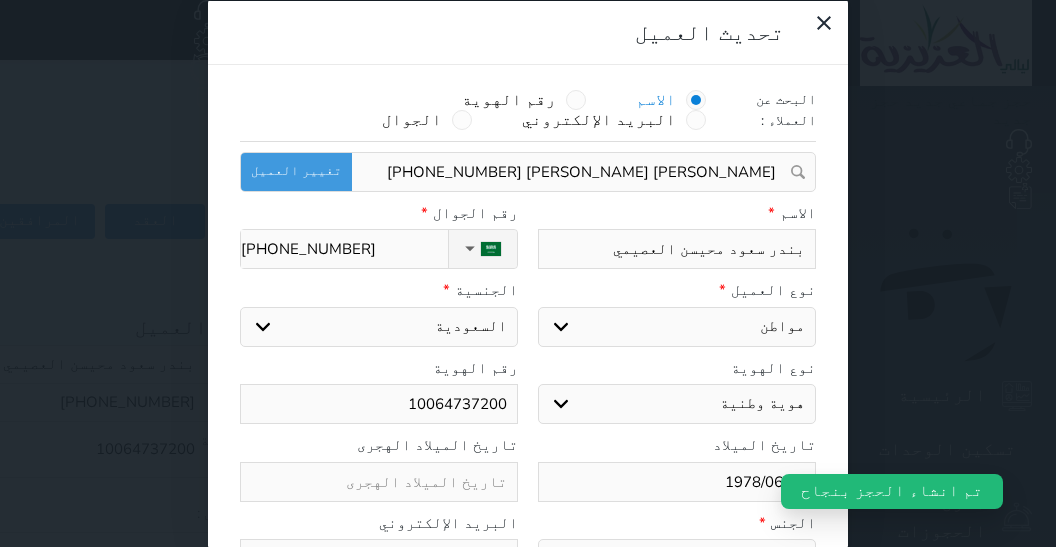 click on "10064737200" at bounding box center [379, 404] 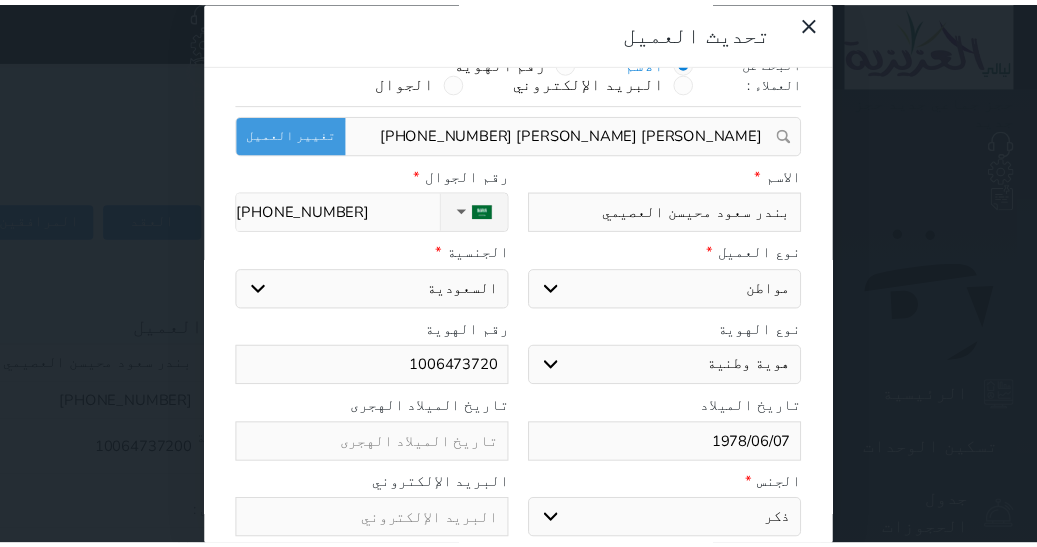 scroll, scrollTop: 65, scrollLeft: 0, axis: vertical 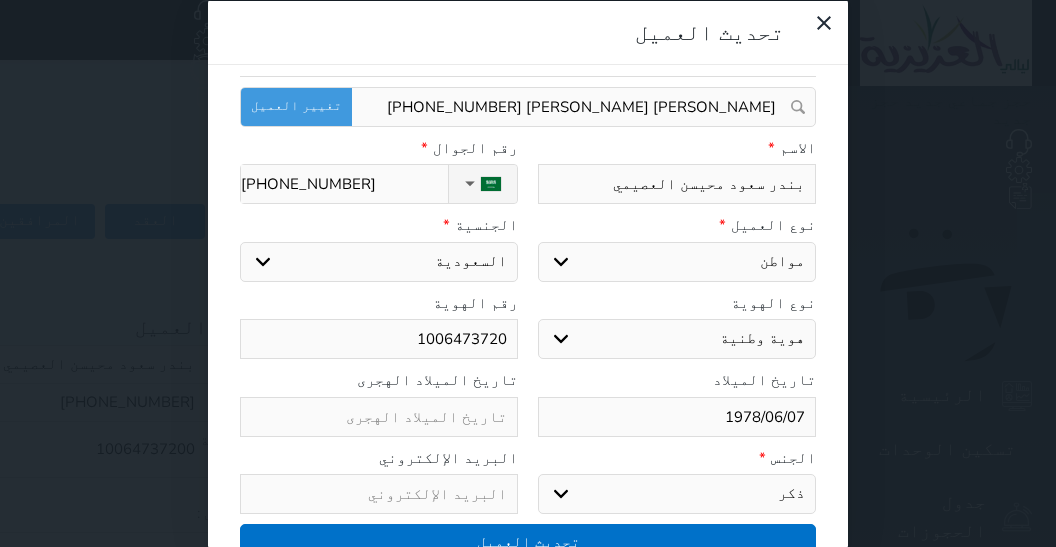 type on "1006473720" 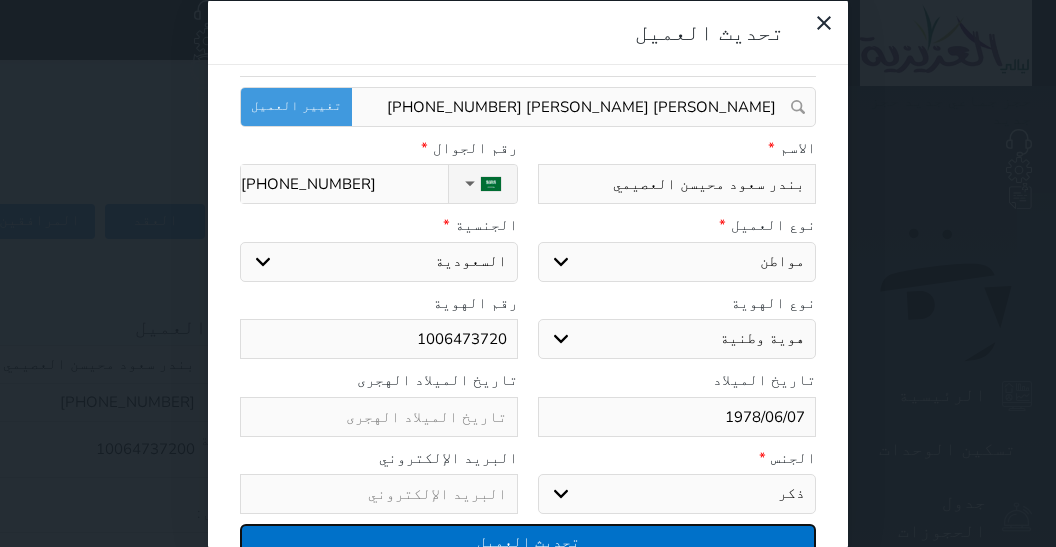 click on "تحديث العميل" at bounding box center [528, 541] 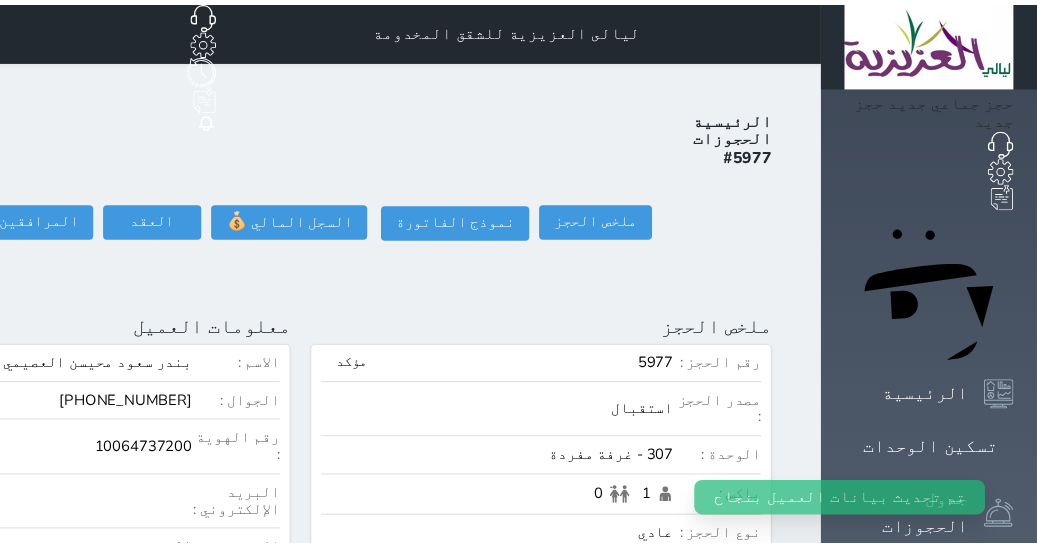 scroll, scrollTop: 65, scrollLeft: 0, axis: vertical 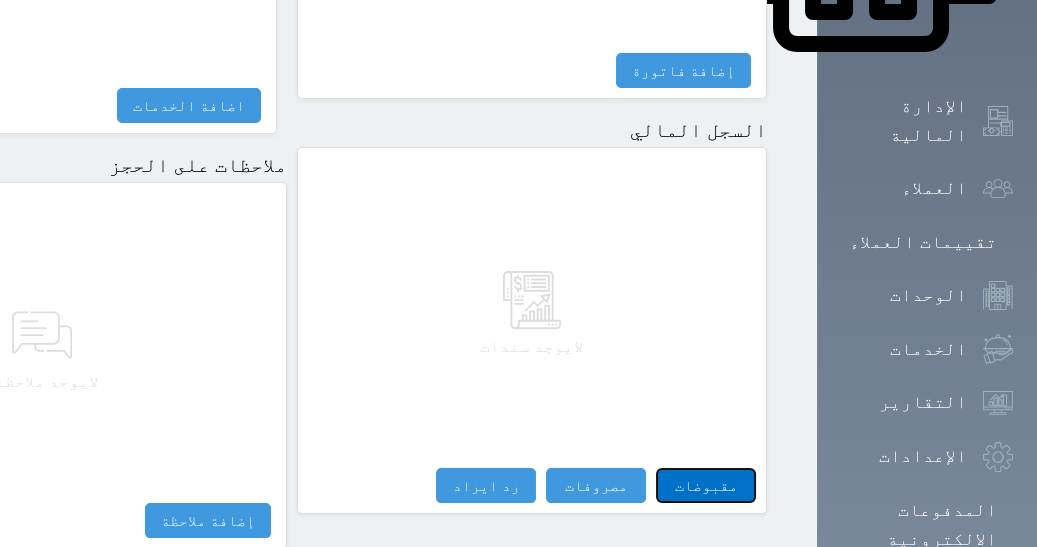 click on "مقبوضات" at bounding box center (706, 485) 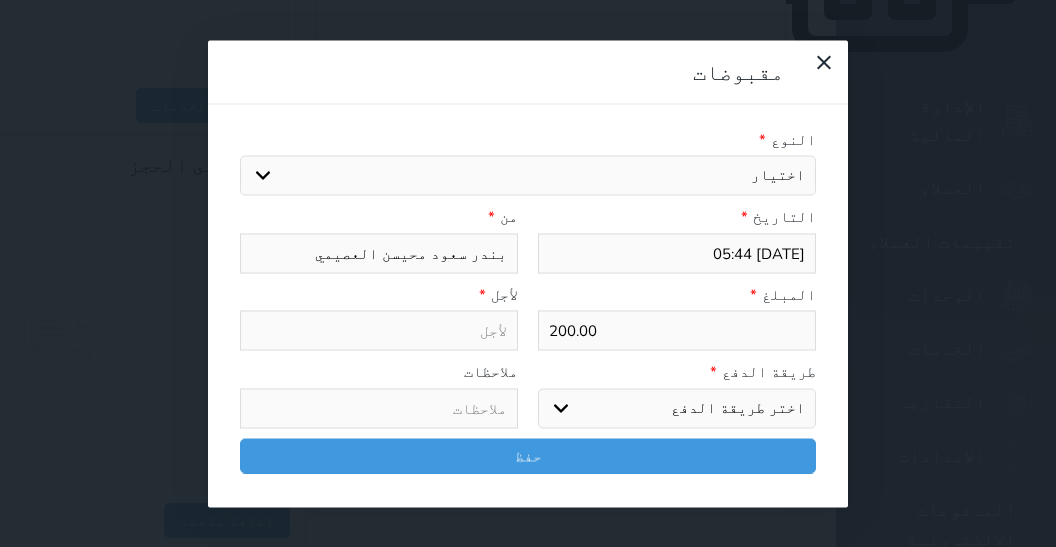 select 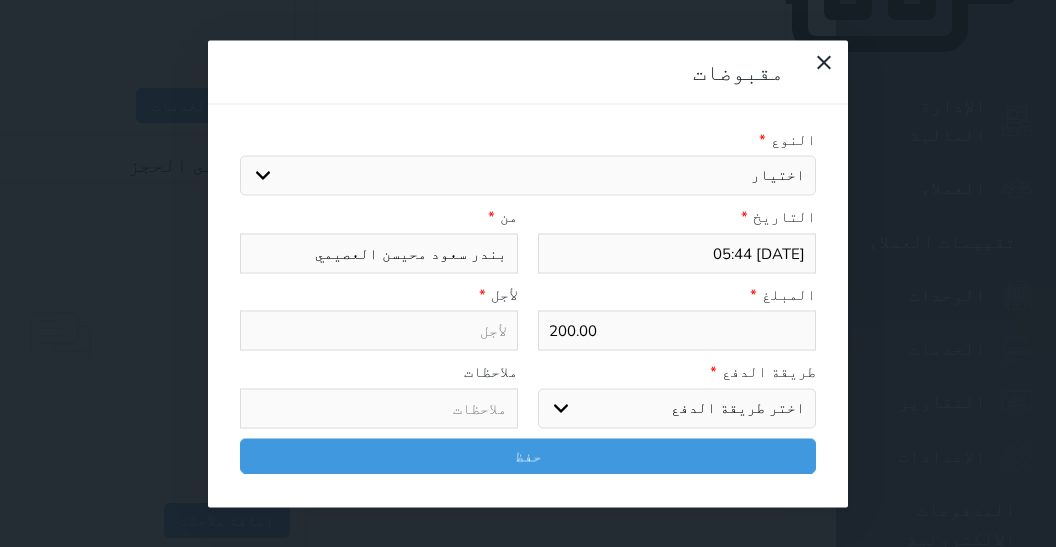 select 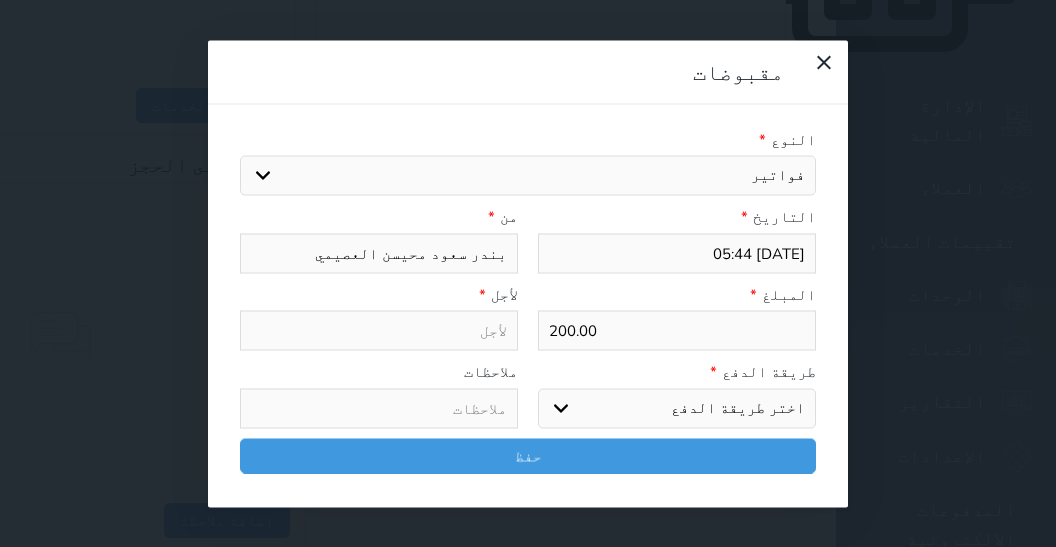 click on "فواتير" at bounding box center [0, 0] 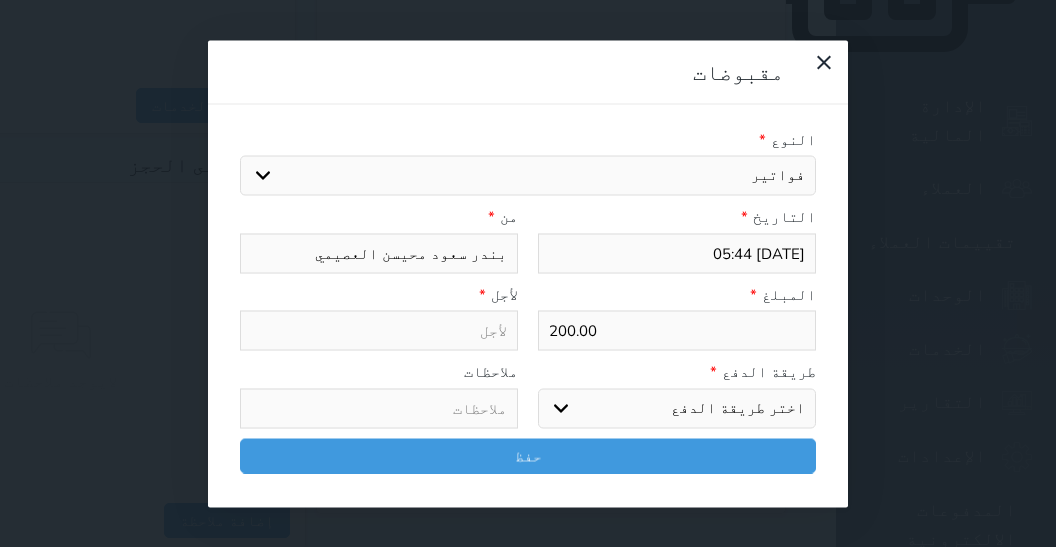 type on "فواتير - الوحدة - 307" 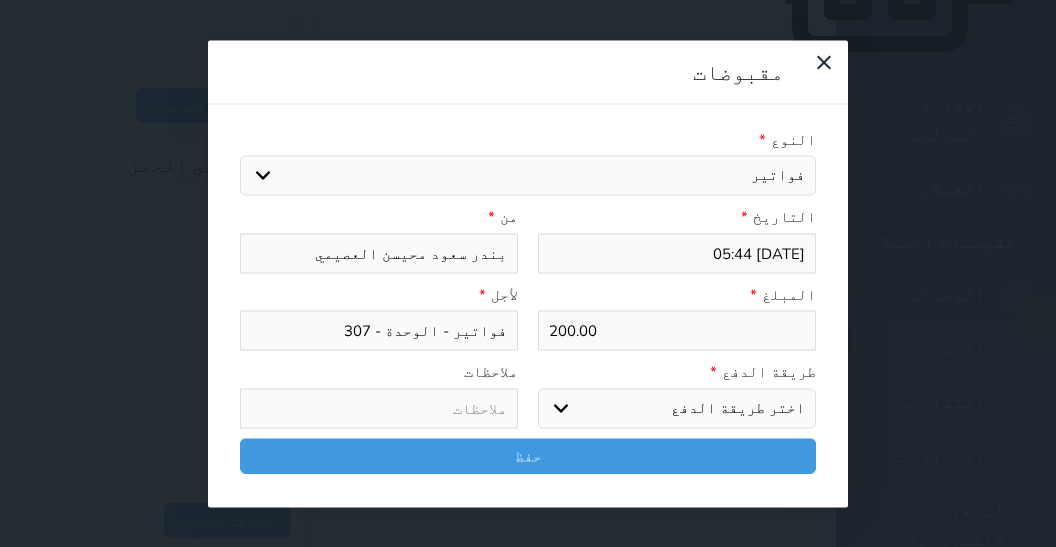 click on "اختر طريقة الدفع   دفع نقدى   تحويل بنكى   مدى   بطاقة ائتمان   آجل" at bounding box center (677, 408) 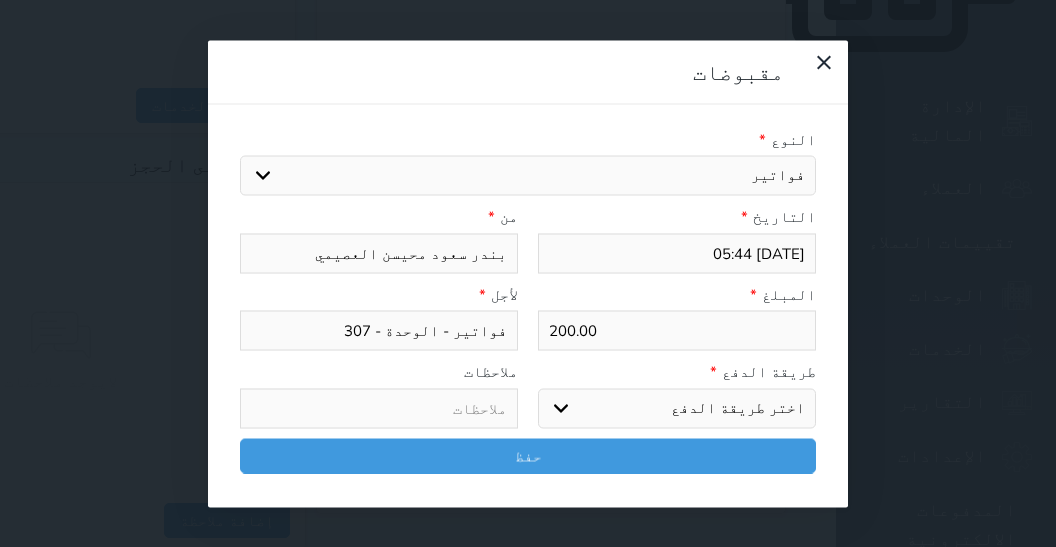 select on "mada" 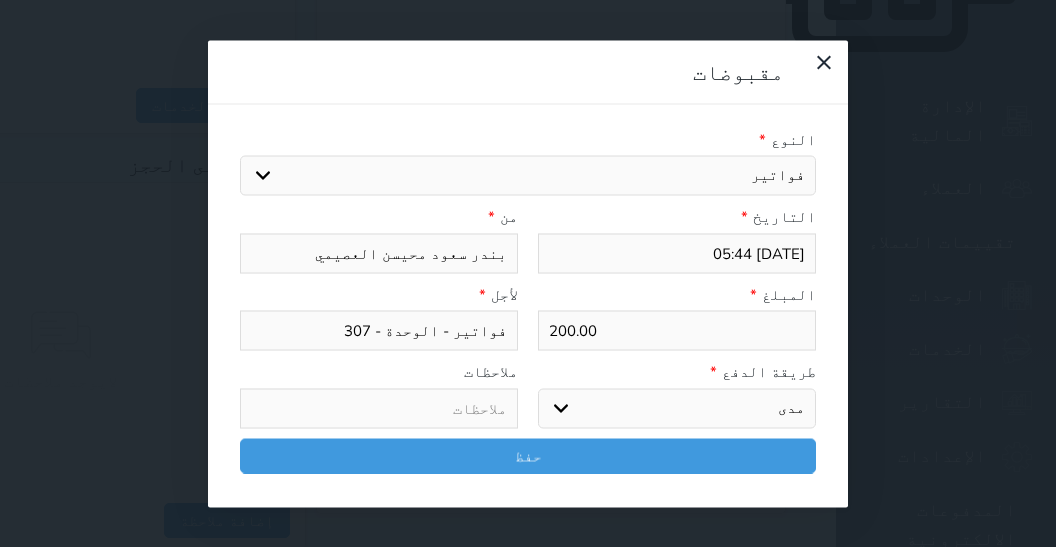 click on "مدى" at bounding box center (0, 0) 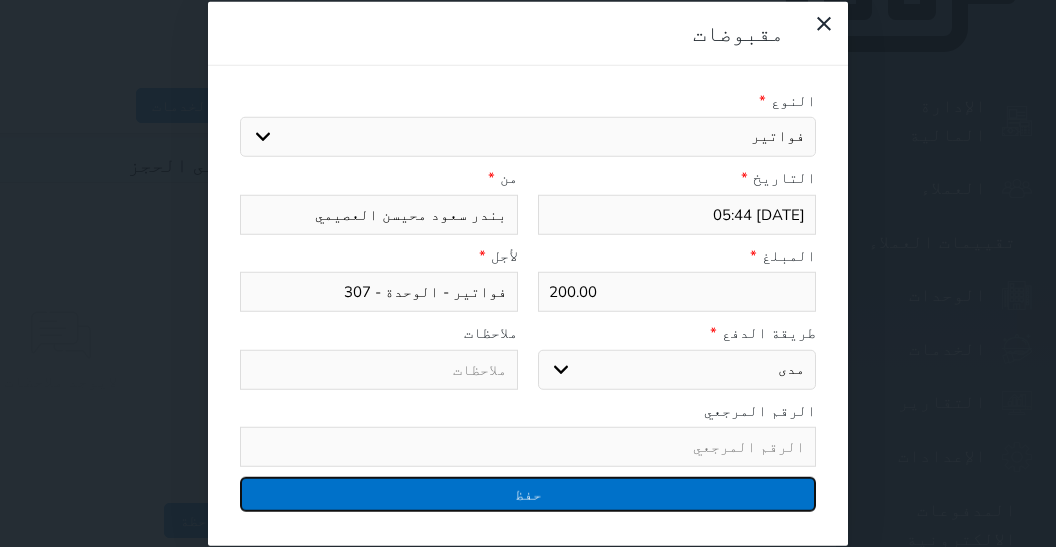 click on "حفظ" at bounding box center (528, 494) 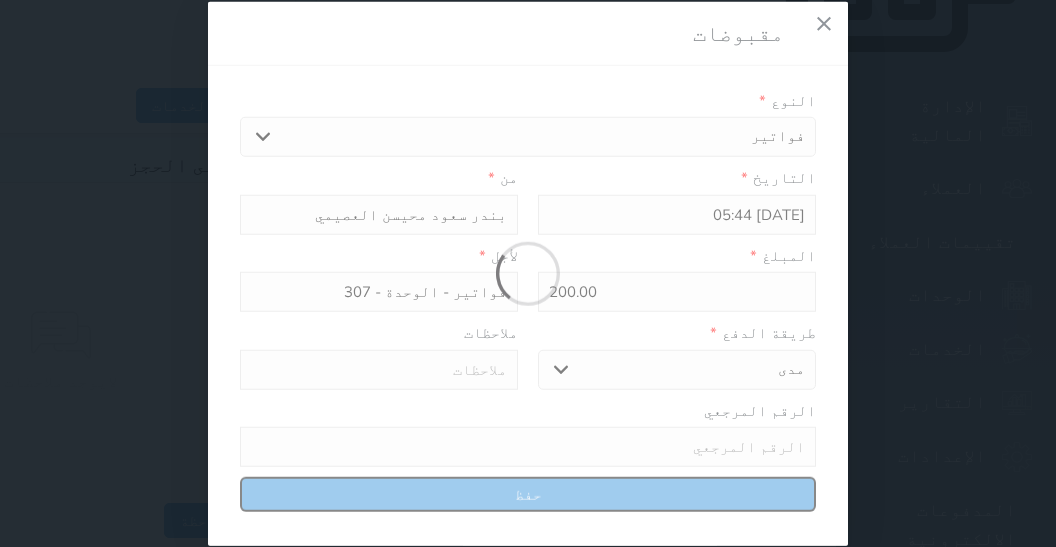 select 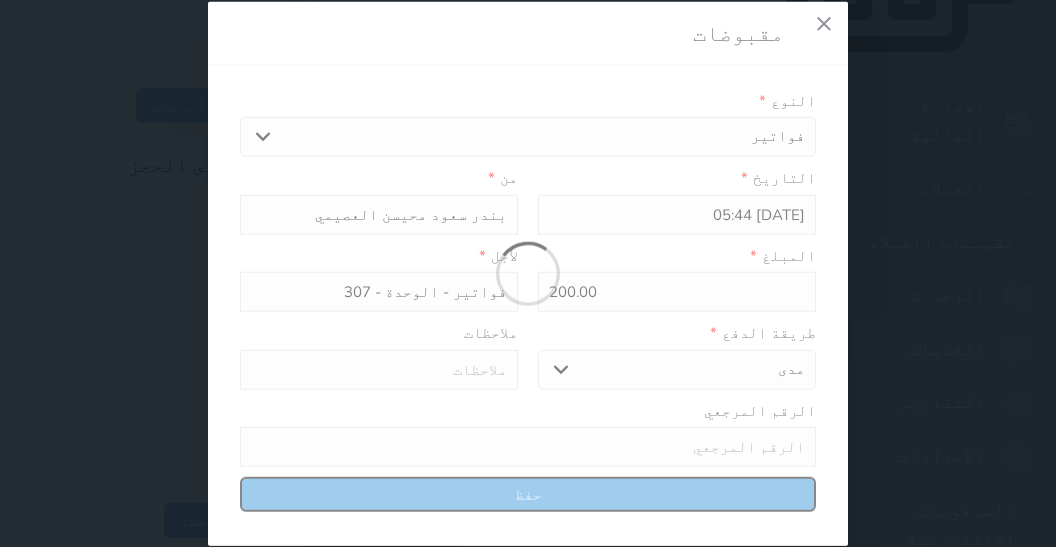 type 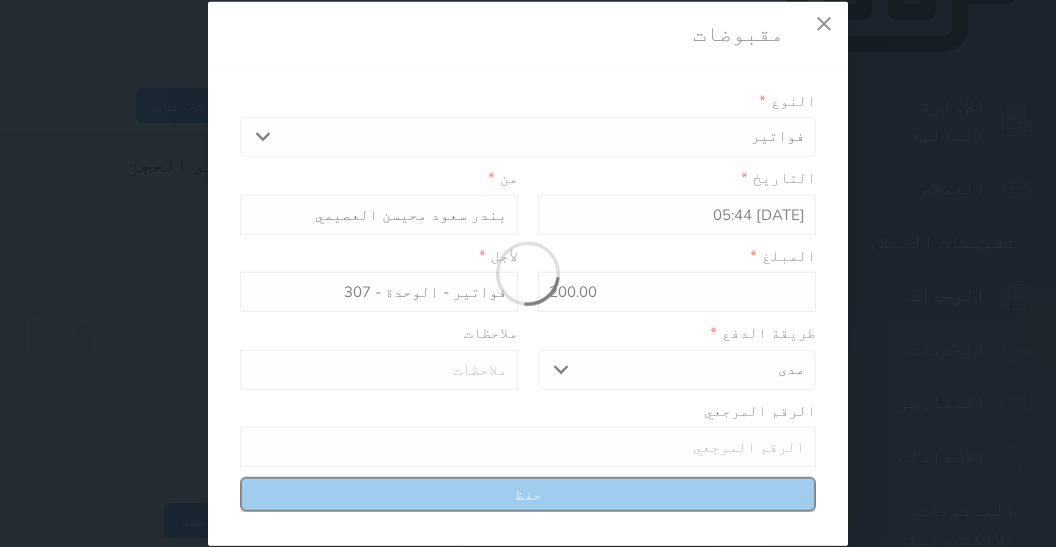 type on "0" 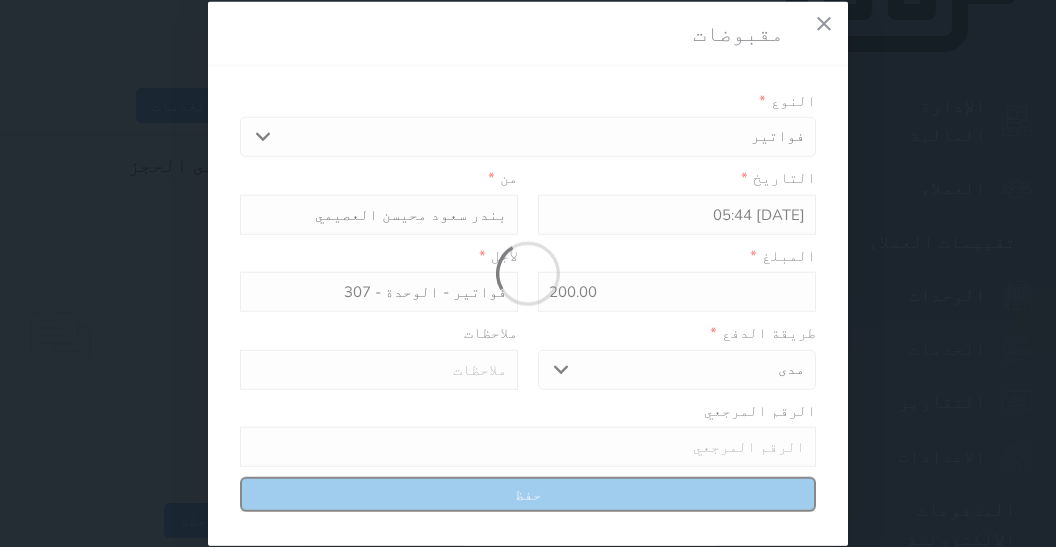 select 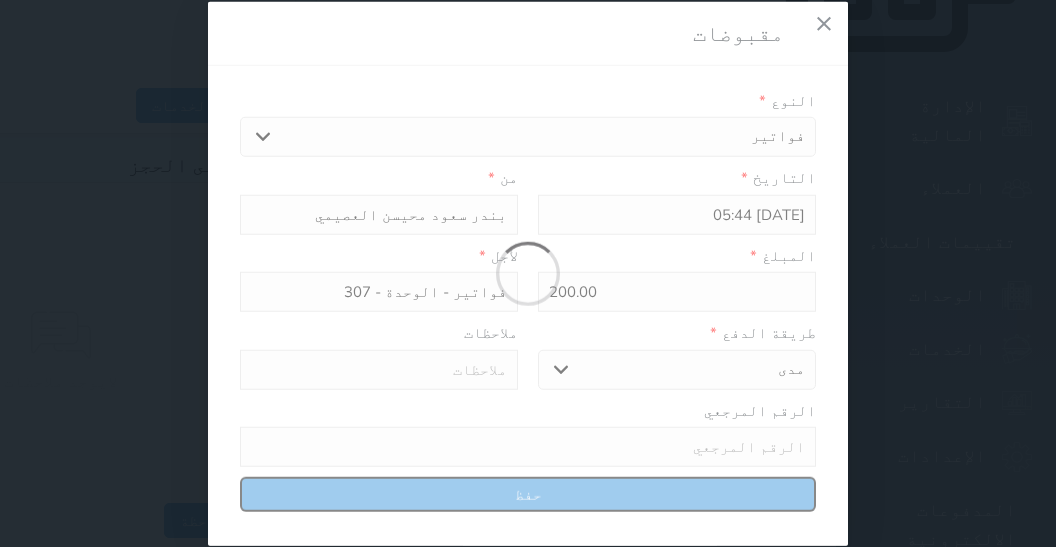 type on "0" 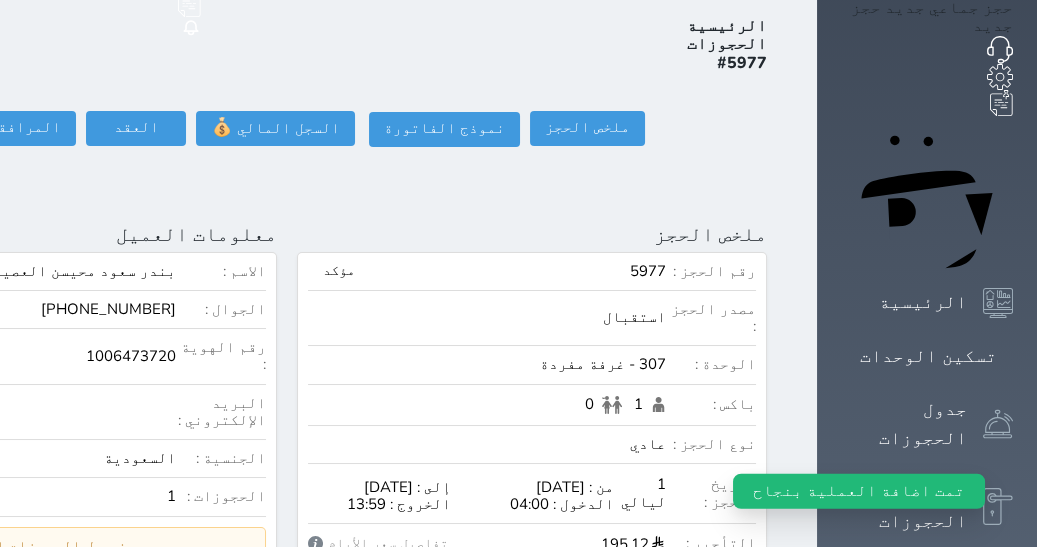 scroll, scrollTop: 0, scrollLeft: 0, axis: both 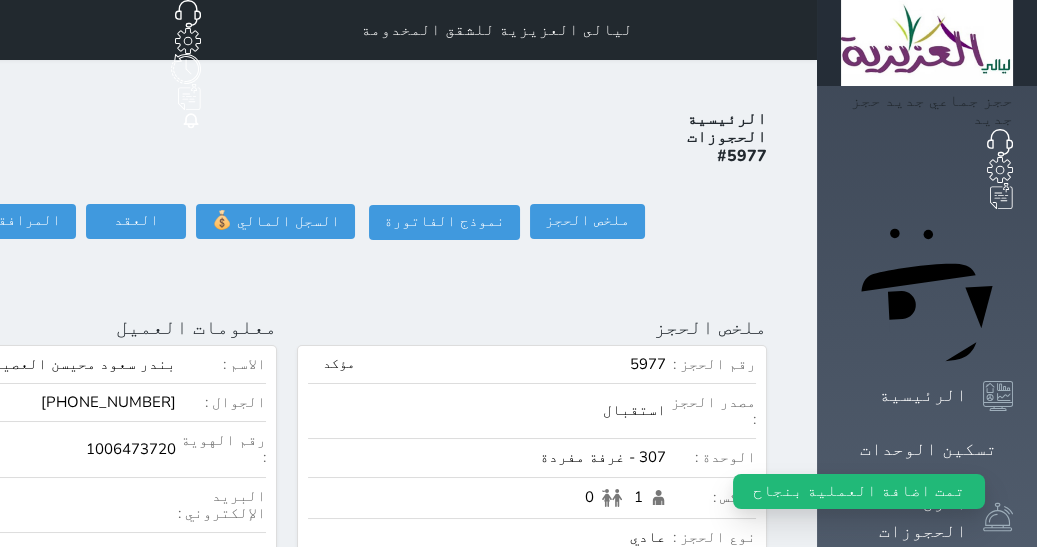 click on "تسجيل دخول" at bounding box center [-126, 221] 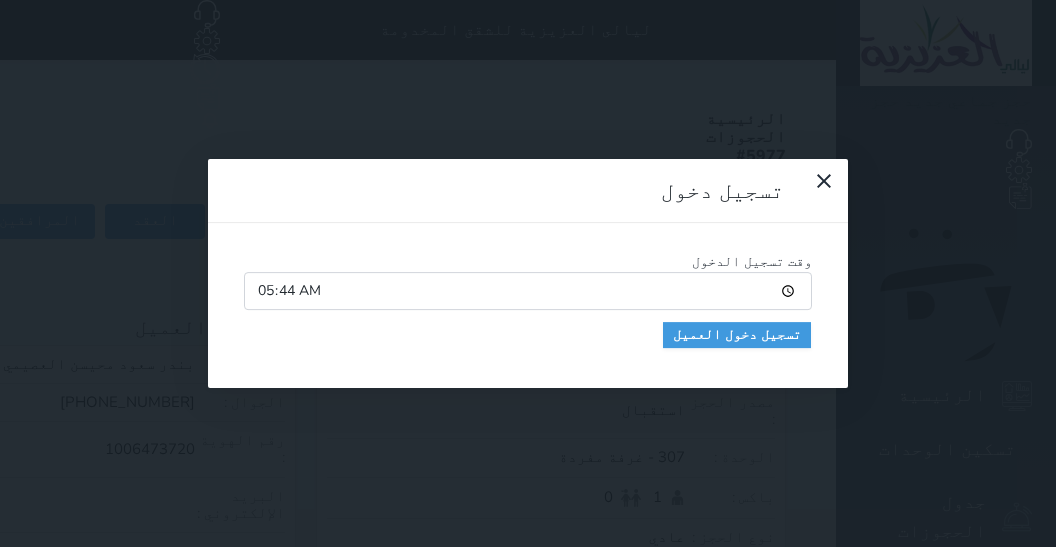 click on "05:44" at bounding box center [528, 291] 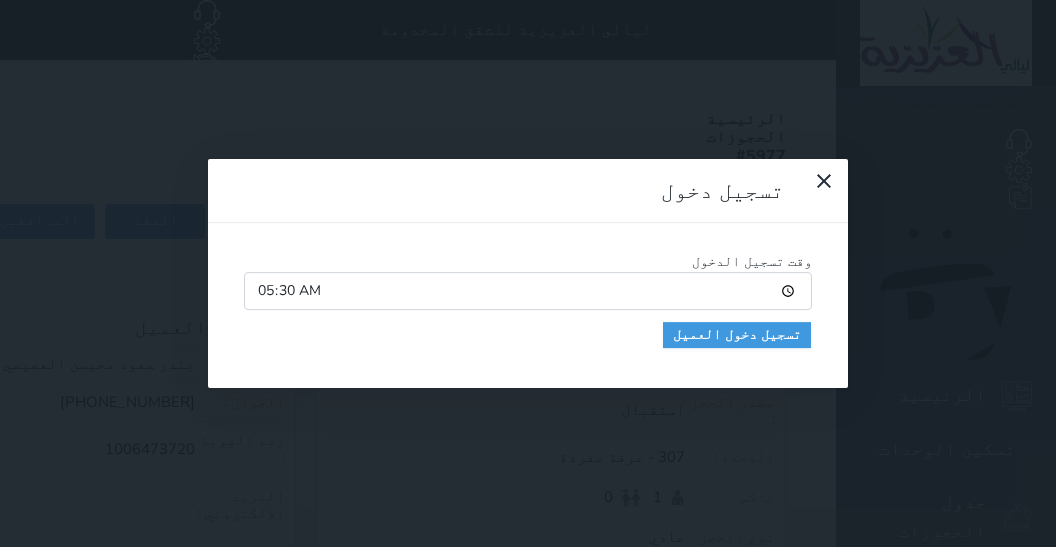 click on "05:30" at bounding box center [528, 291] 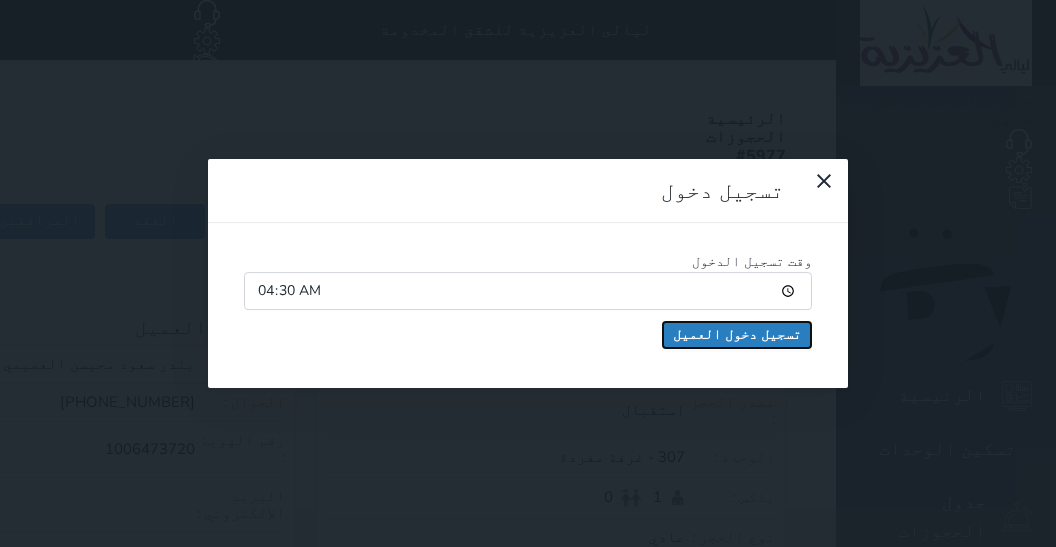 click on "تسجيل دخول العميل" at bounding box center (737, 335) 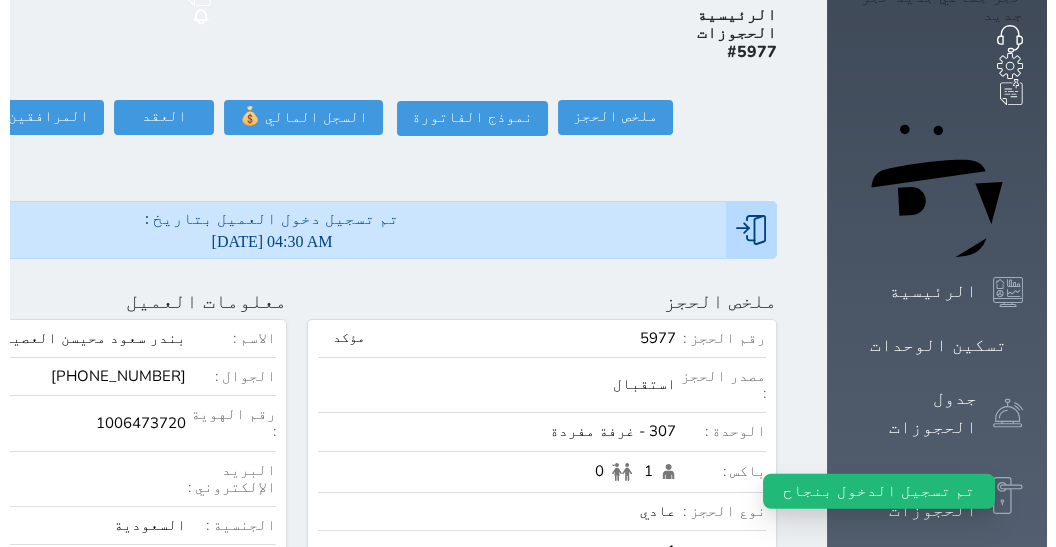 scroll, scrollTop: 0, scrollLeft: 0, axis: both 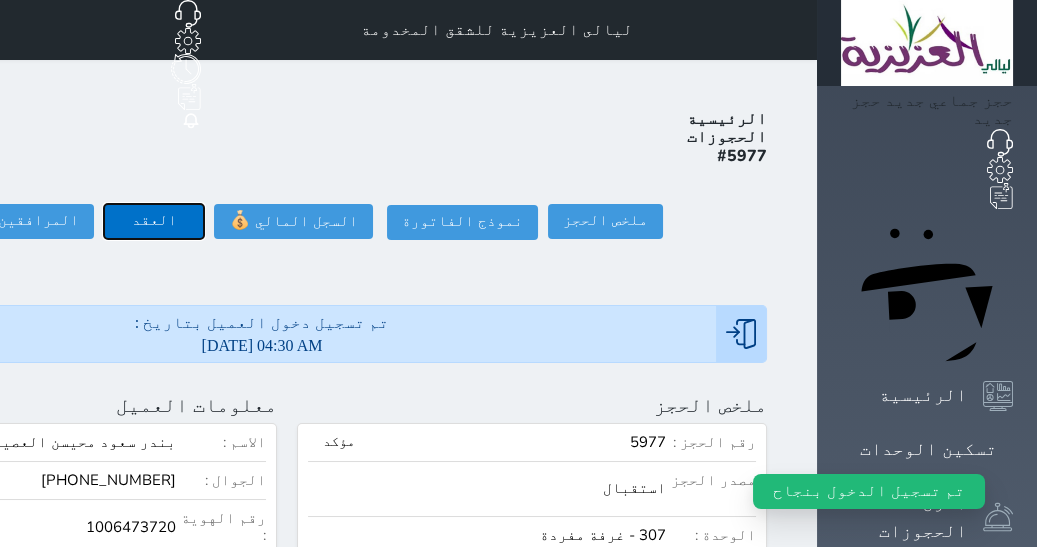 click on "العقد" at bounding box center [154, 221] 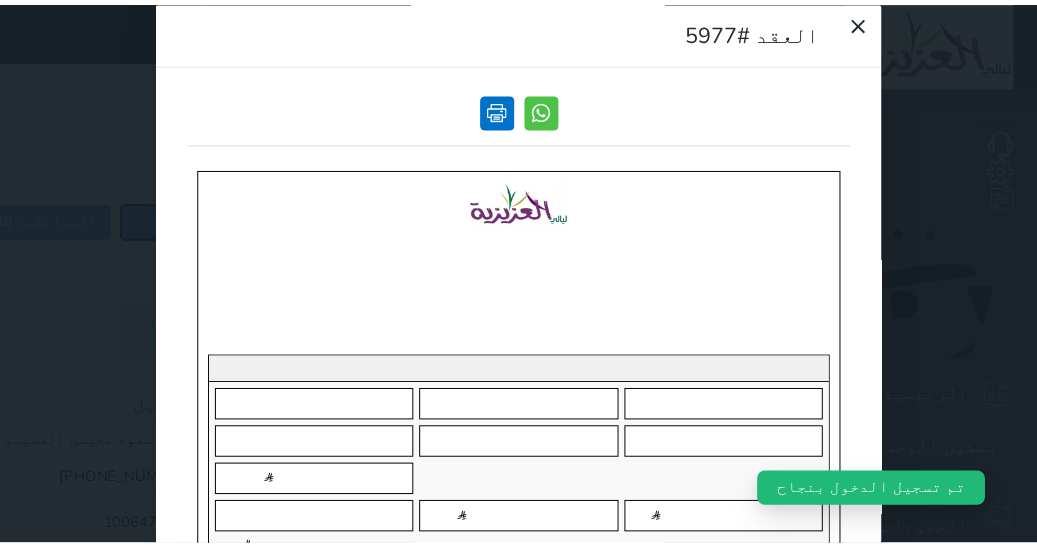 scroll, scrollTop: 0, scrollLeft: 0, axis: both 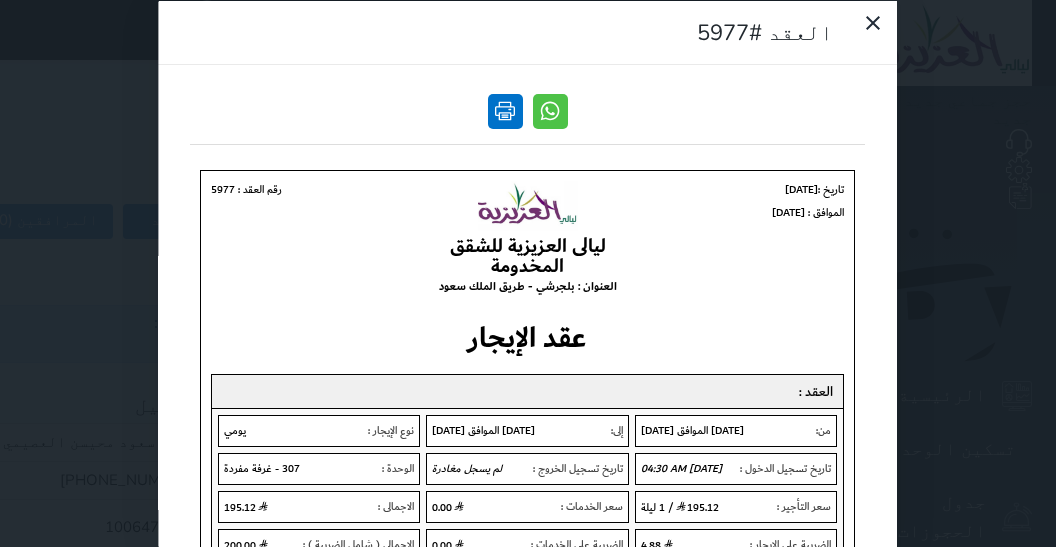 click at bounding box center (505, 110) 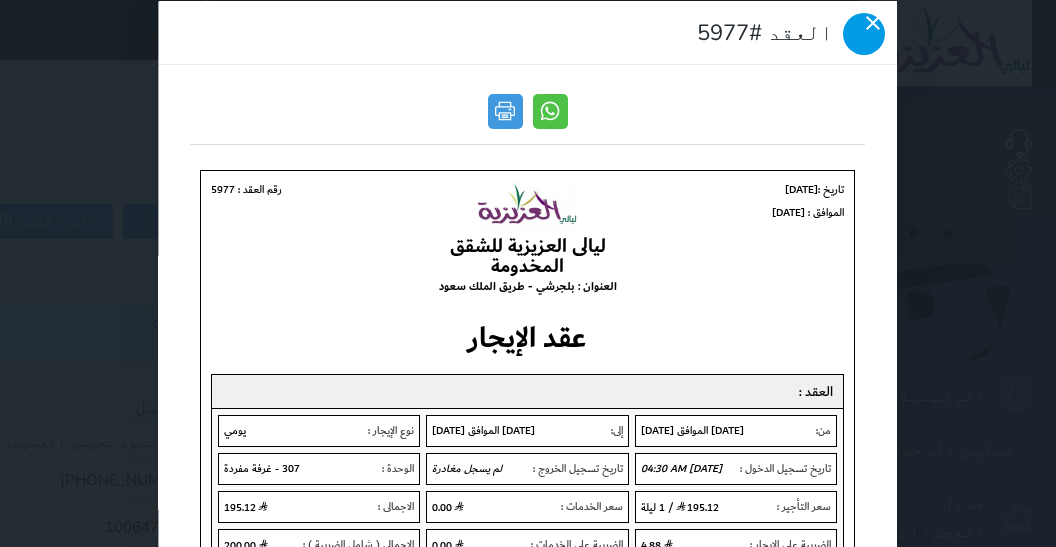 click 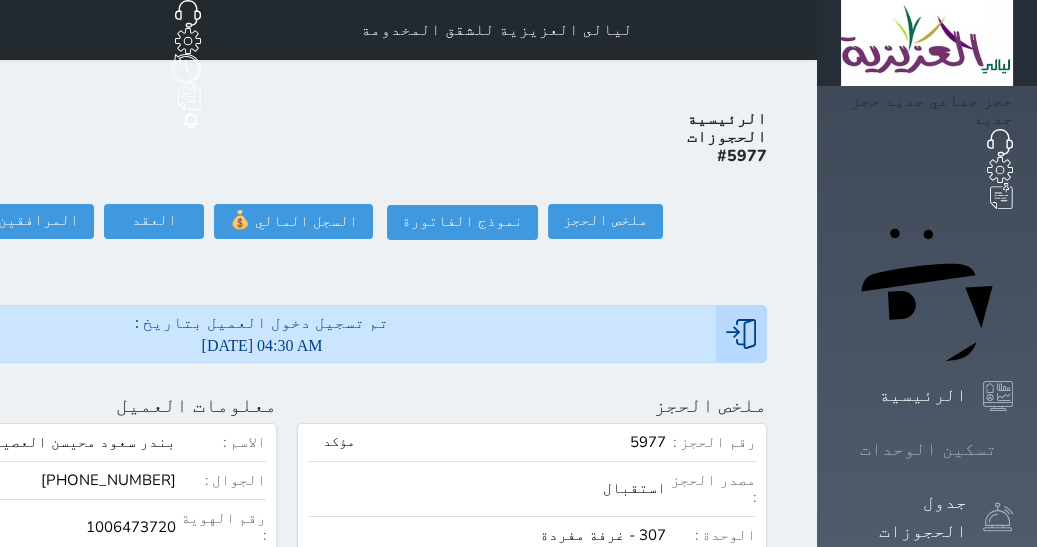 click 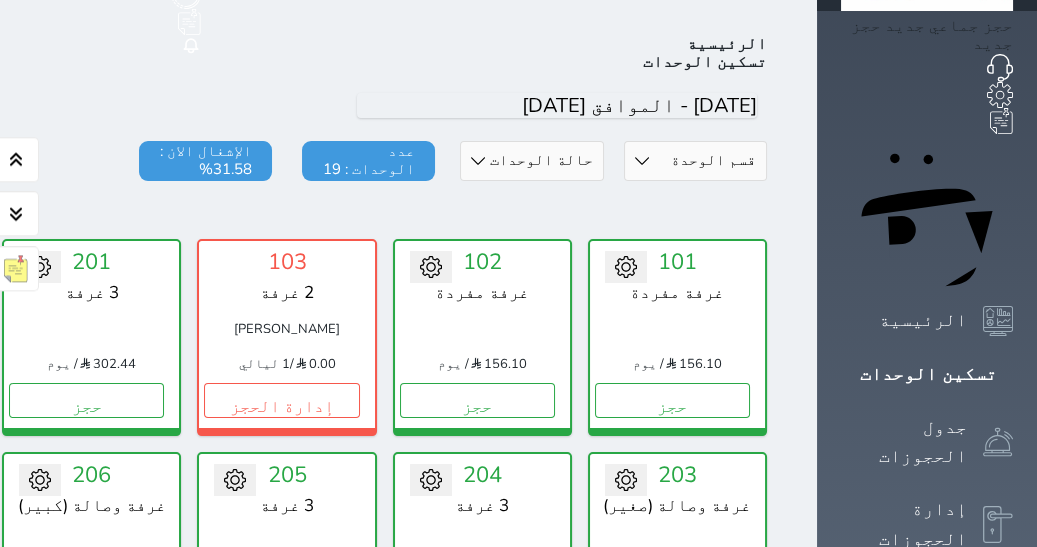 scroll, scrollTop: 77, scrollLeft: 0, axis: vertical 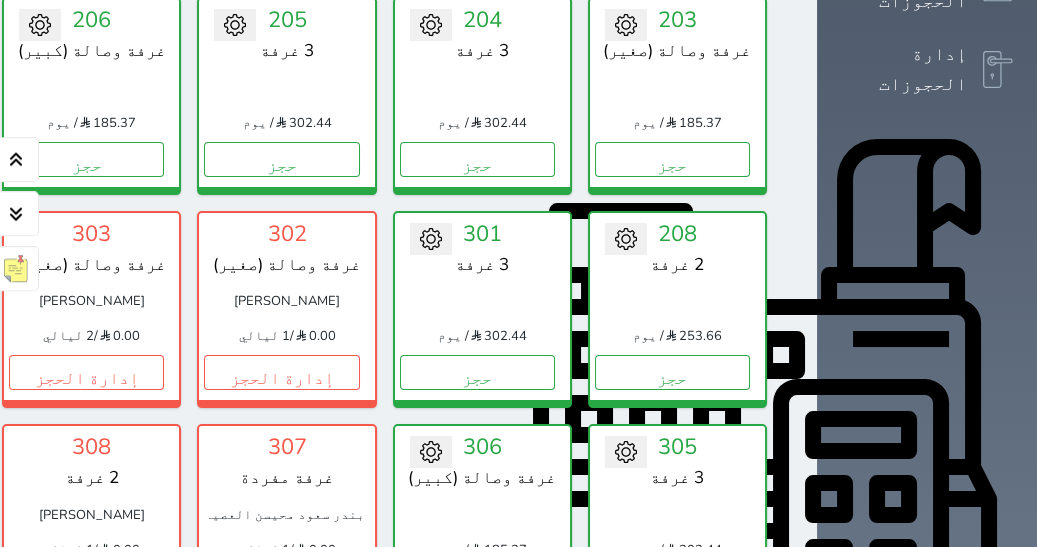 click on "حجز" at bounding box center [-109, 159] 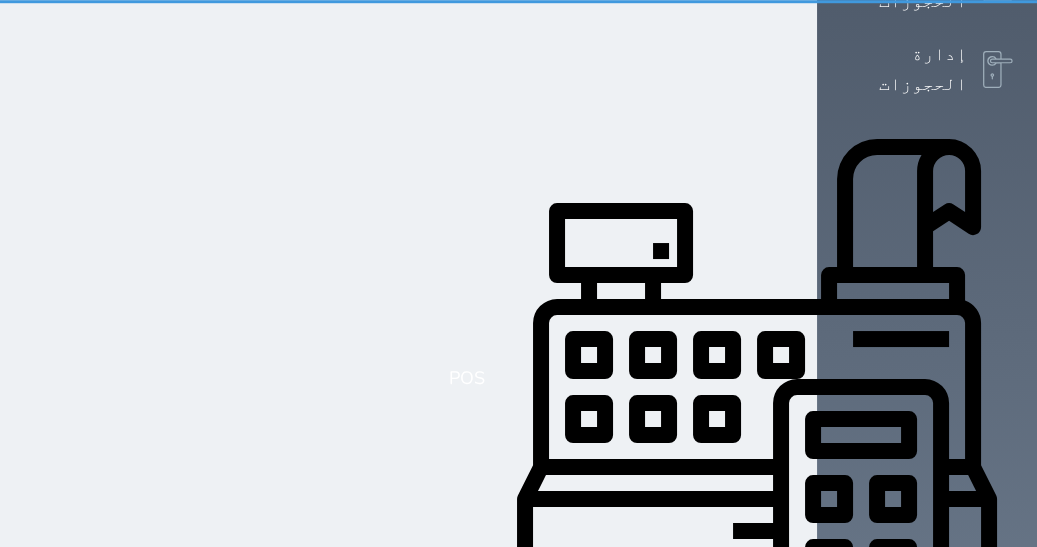 select on "1" 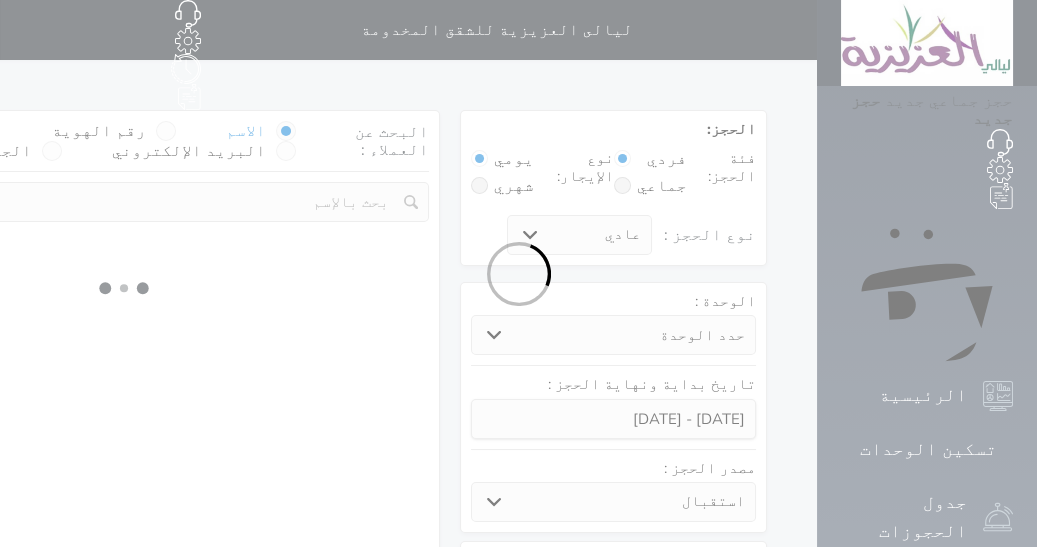select 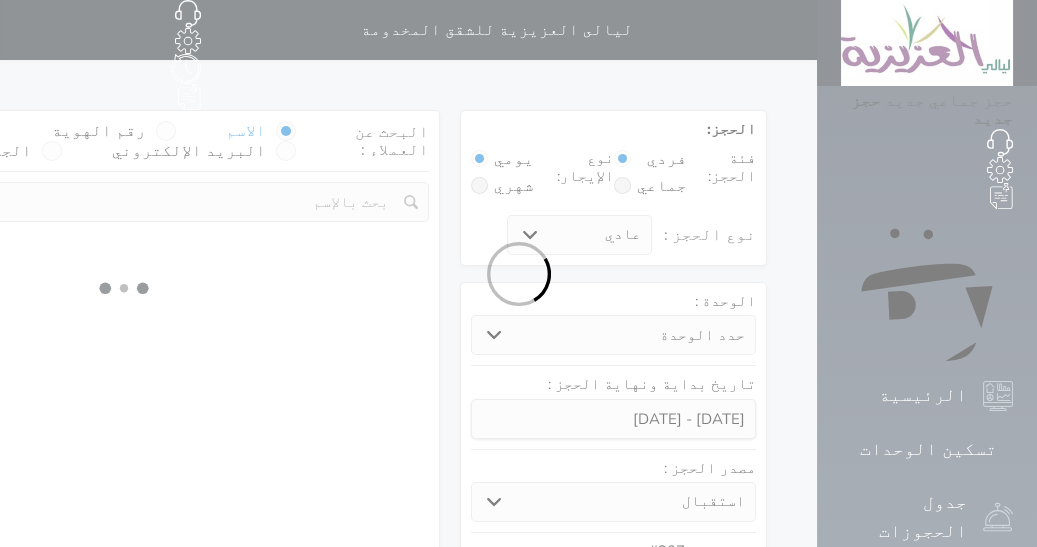 select on "1" 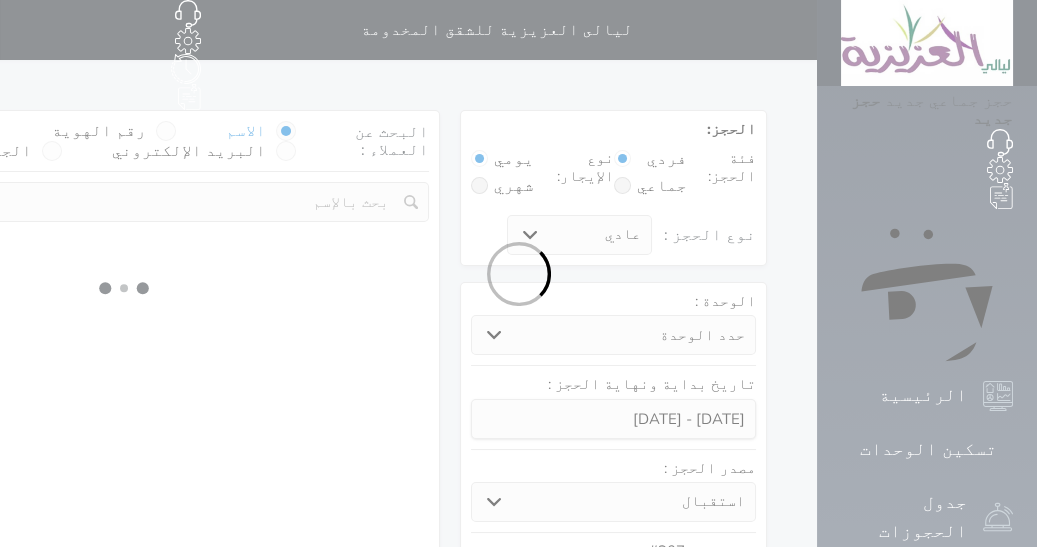 select on "113" 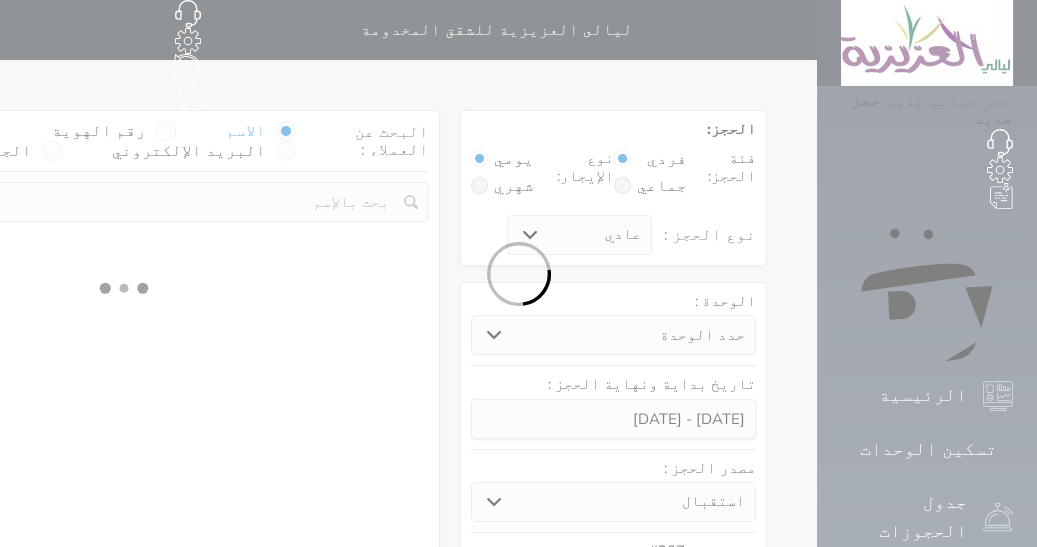 select on "1" 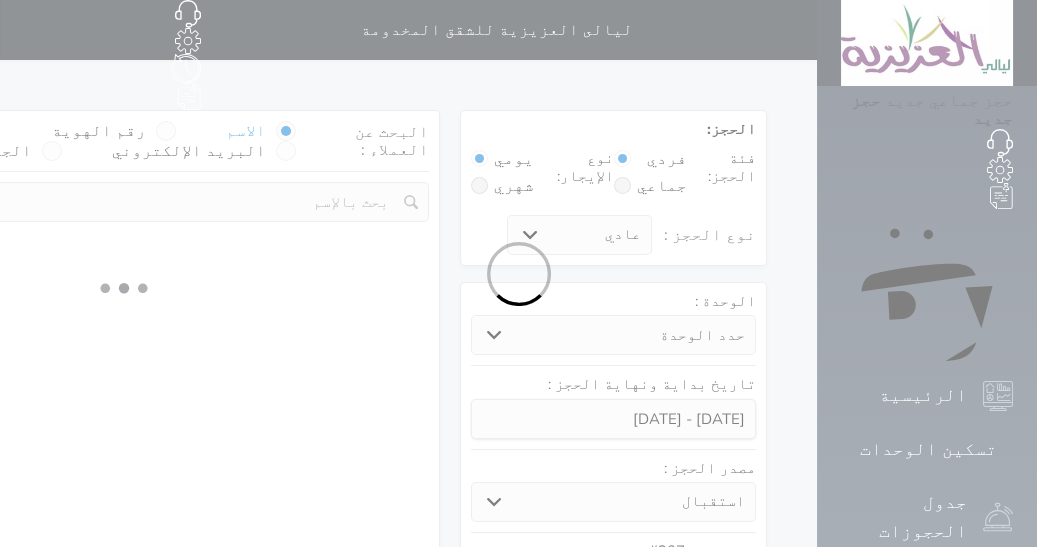 select 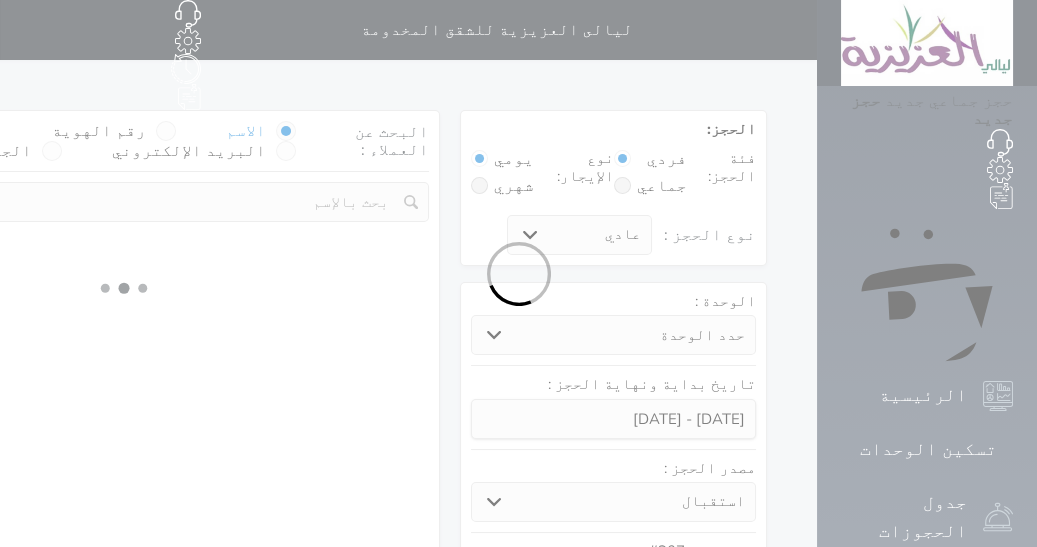 select on "7" 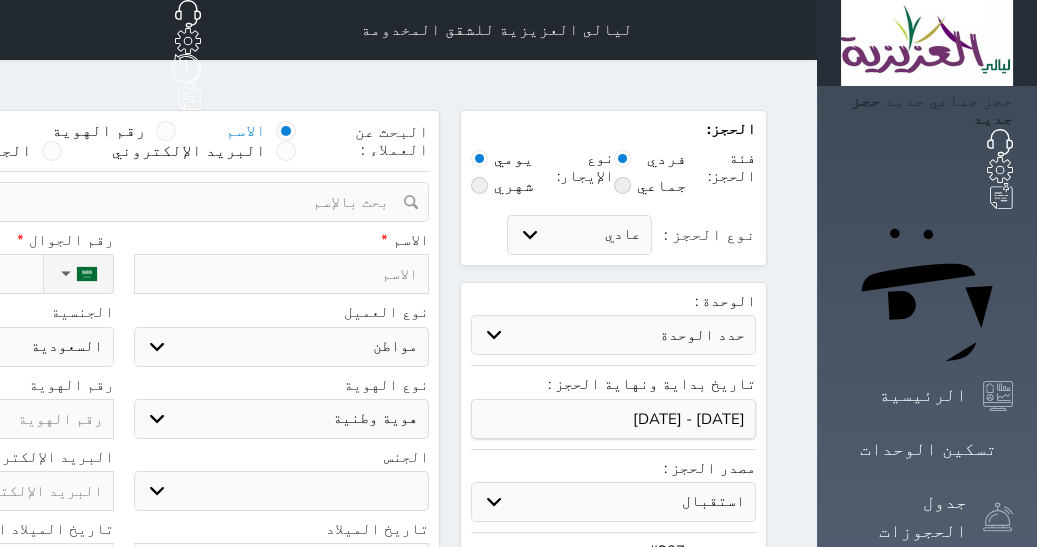 select 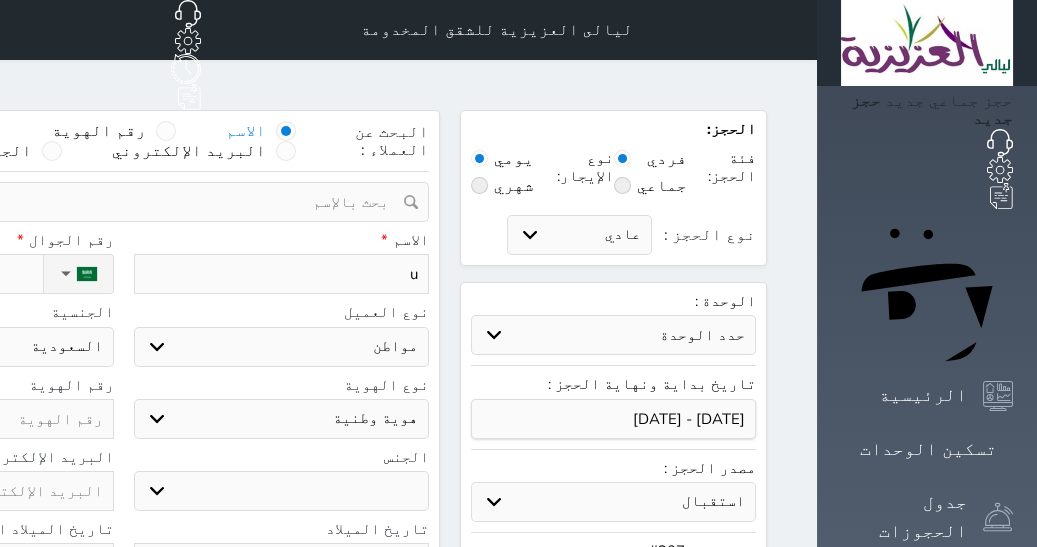 type 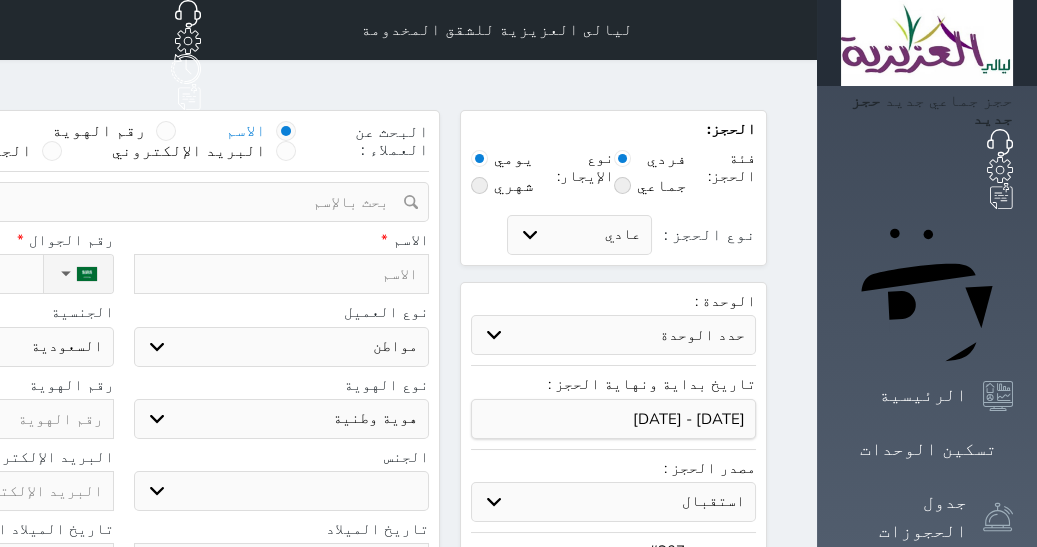 type on "ع" 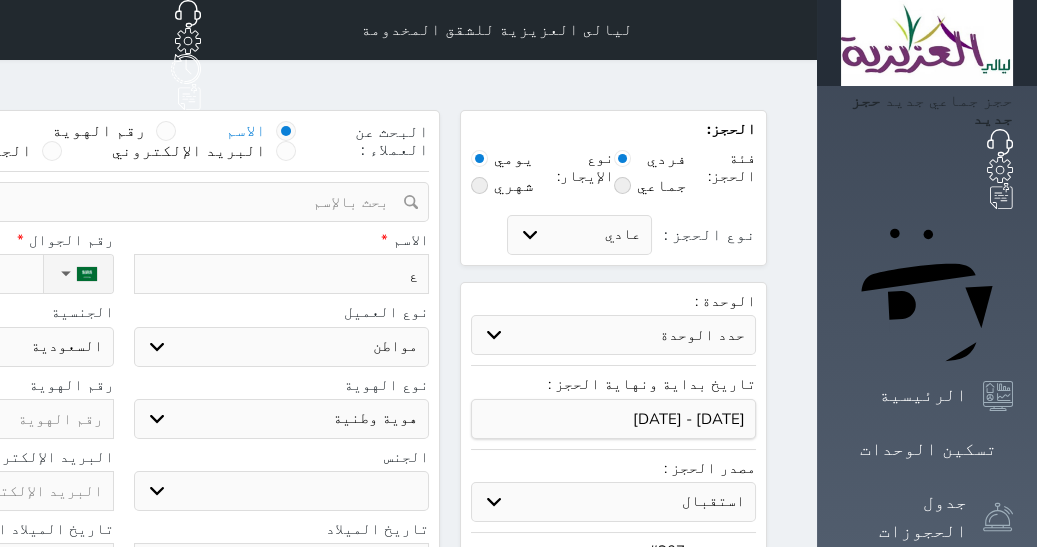 type on "عب" 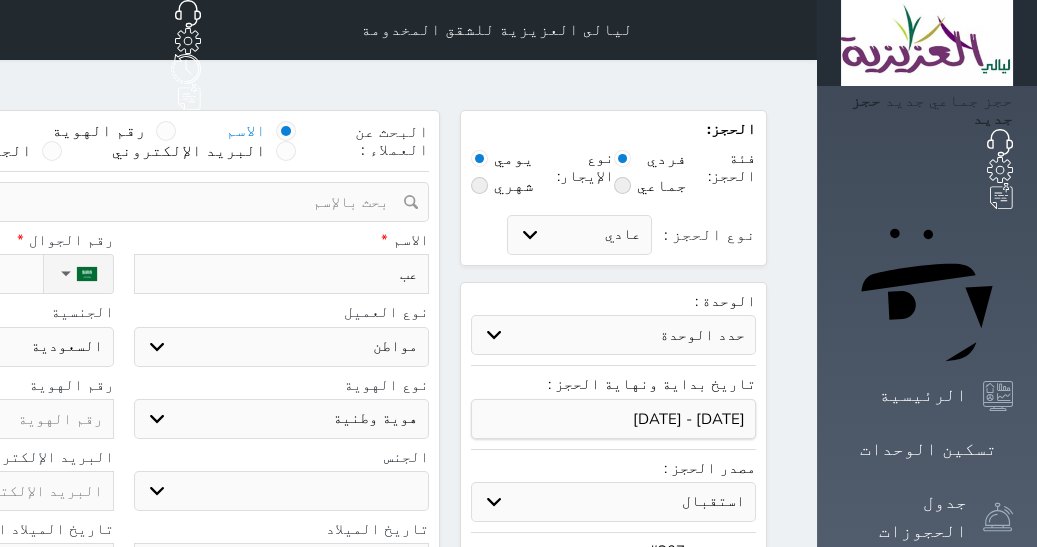 type on "عبا" 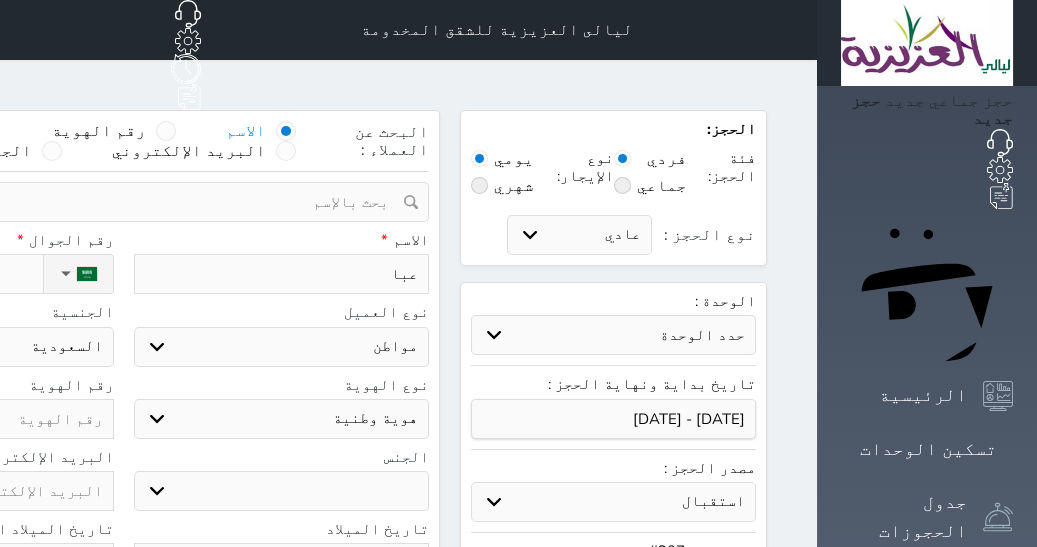 type on "عباس" 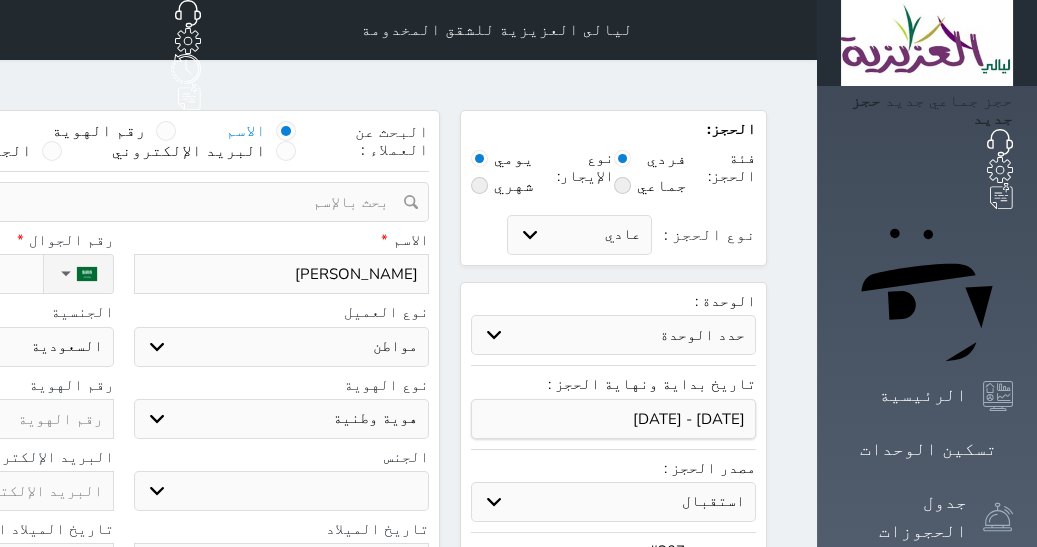 type on "عباس" 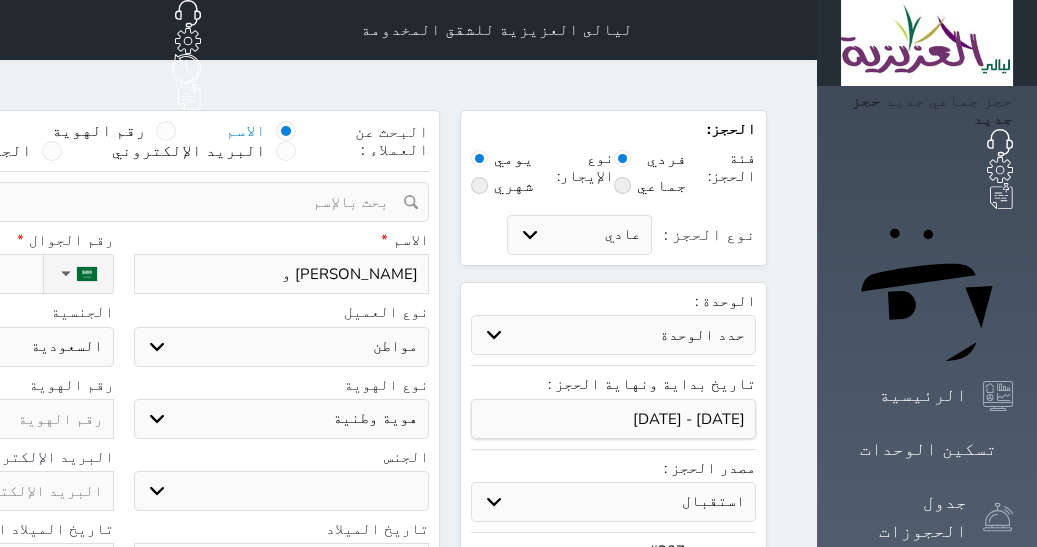 select 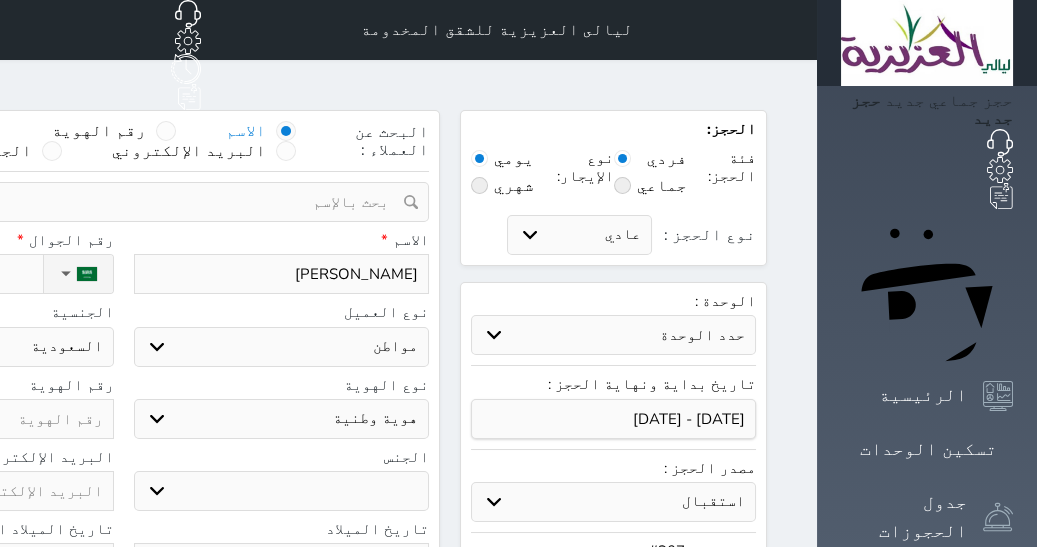 type on "عباس حسن ودع" 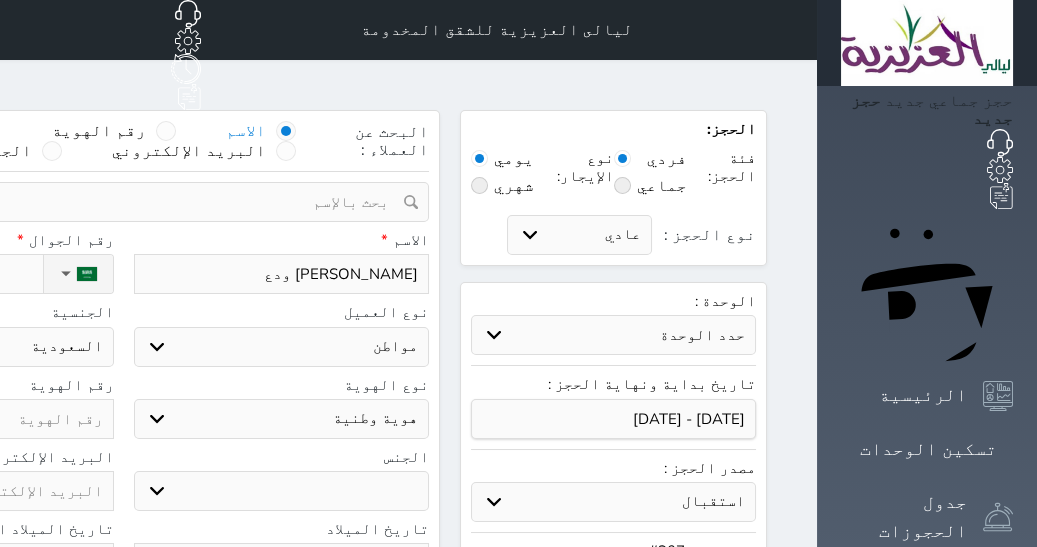 type on "عباس حسن ودعا" 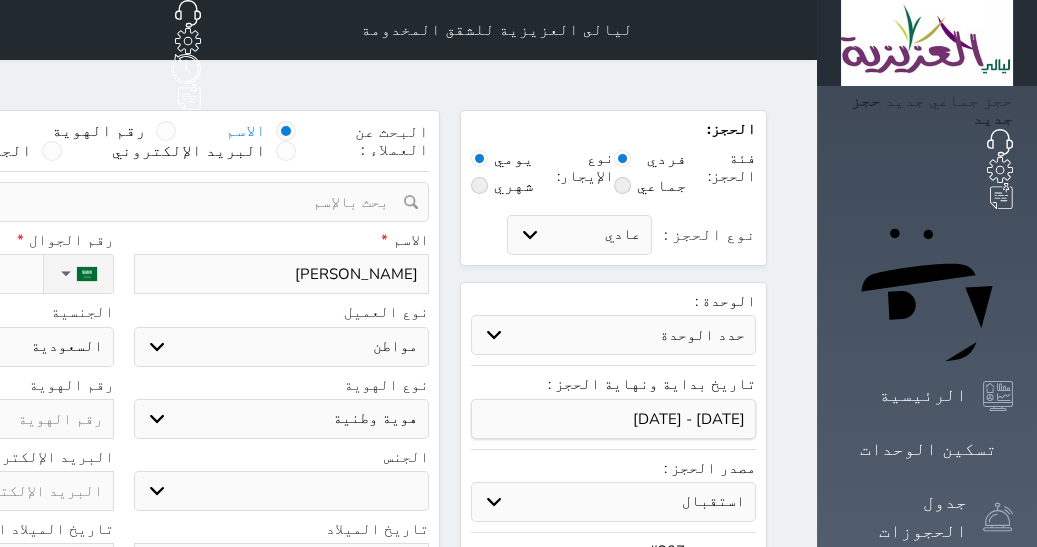 select 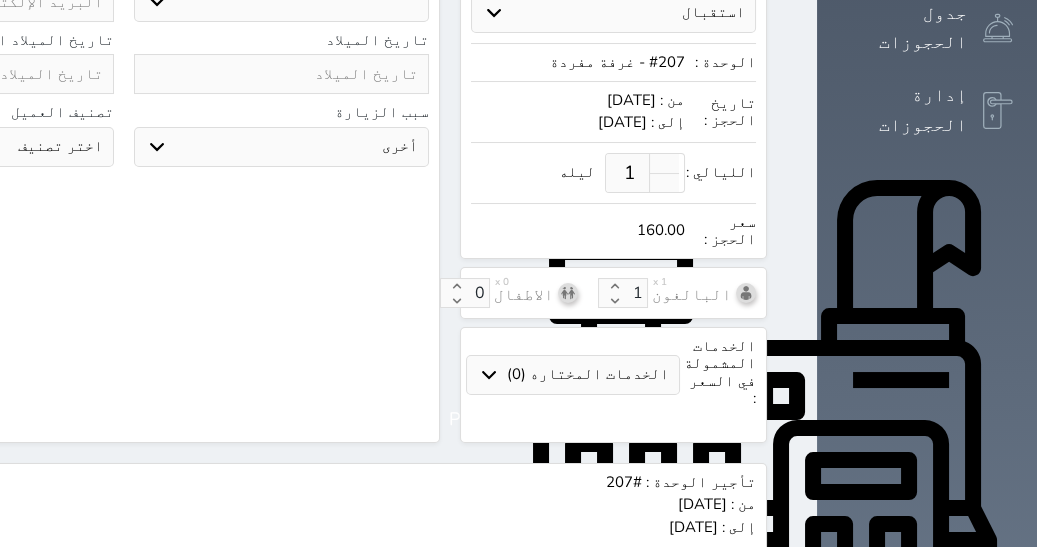 scroll, scrollTop: 491, scrollLeft: 0, axis: vertical 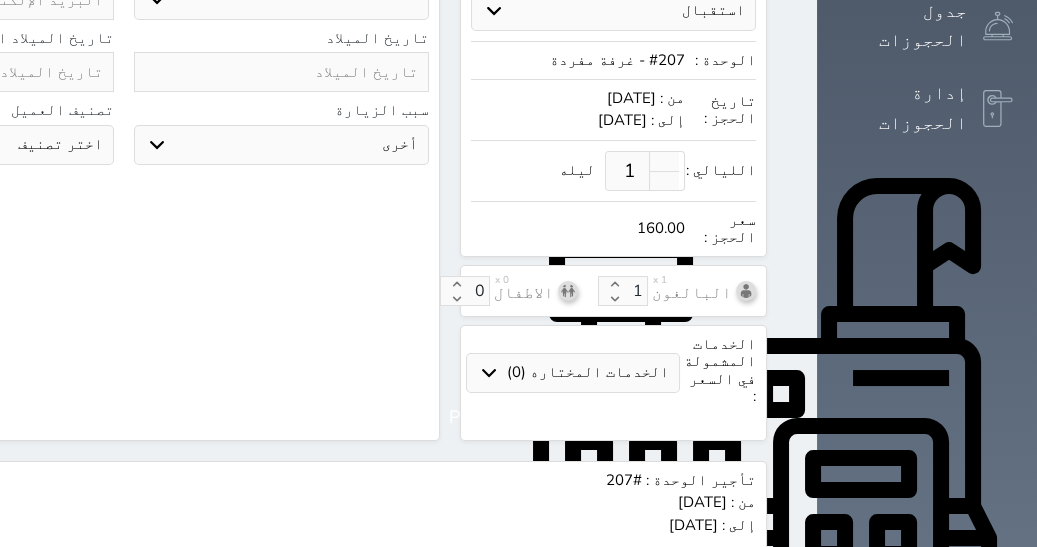 type on "1056686973" 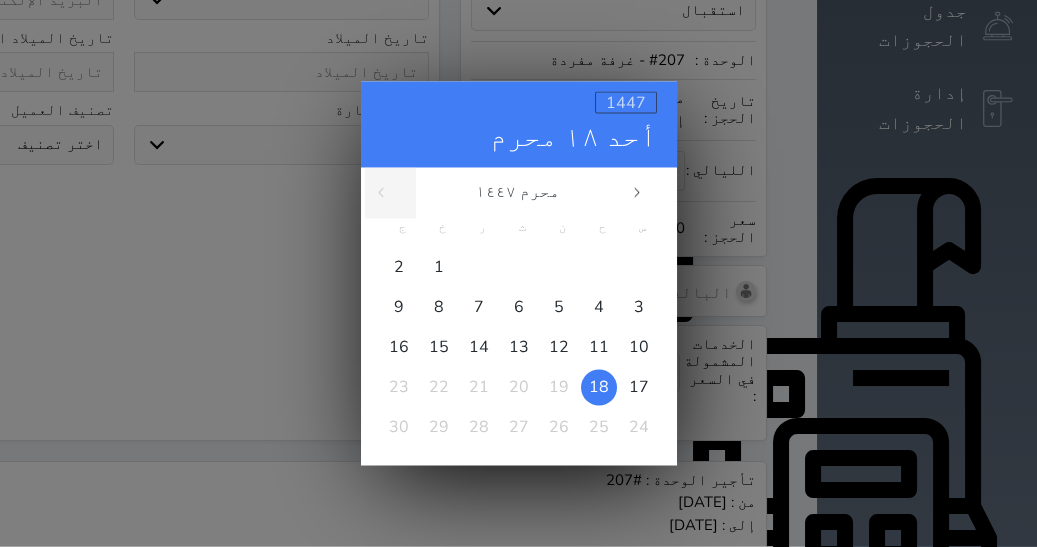 click on "1447" at bounding box center (626, 103) 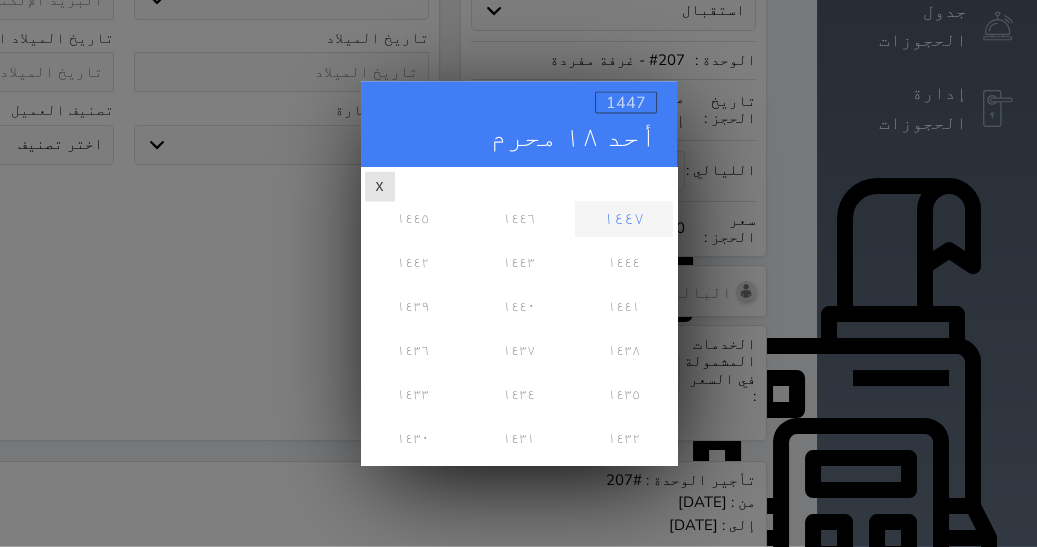 scroll, scrollTop: 0, scrollLeft: 0, axis: both 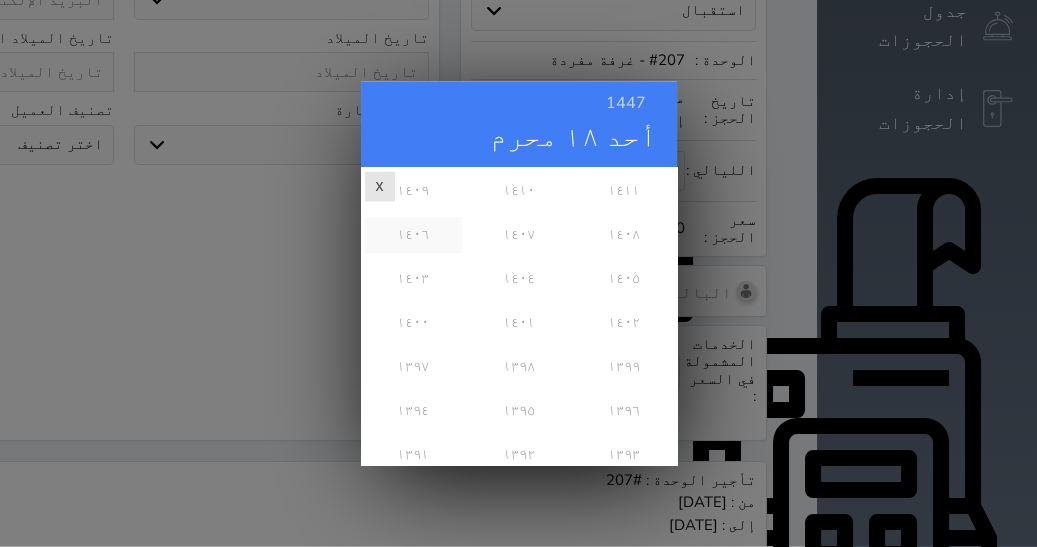 click on "١٤٠٦" at bounding box center [413, 235] 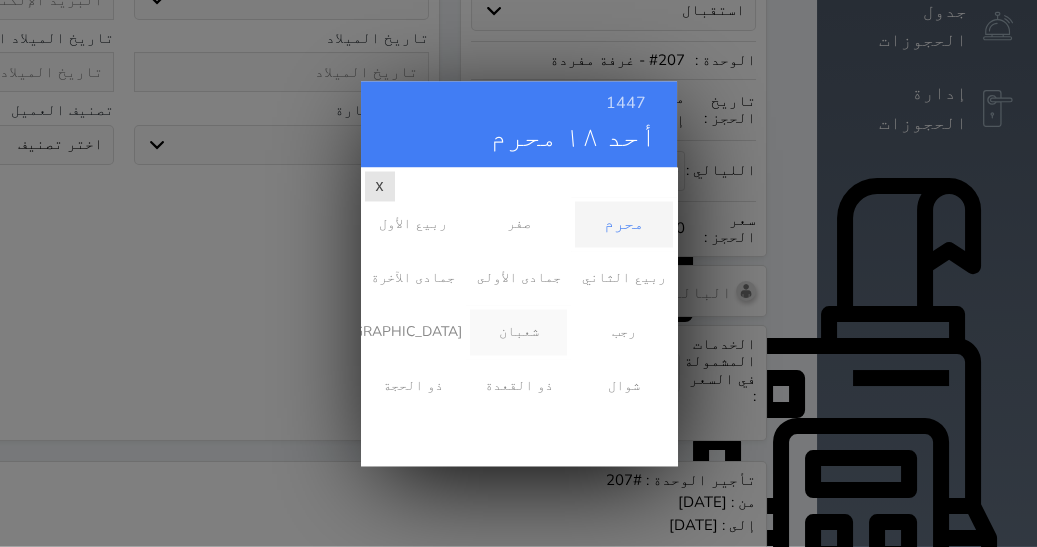 click on "شعبان" at bounding box center [518, 332] 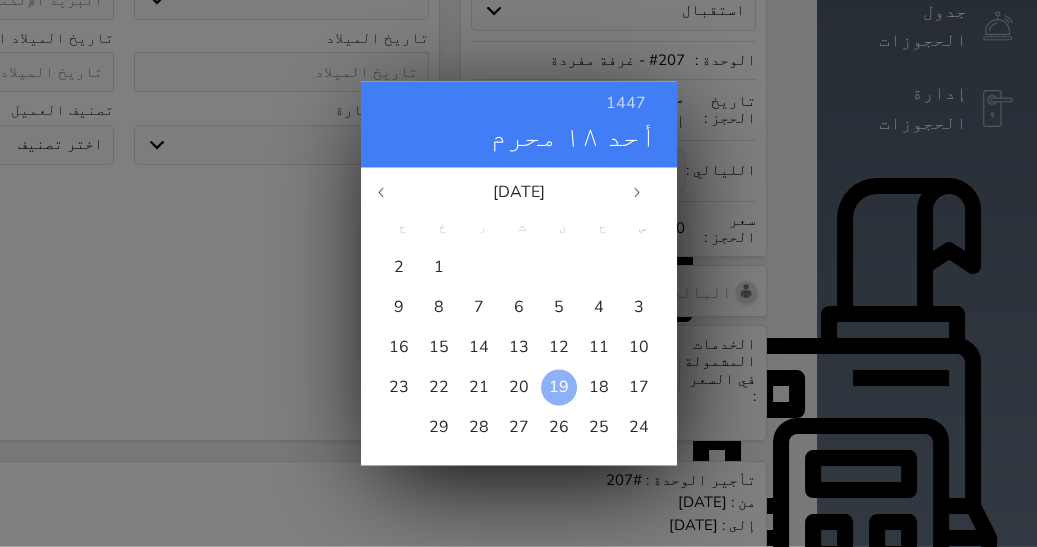 click on "19" at bounding box center (559, 387) 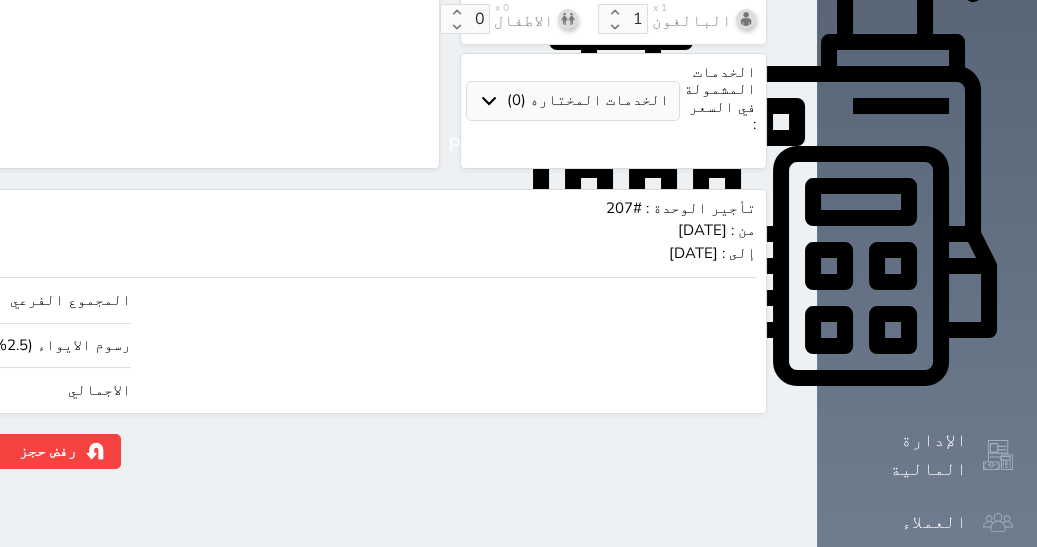 scroll, scrollTop: 835, scrollLeft: 0, axis: vertical 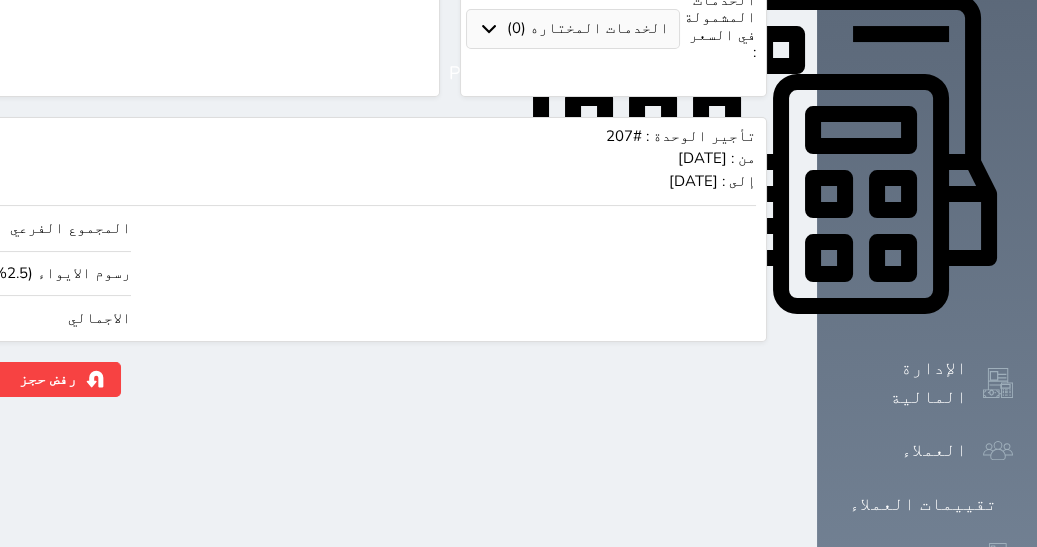 click on "160.00" at bounding box center [-117, 318] 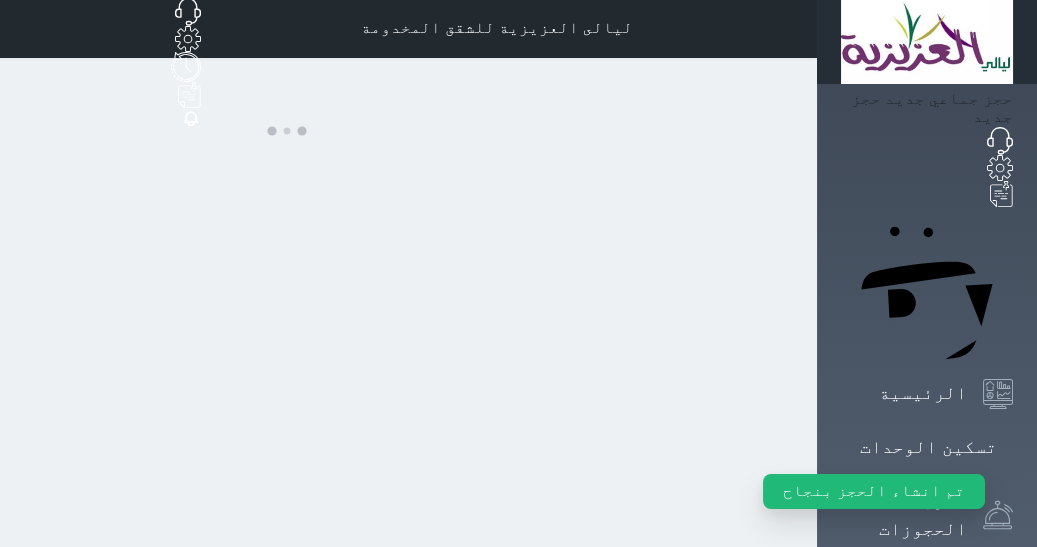 scroll, scrollTop: 0, scrollLeft: 0, axis: both 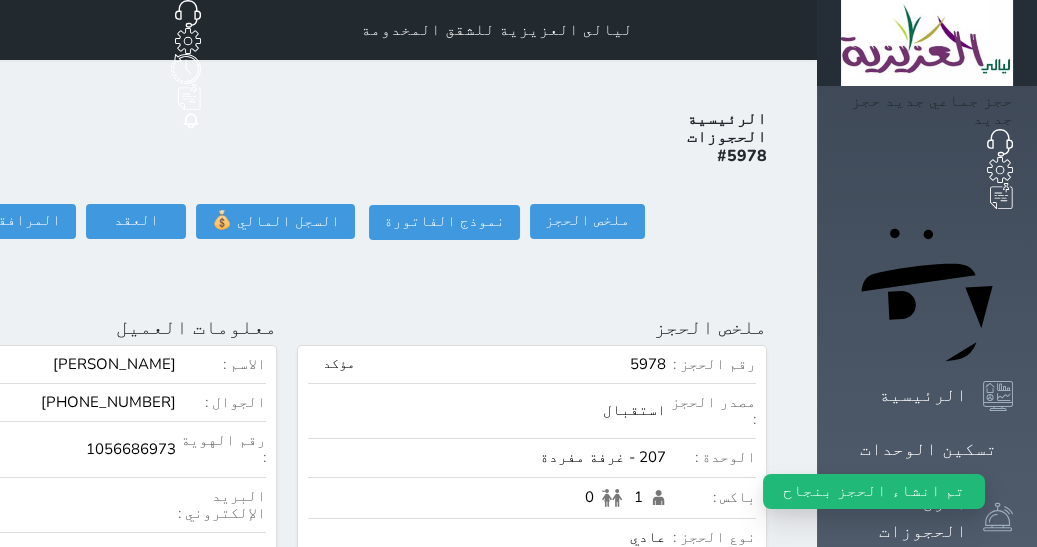 click on "تسجيل دخول" at bounding box center [-126, 221] 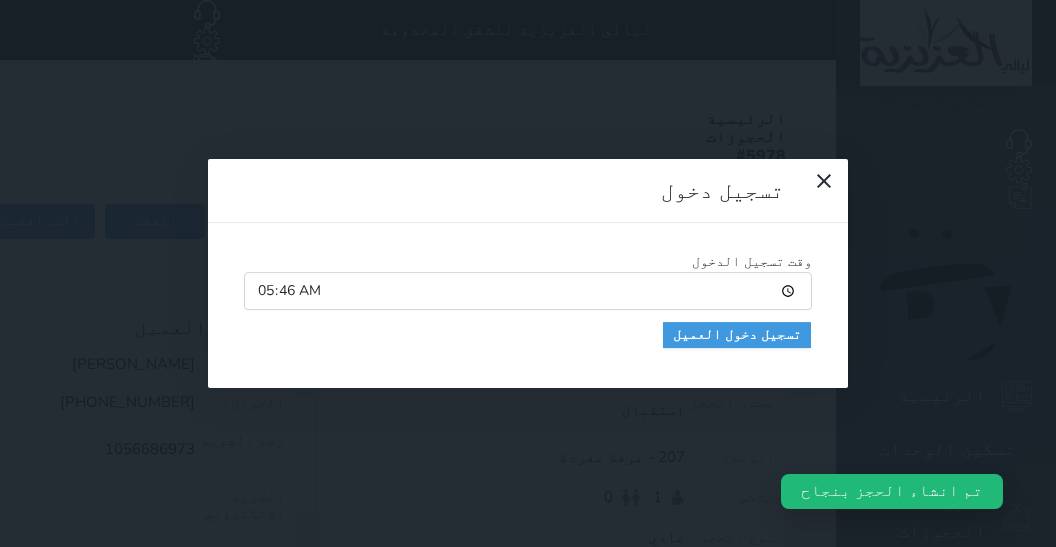 click on "05:46" at bounding box center (528, 291) 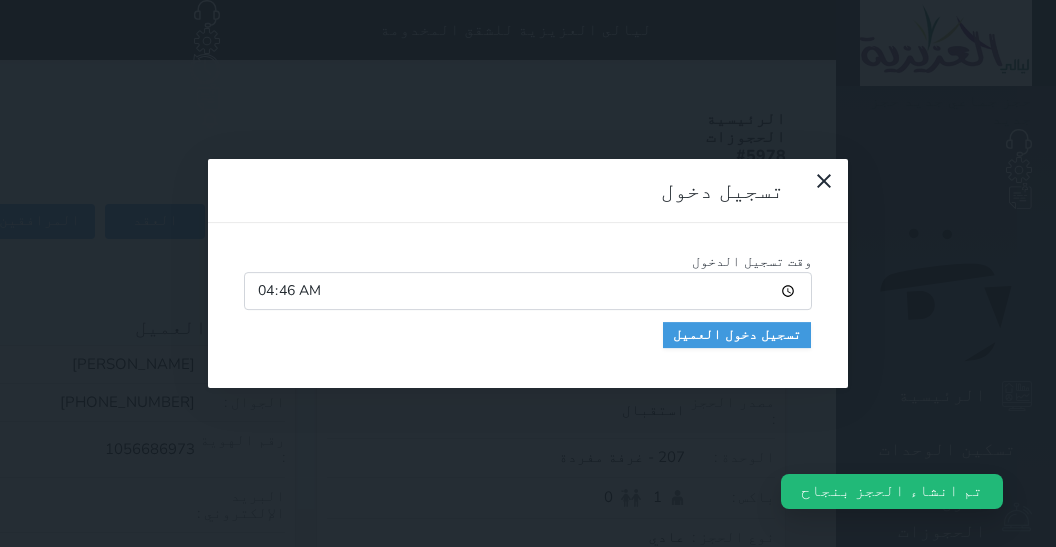 type on "04:00" 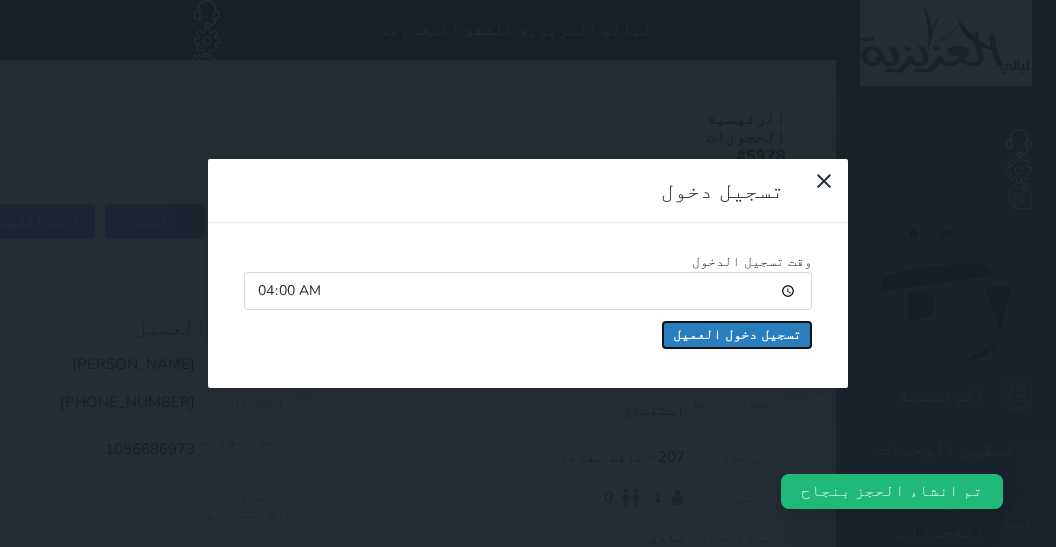 click on "تسجيل دخول العميل" at bounding box center [737, 335] 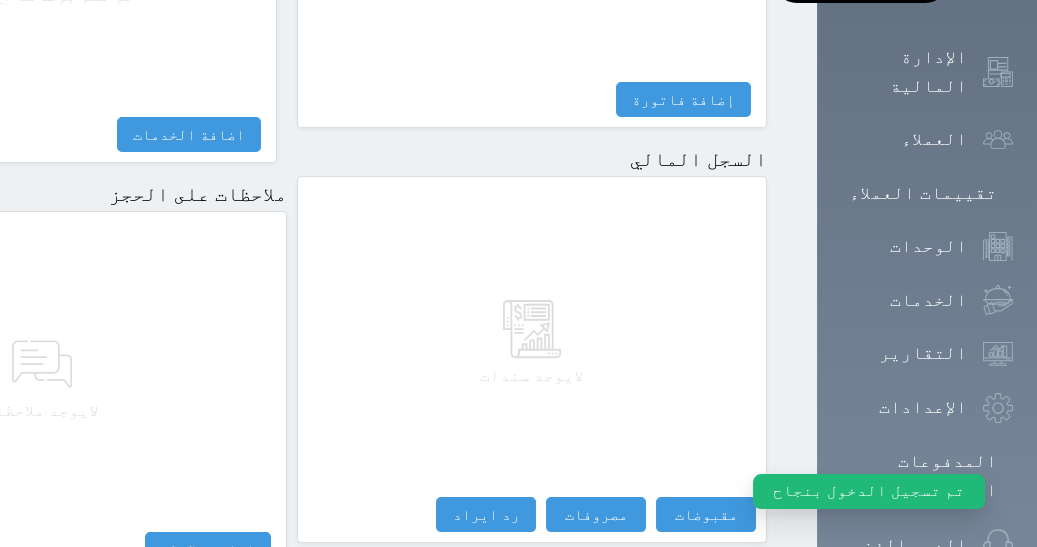 scroll, scrollTop: 1175, scrollLeft: 0, axis: vertical 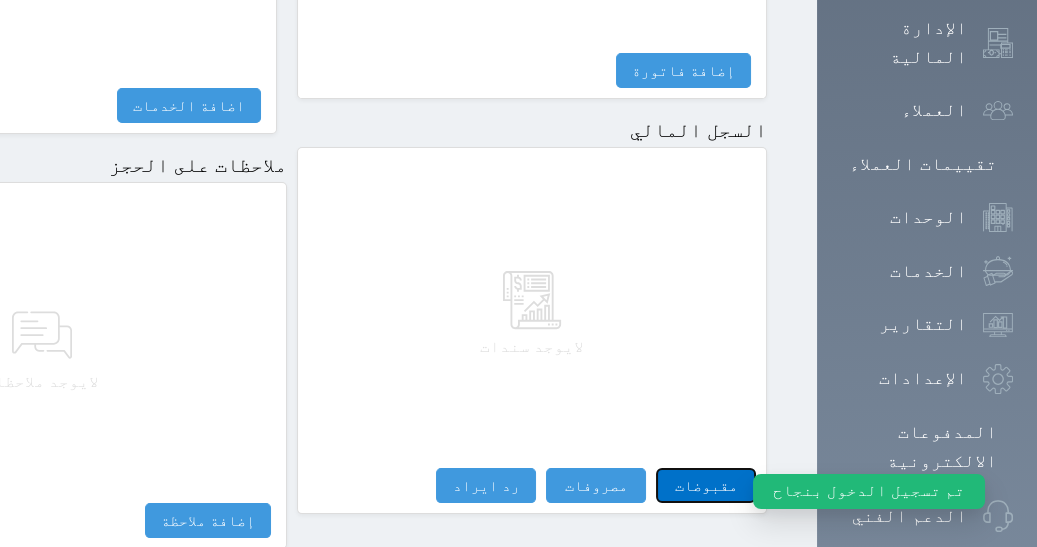 click on "مقبوضات" at bounding box center [706, 485] 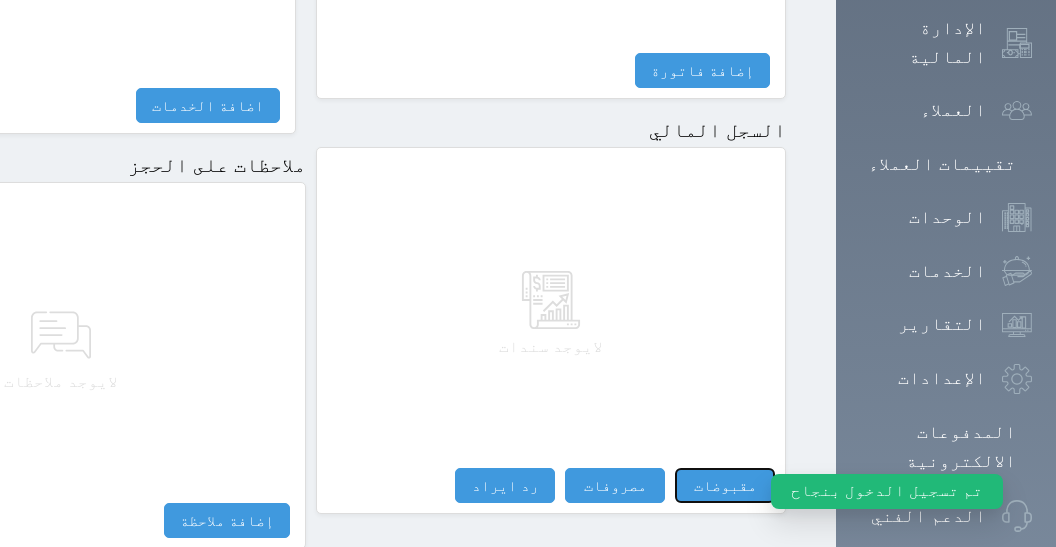 select 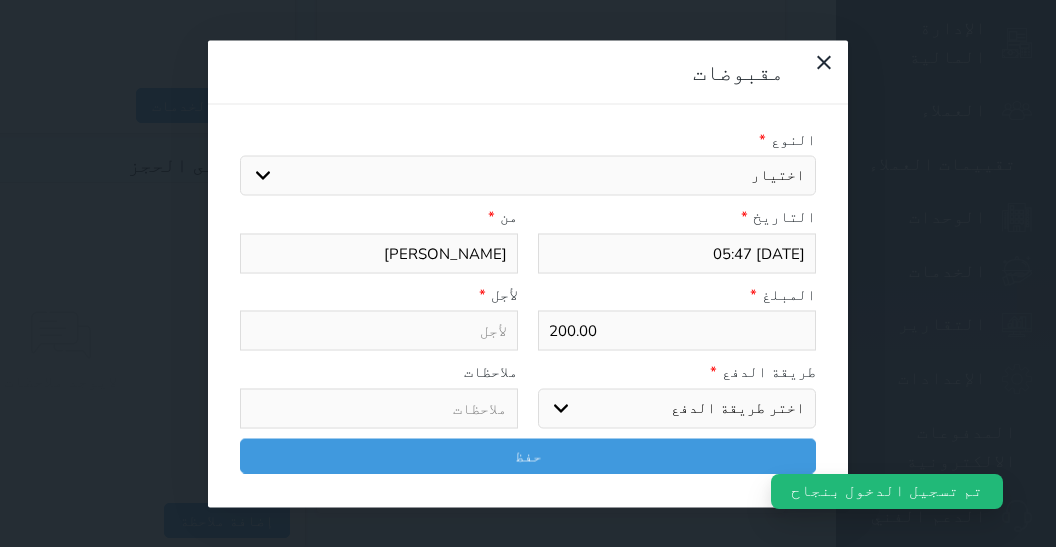 select 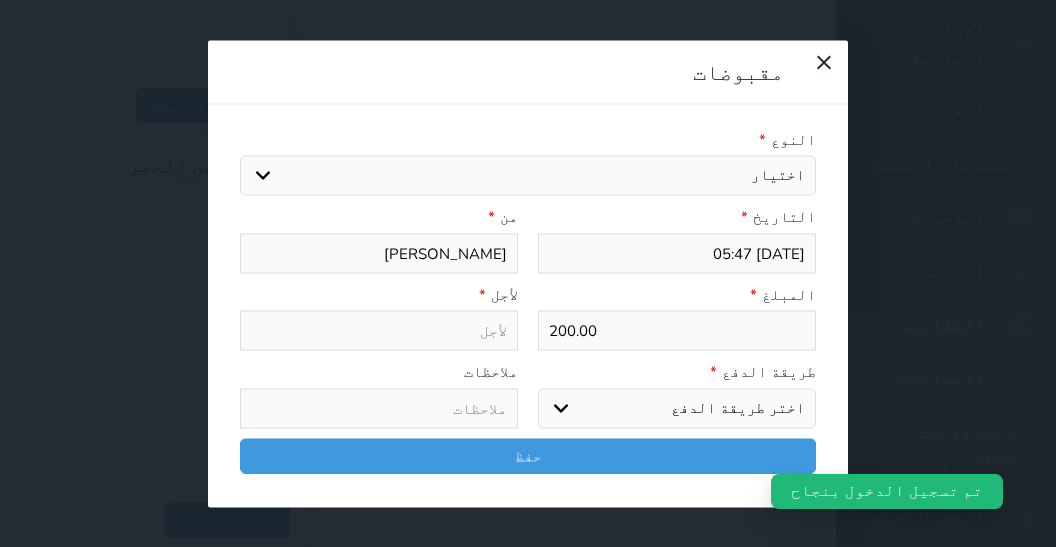 select 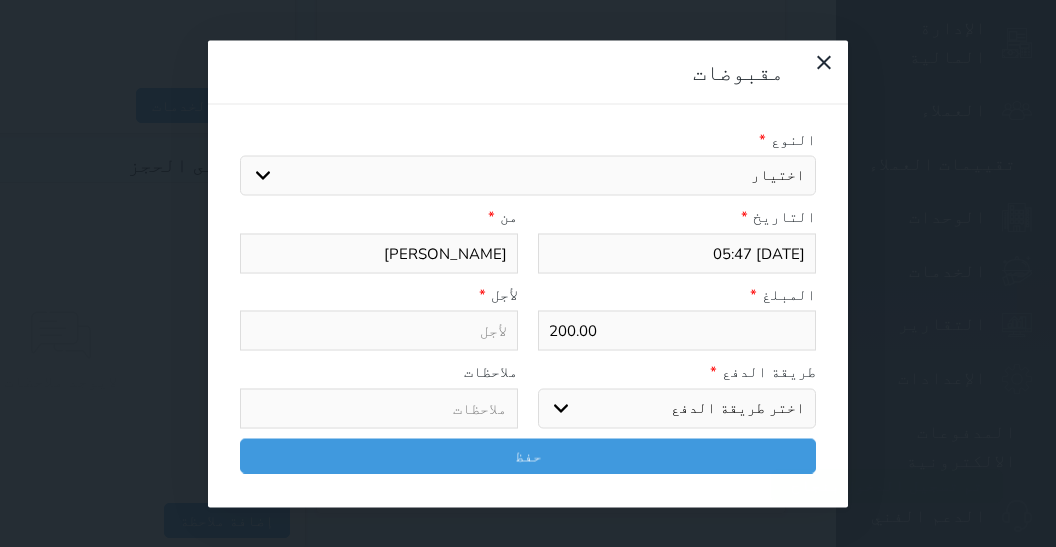 drag, startPoint x: 765, startPoint y: 136, endPoint x: 769, endPoint y: 151, distance: 15.524175 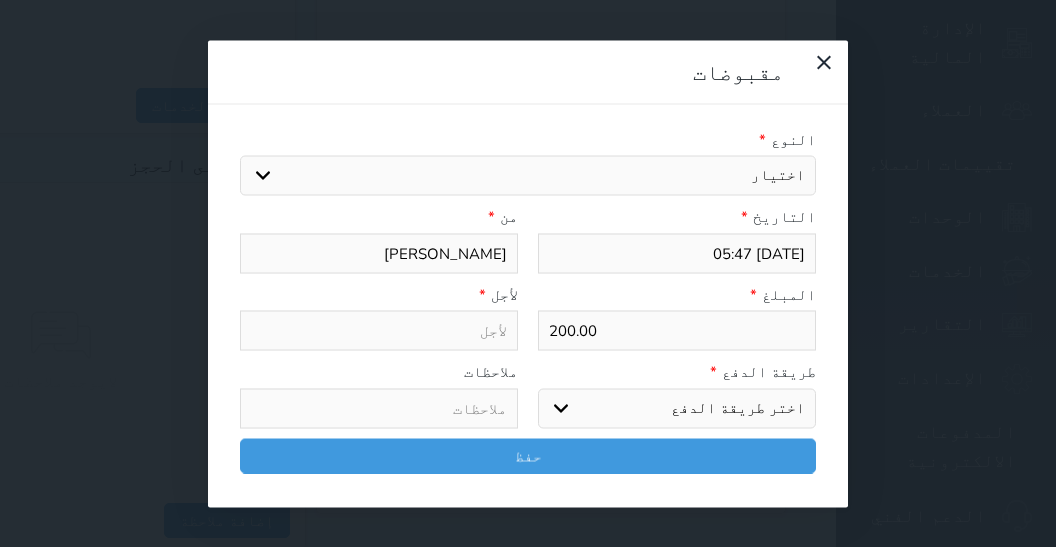 select on "2620" 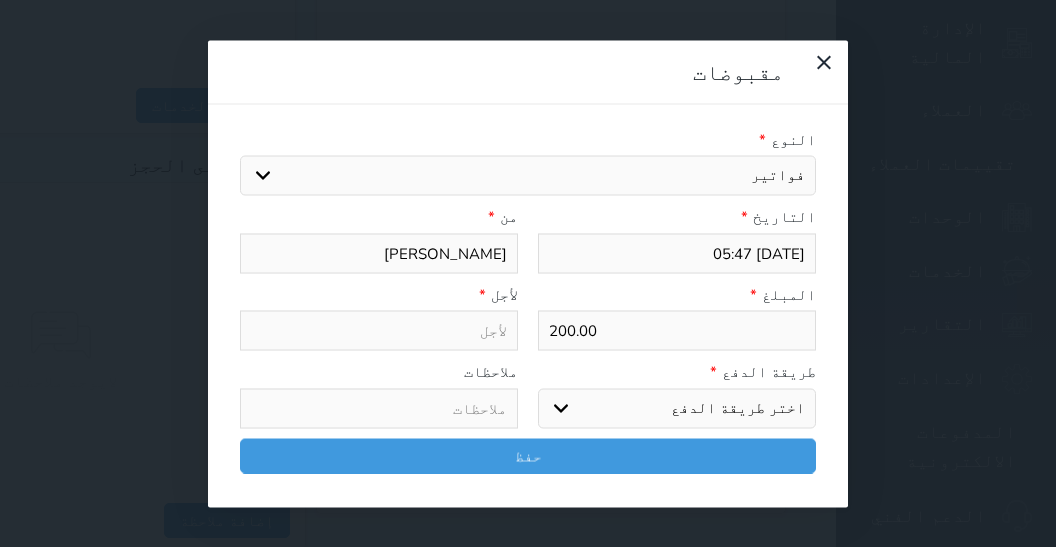 select 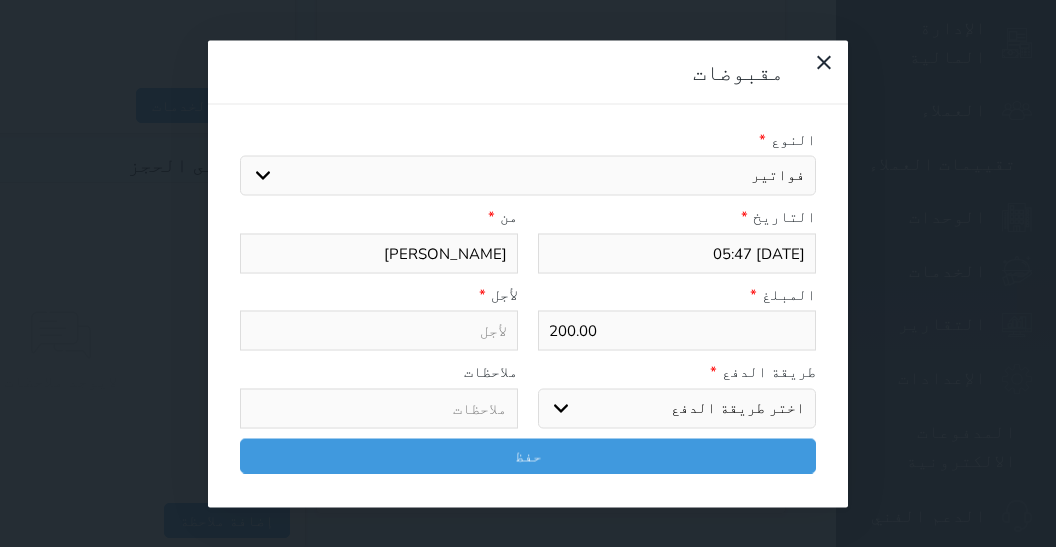 type on "فواتير - الوحدة - 207" 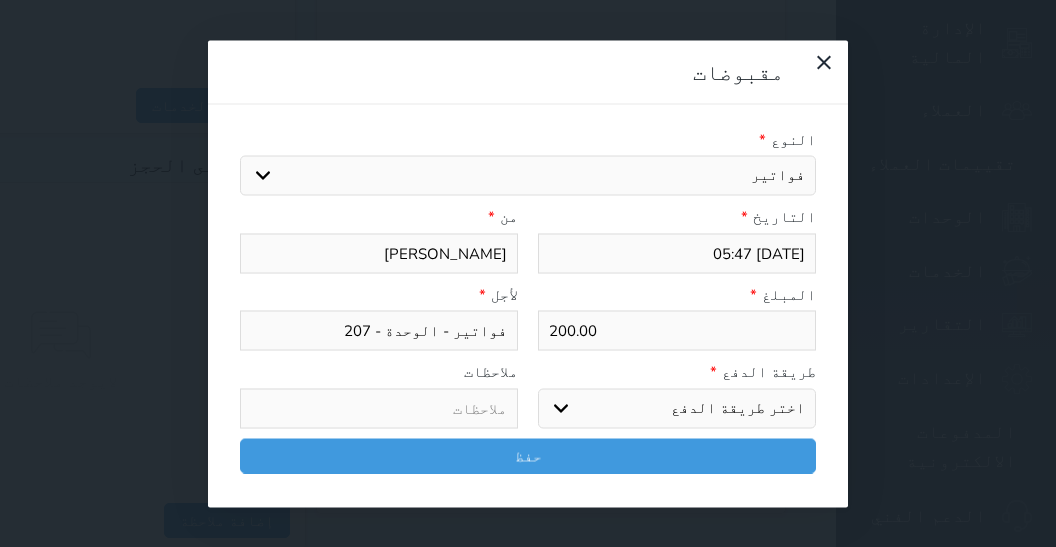 click on "اختر طريقة الدفع   دفع نقدى   تحويل بنكى   مدى   بطاقة ائتمان   آجل" at bounding box center [677, 408] 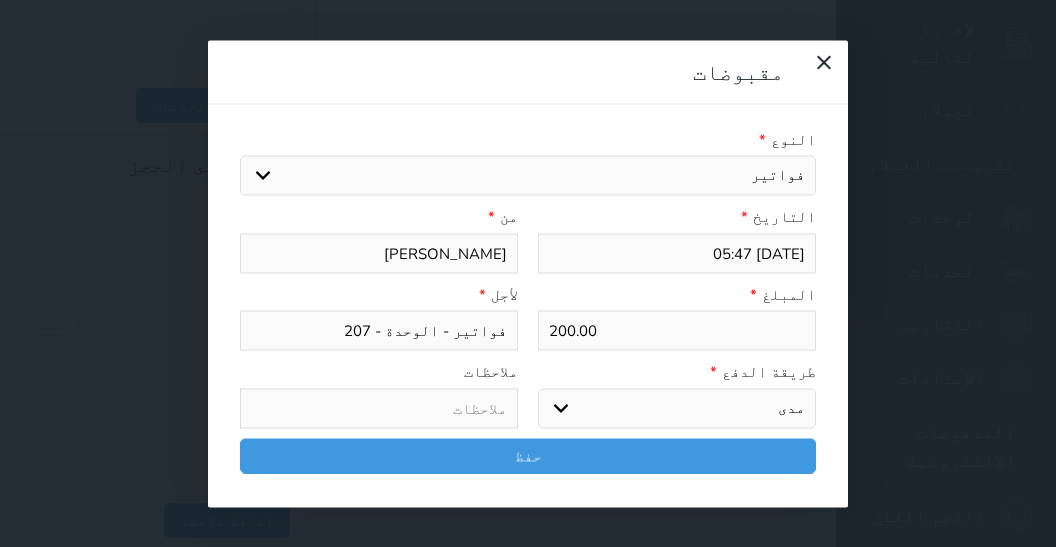 click on "مدى" at bounding box center [0, 0] 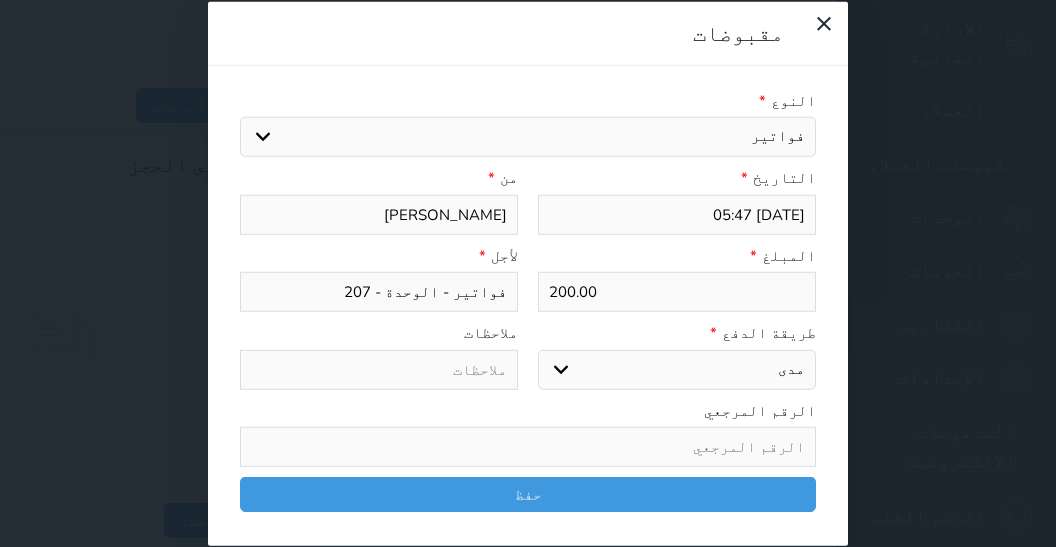 click on "المبلغ *   200.00" at bounding box center [677, 278] 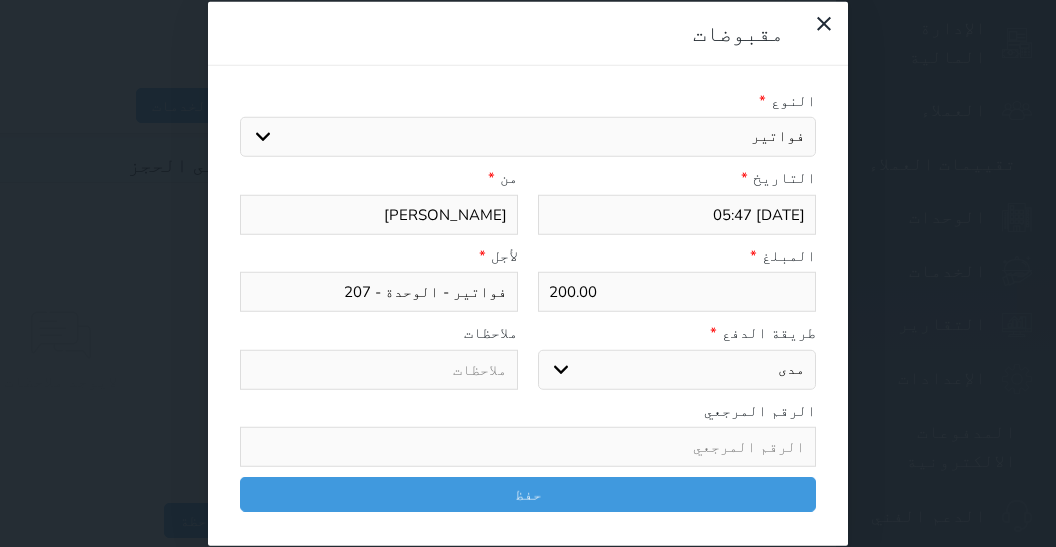 click on "اختر طريقة الدفع   دفع نقدى   تحويل بنكى   مدى   بطاقة ائتمان   آجل" at bounding box center (677, 369) 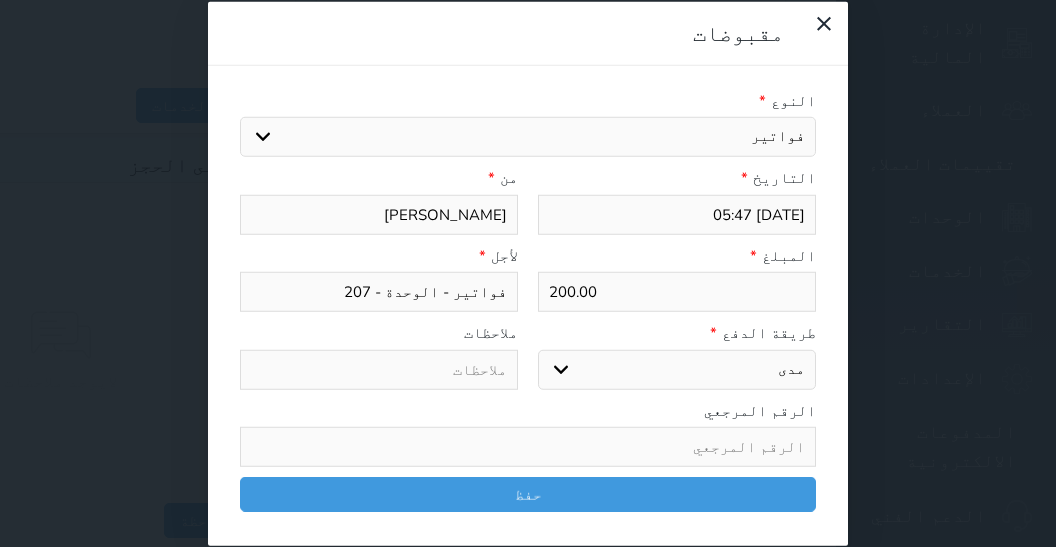 select on "cash" 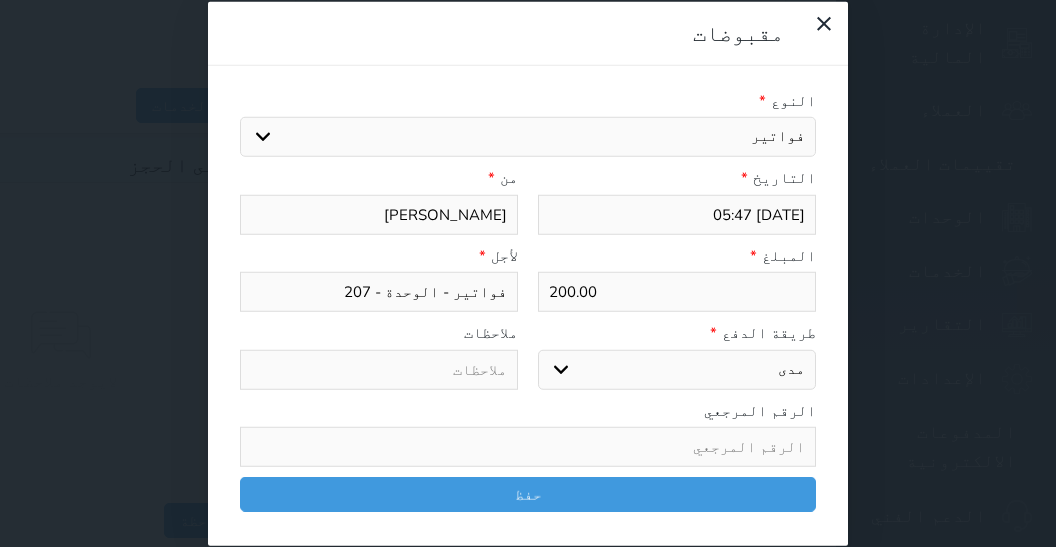 click on "دفع نقدى" at bounding box center [0, 0] 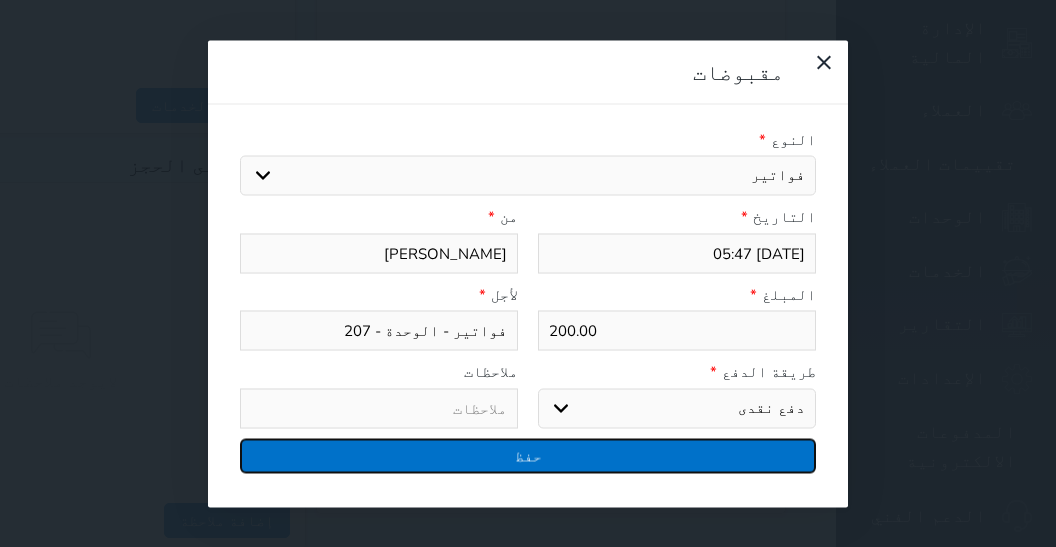 click on "حفظ" at bounding box center (528, 455) 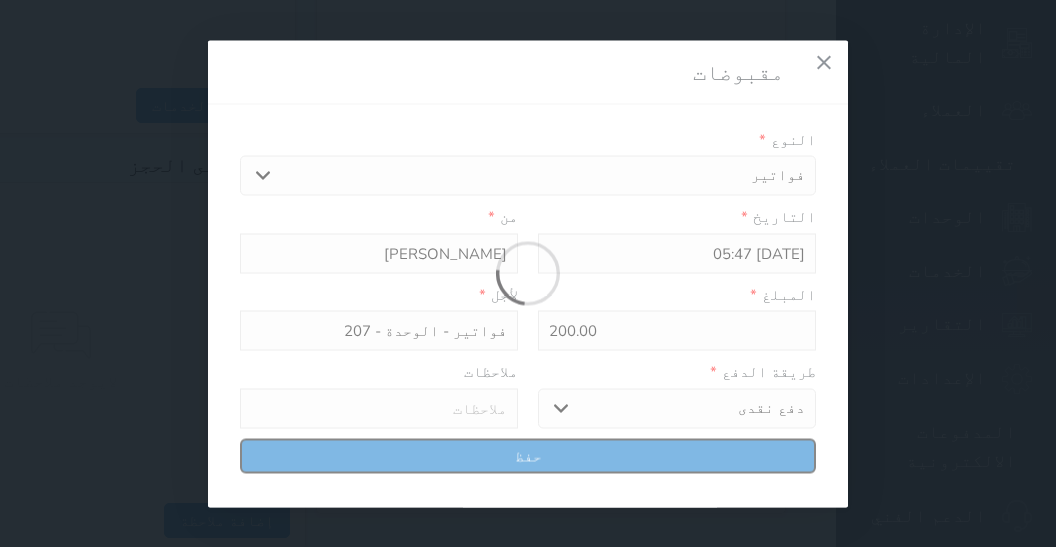 select 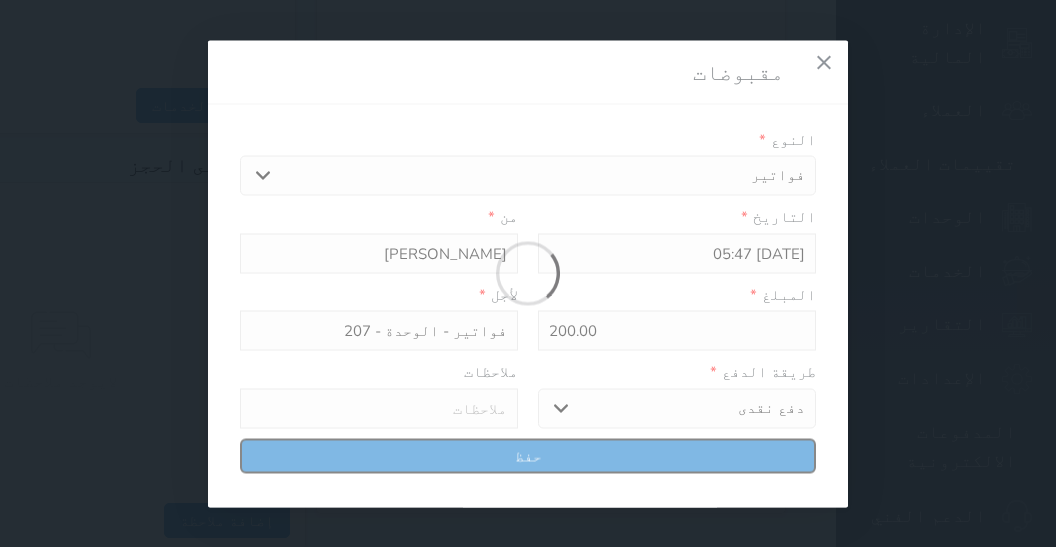 type 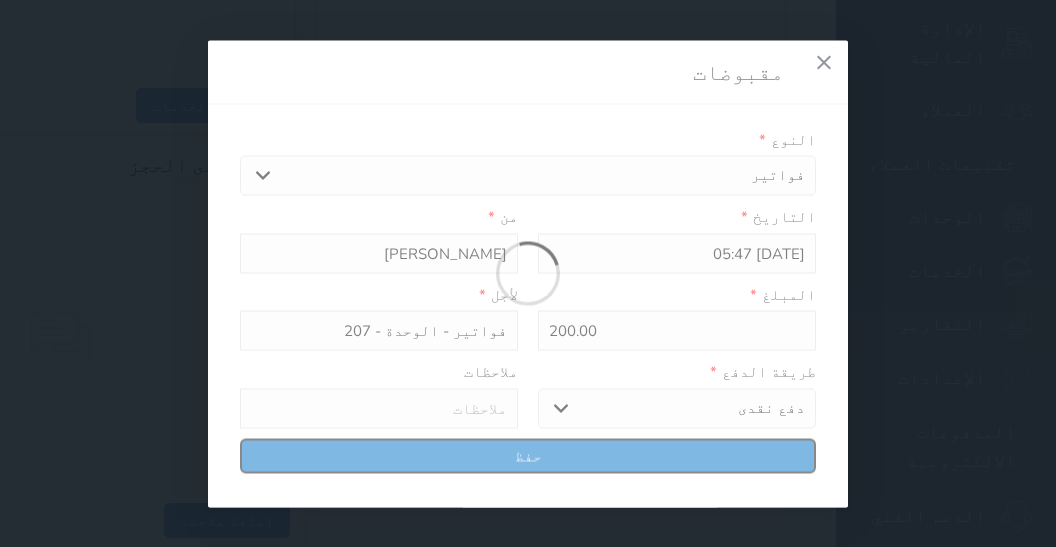 type on "0" 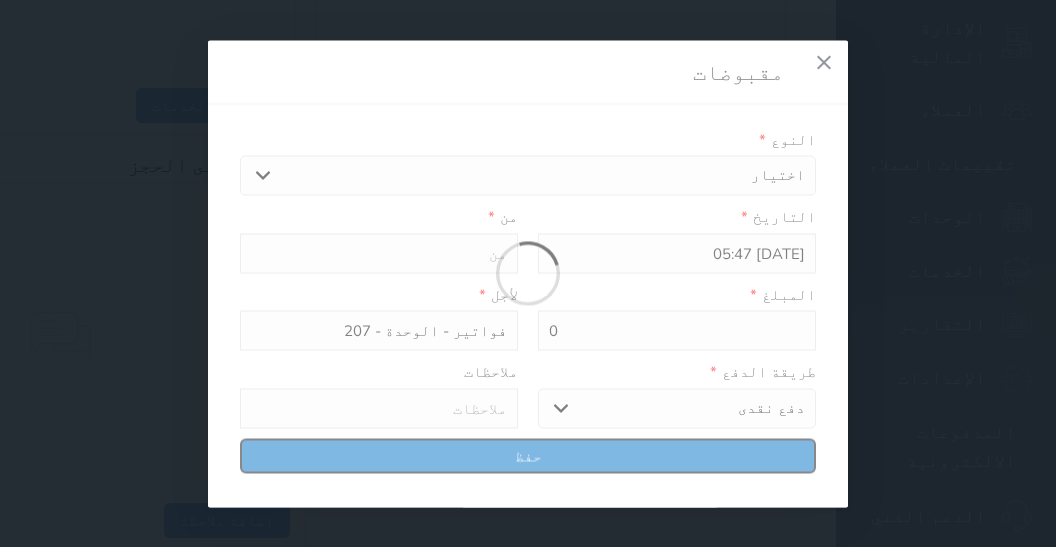select 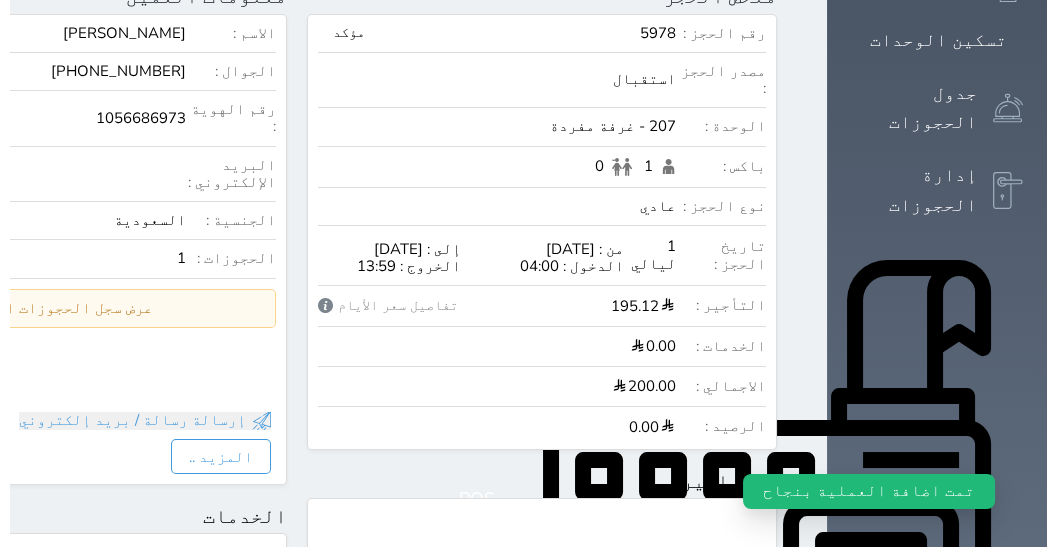 scroll, scrollTop: 0, scrollLeft: 0, axis: both 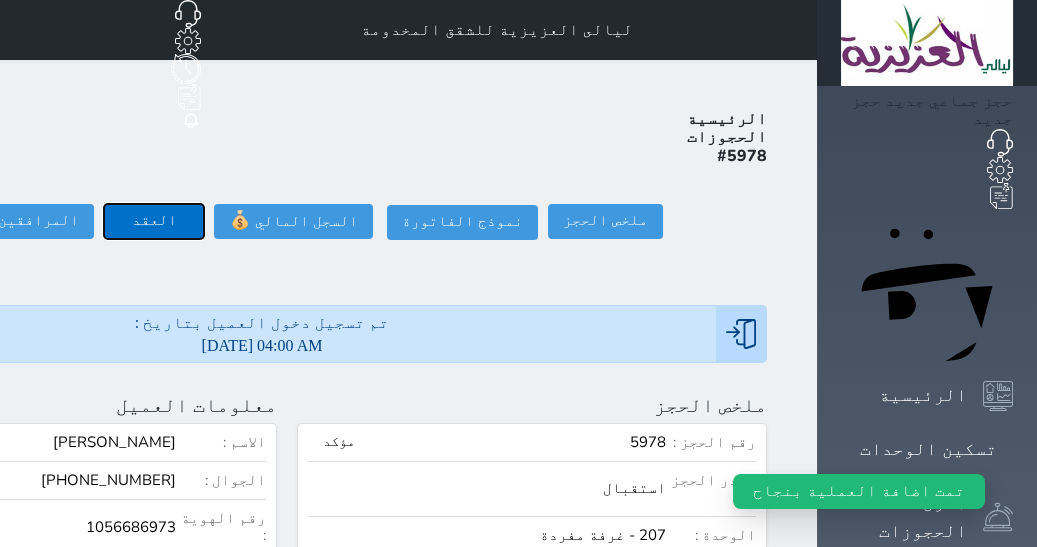 click on "العقد" at bounding box center (154, 221) 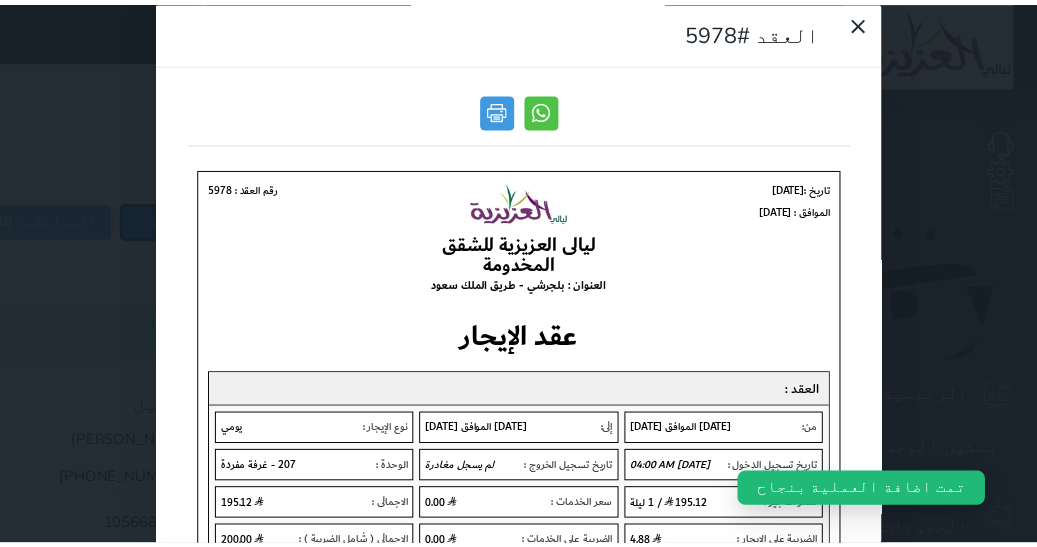 scroll, scrollTop: 0, scrollLeft: 0, axis: both 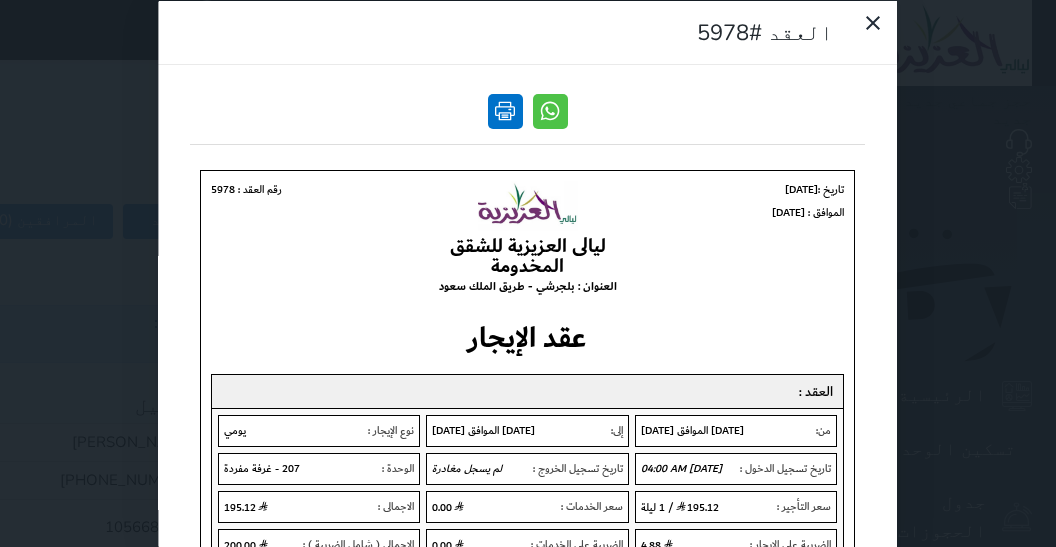 click at bounding box center [505, 110] 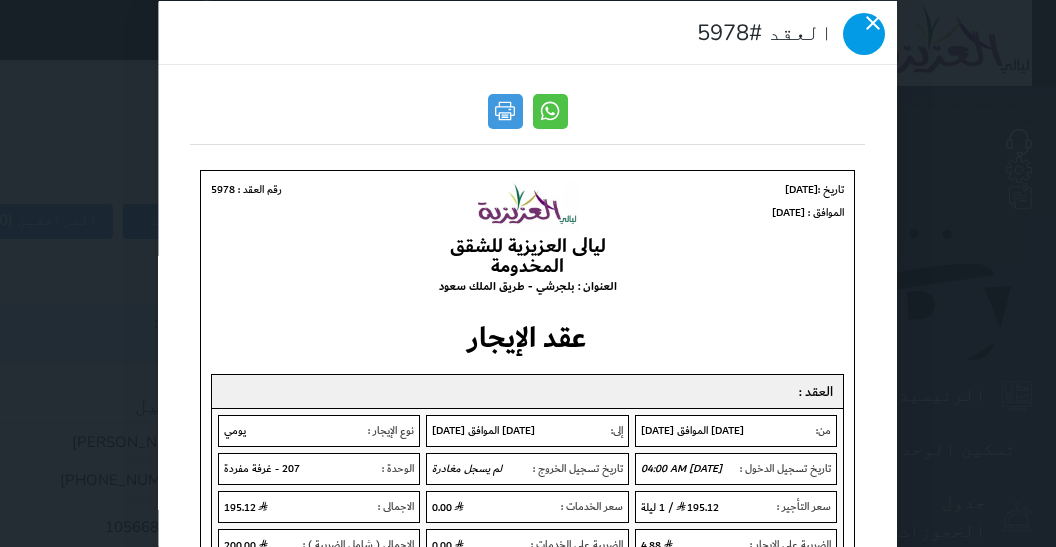 click 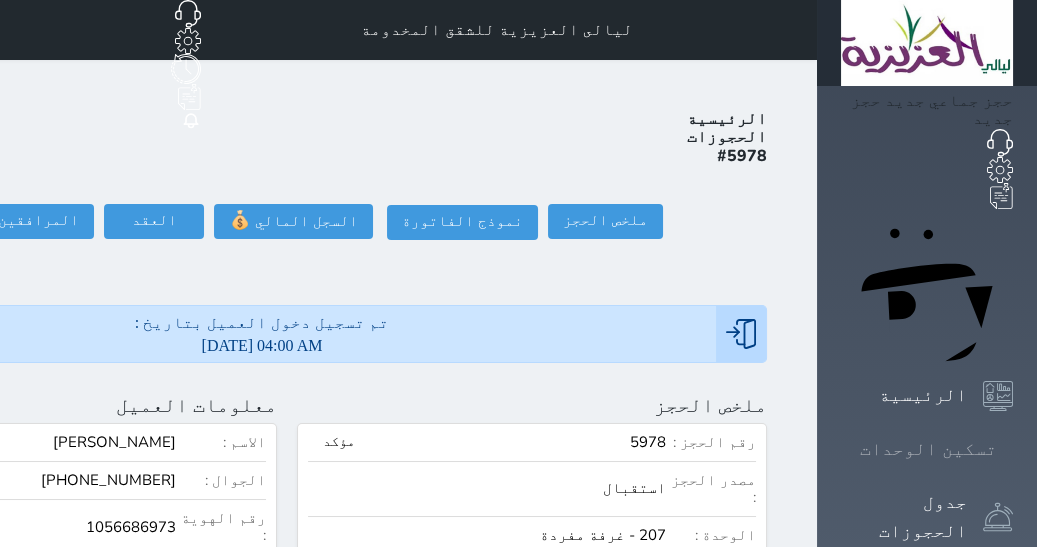 click 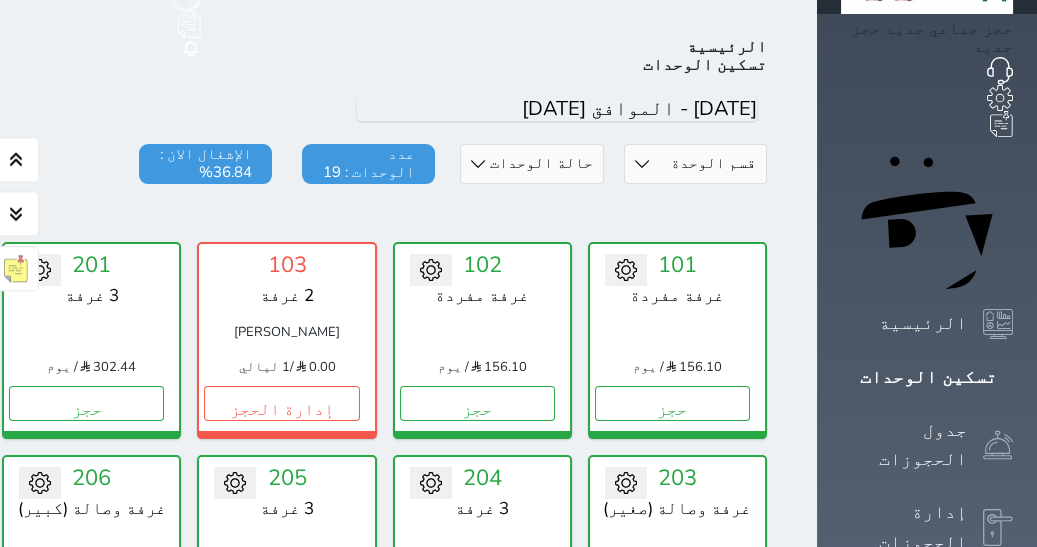 scroll, scrollTop: 77, scrollLeft: 0, axis: vertical 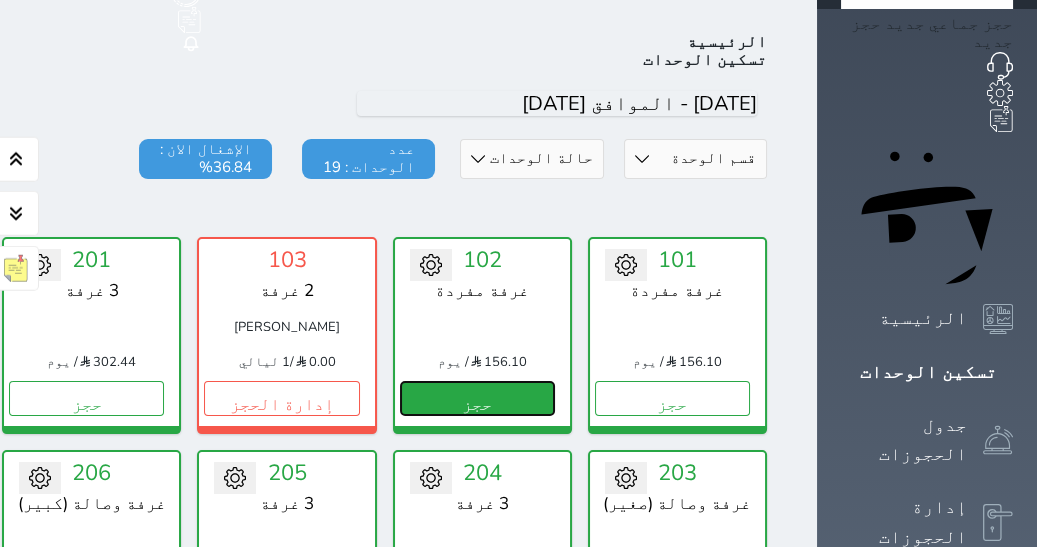 click on "حجز" at bounding box center [477, 398] 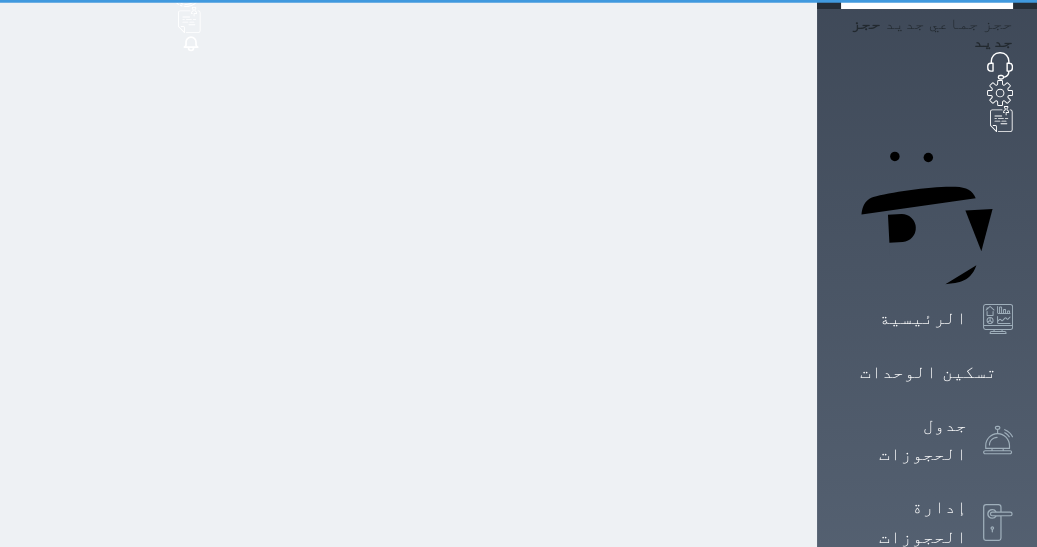 scroll, scrollTop: 8, scrollLeft: 0, axis: vertical 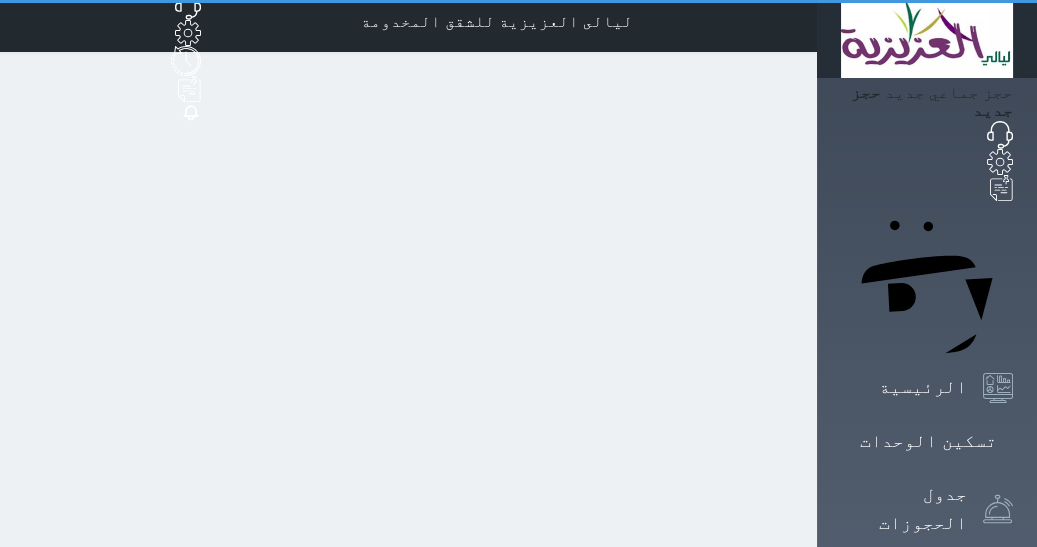 select on "1" 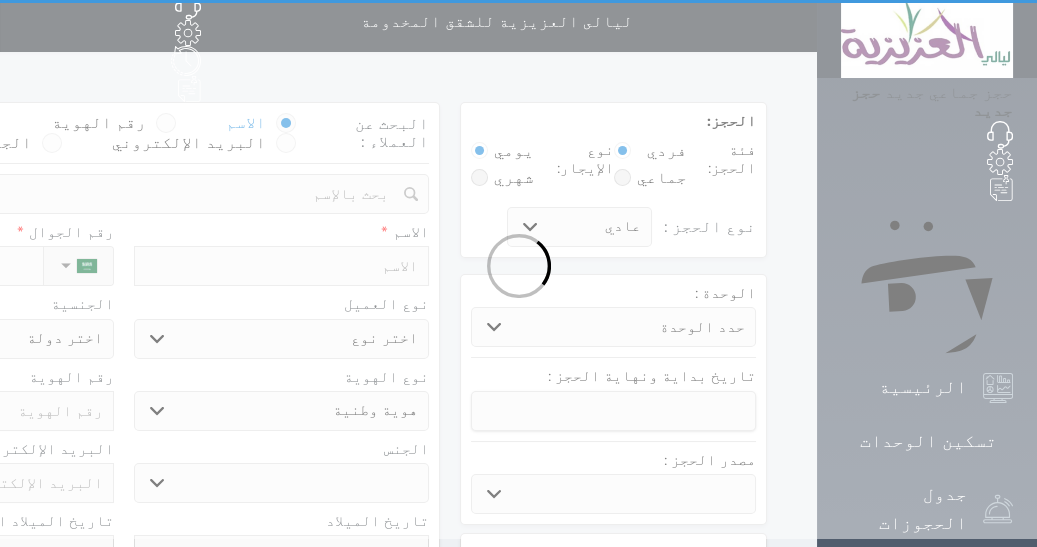 scroll, scrollTop: 0, scrollLeft: 0, axis: both 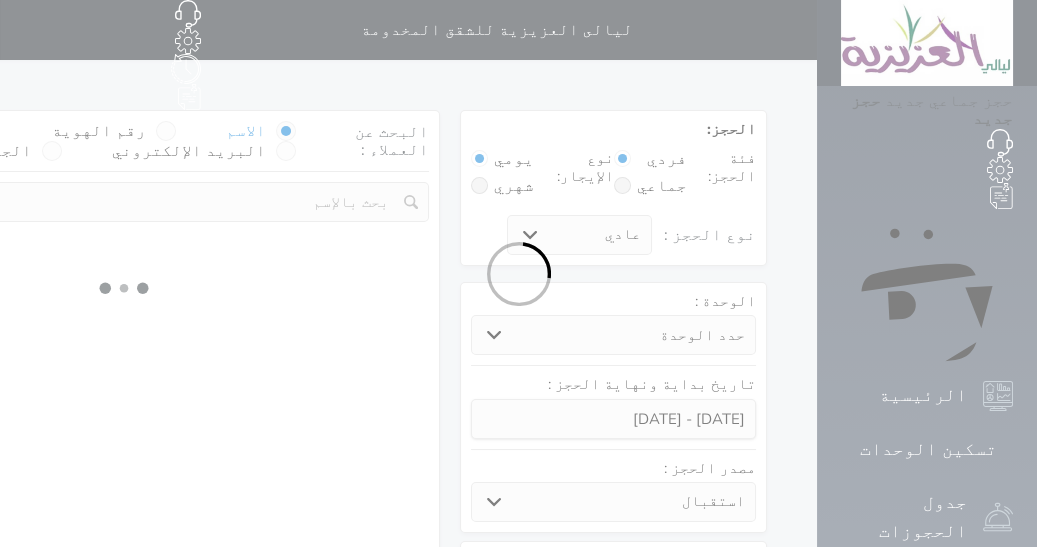 select 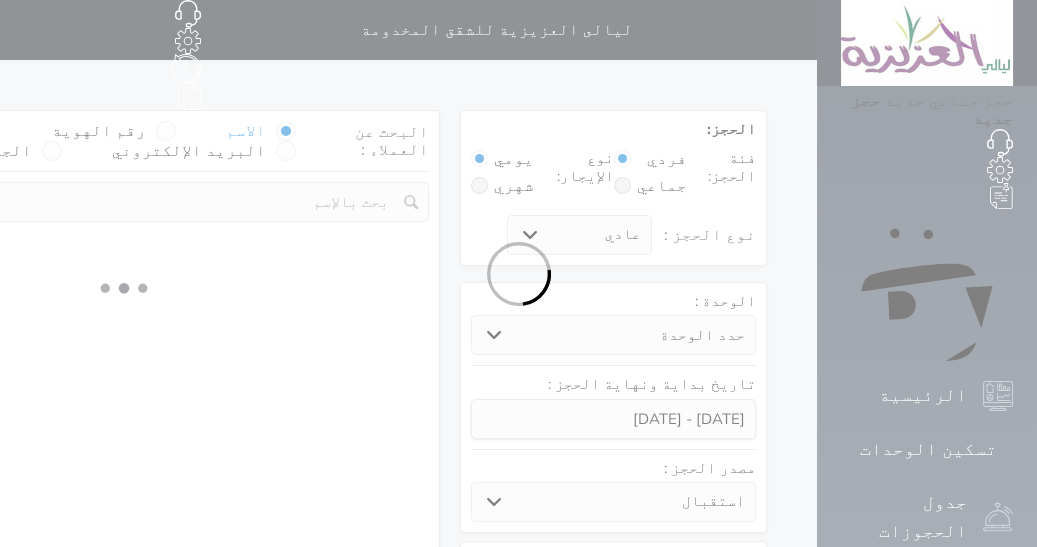 select on "1" 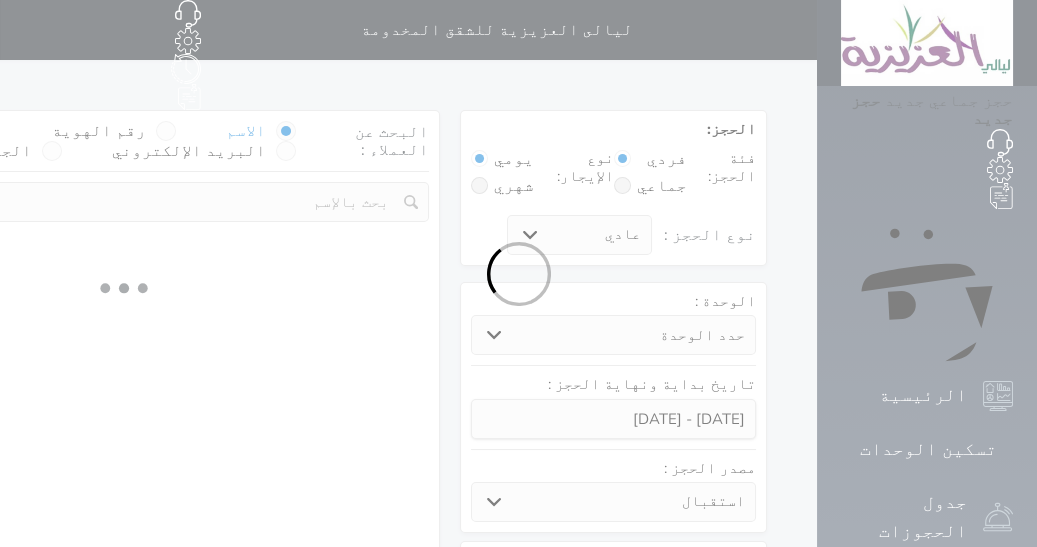 select on "113" 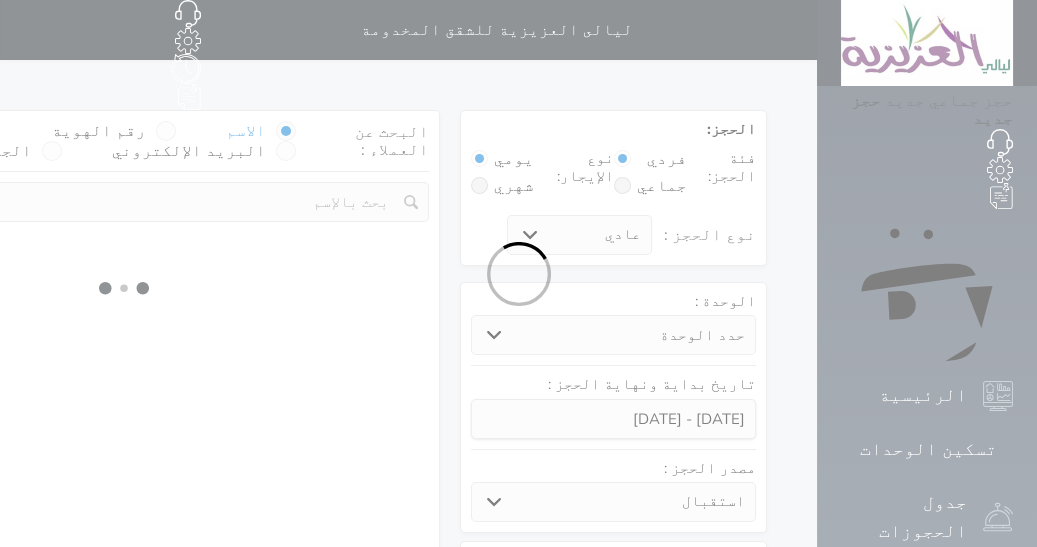 select on "1" 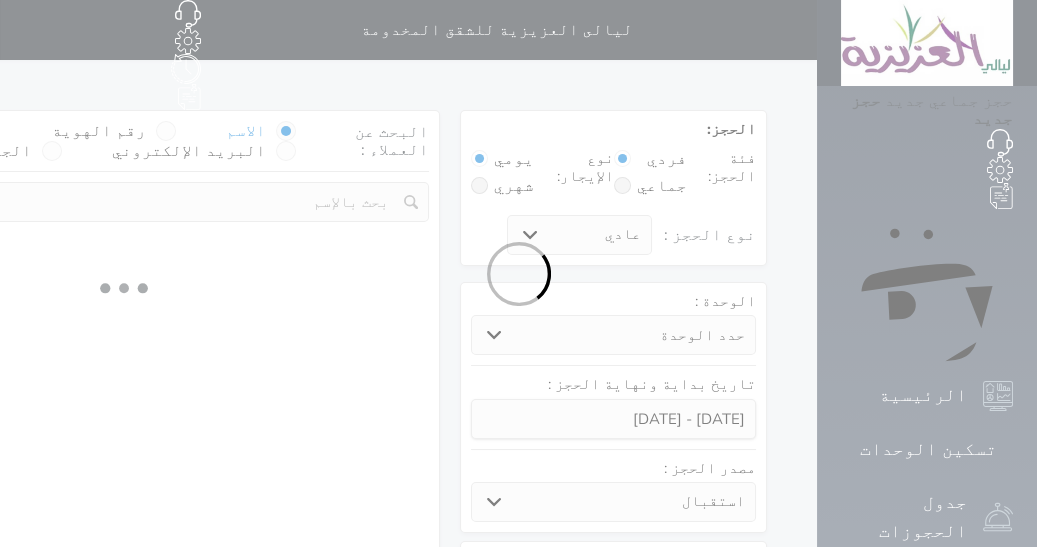 select 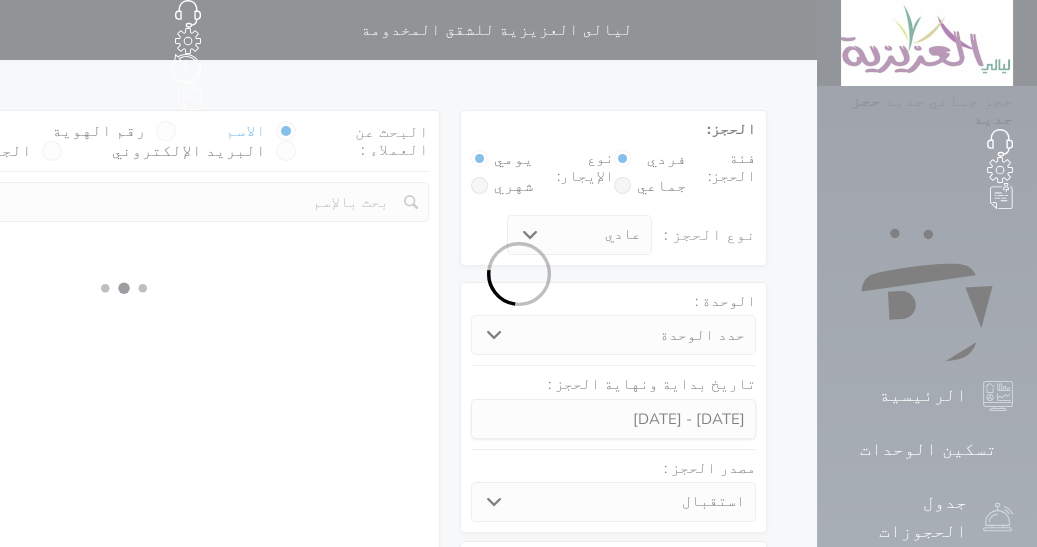 select on "7" 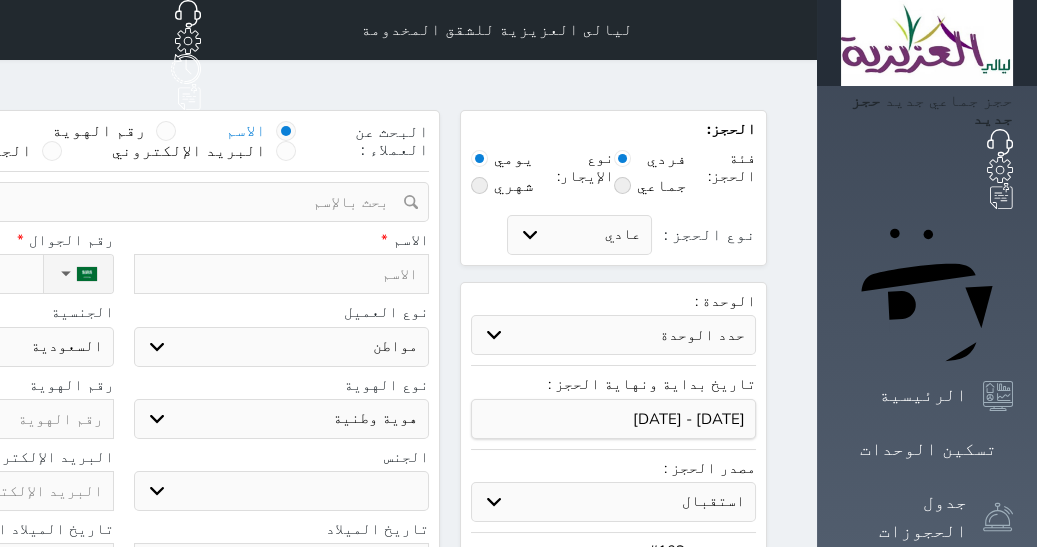 select 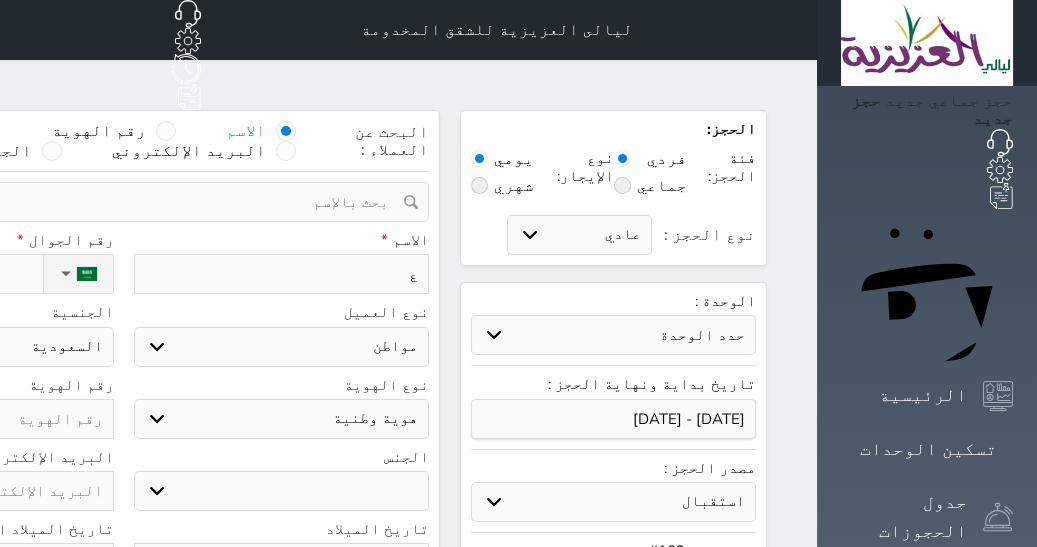 type on "عو" 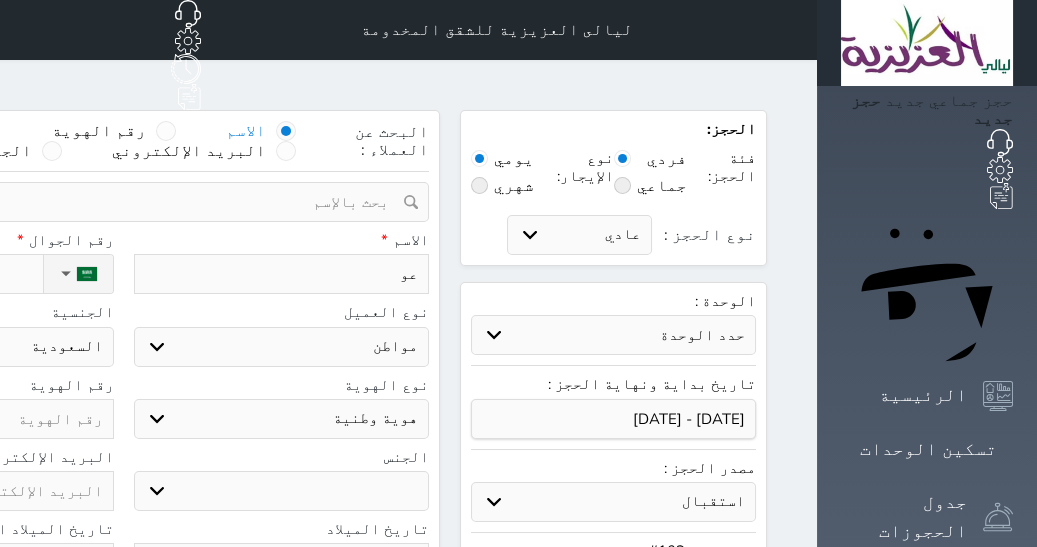 type on "عوض" 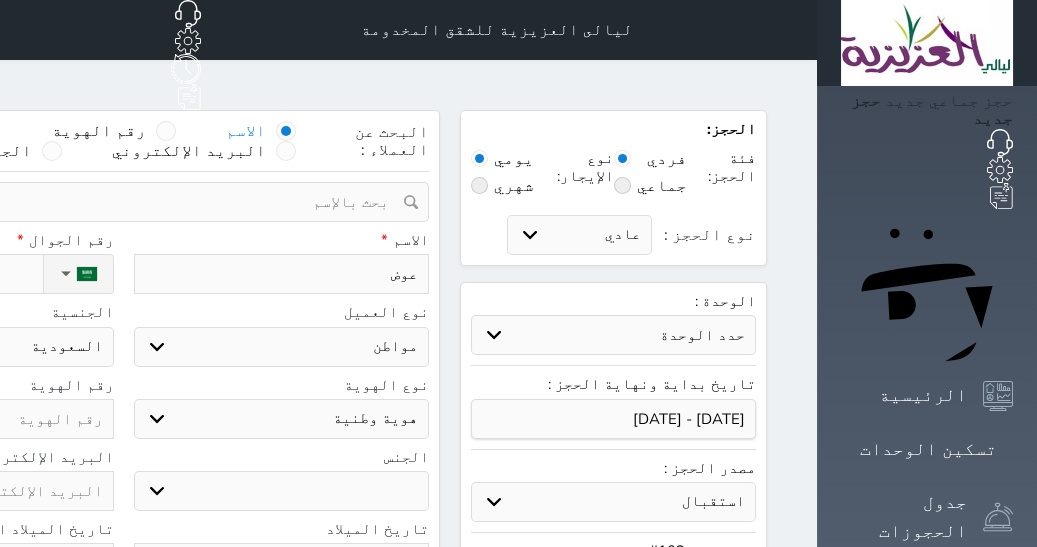 type on "عوض" 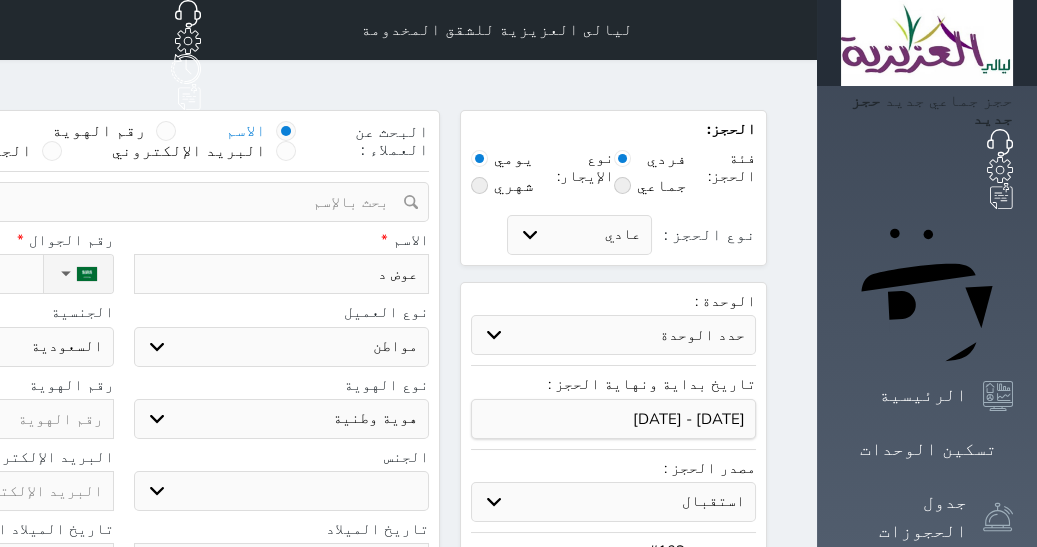 type on "عوض دل" 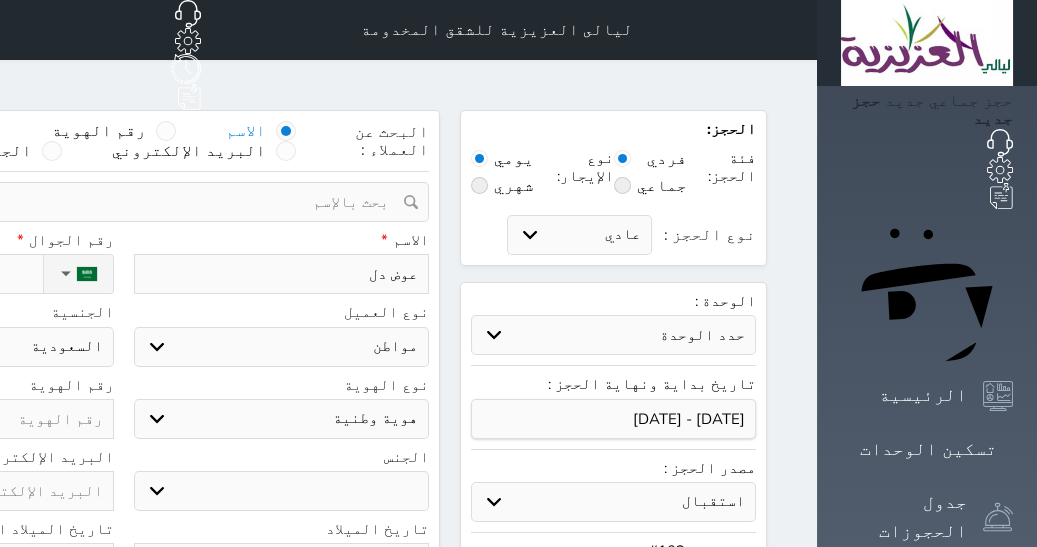 type on "عوض دلي" 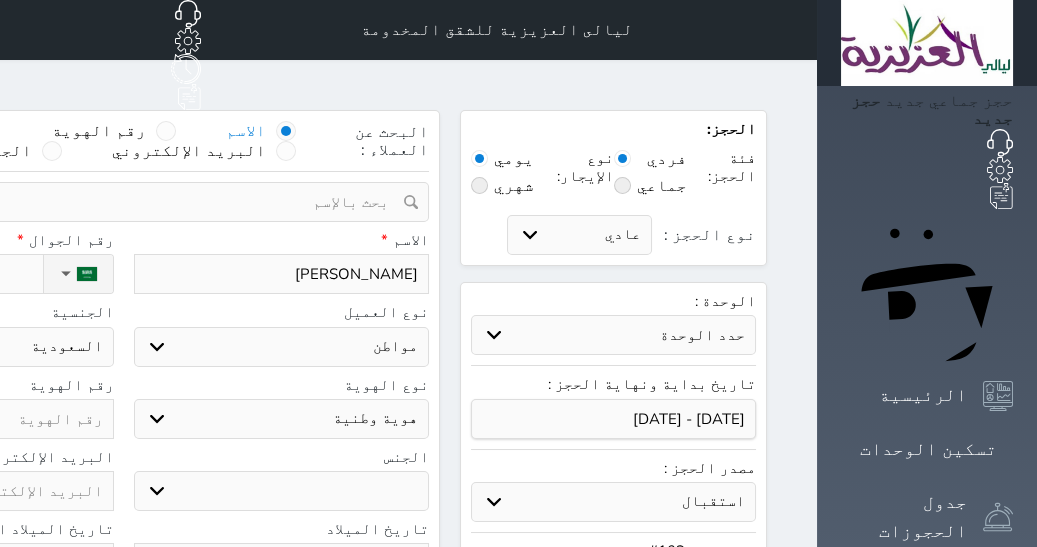type on "عوض دليم" 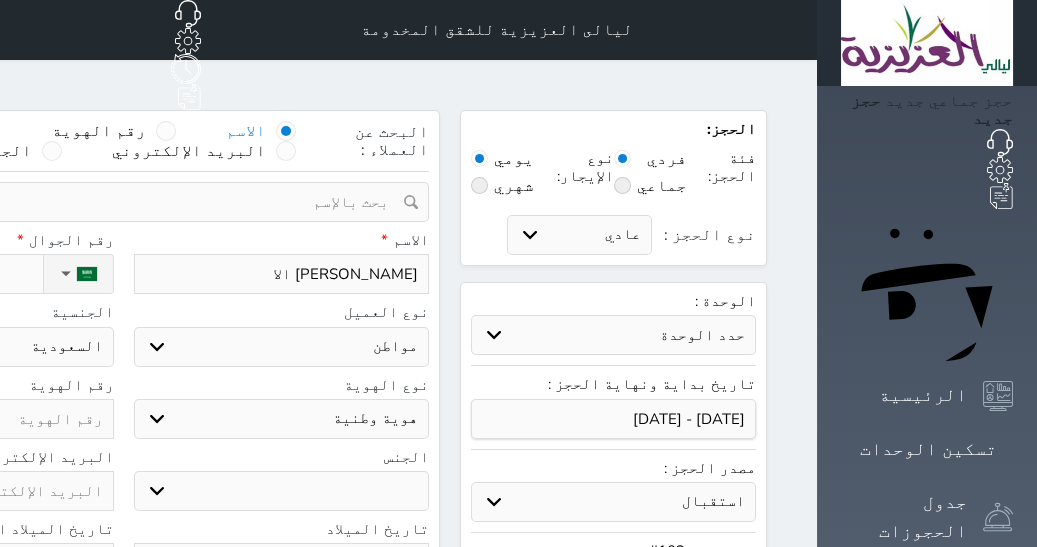 select 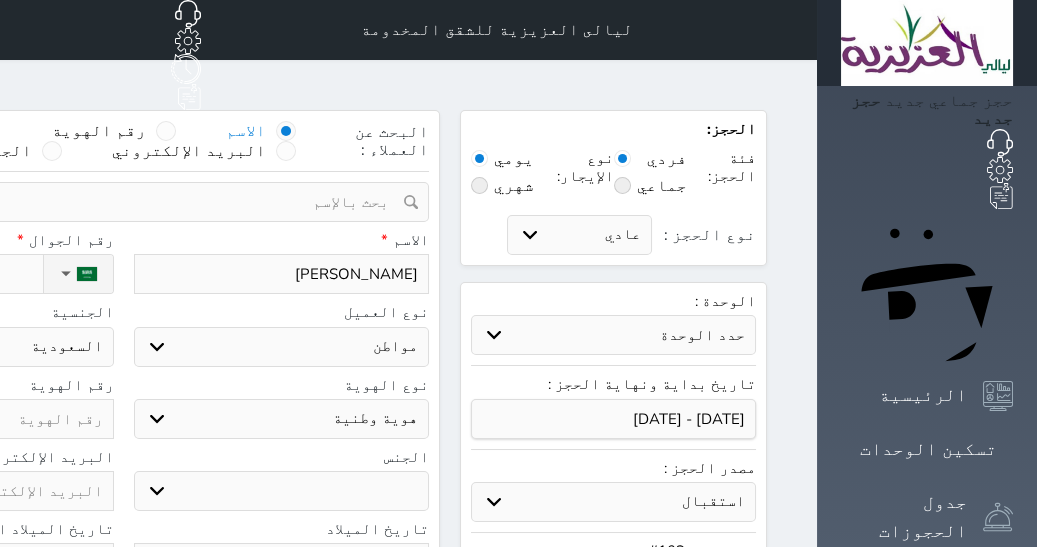 type on "عوض دليم الاسم" 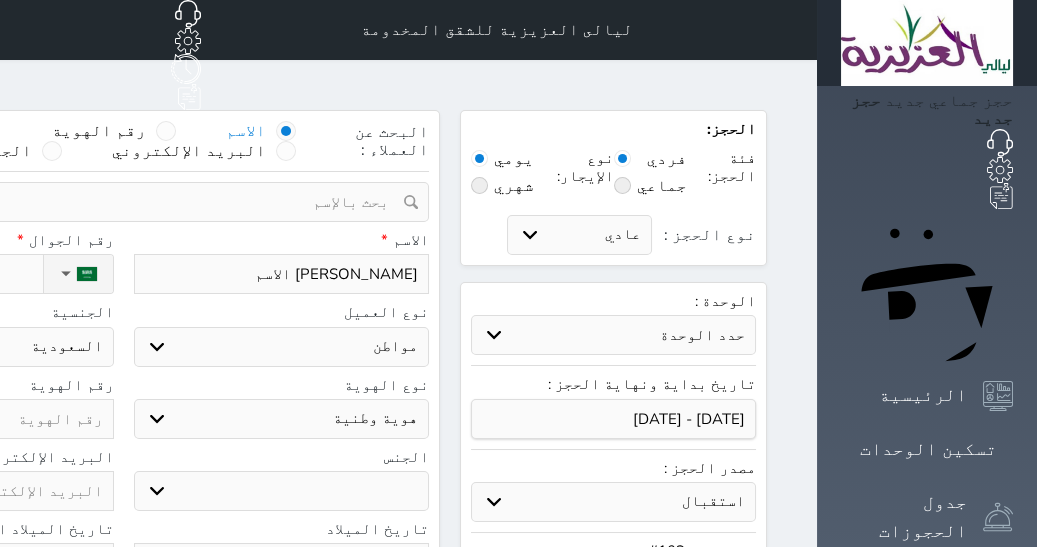 type on "عوض دليم الاسمر" 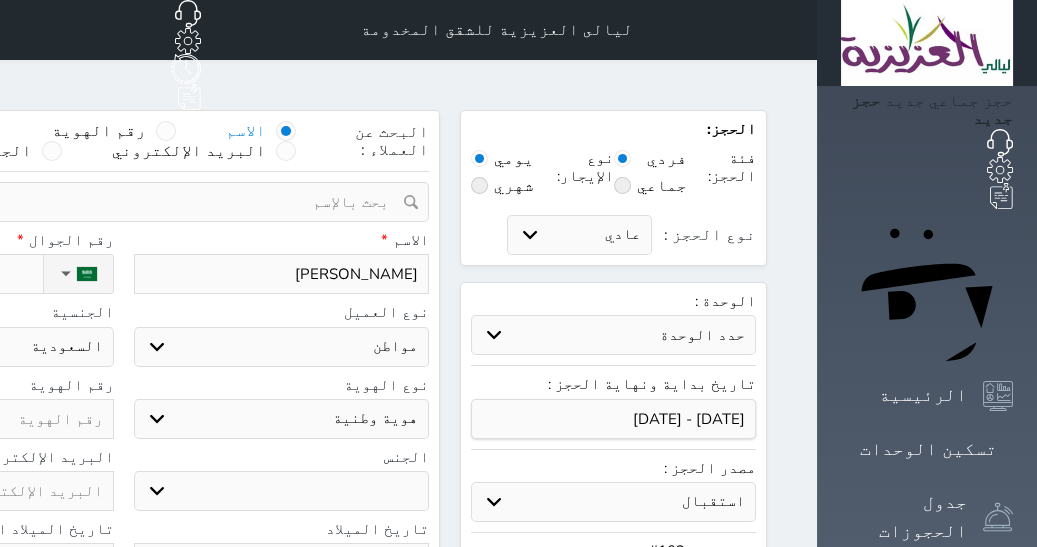 type on "عوض دليم الاسمري" 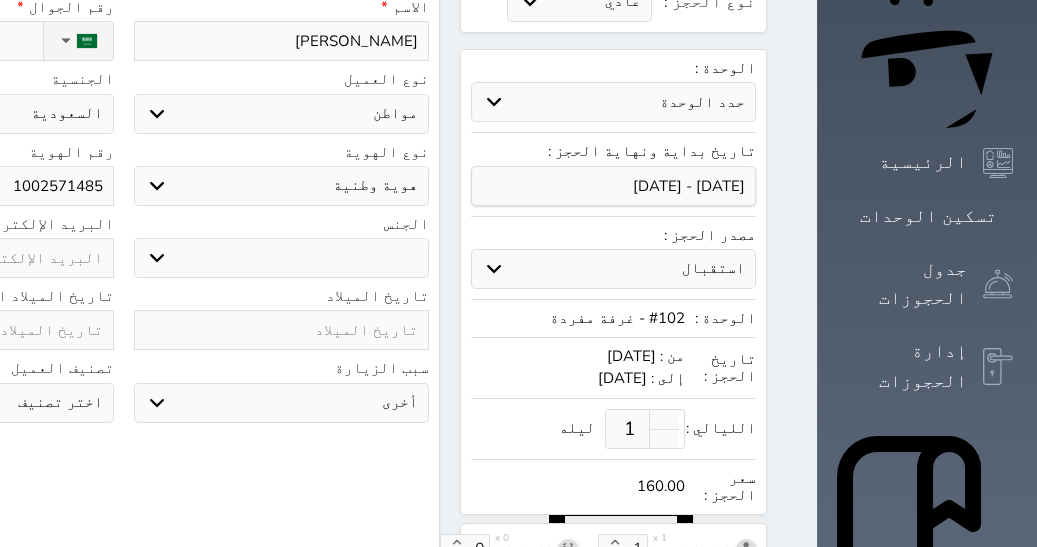 scroll, scrollTop: 264, scrollLeft: 0, axis: vertical 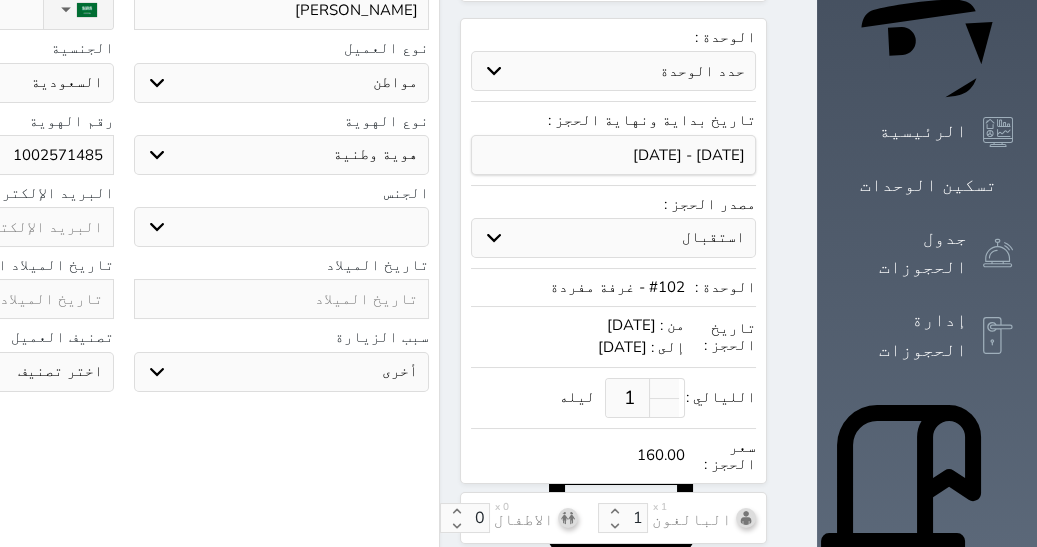 type on "1002571485" 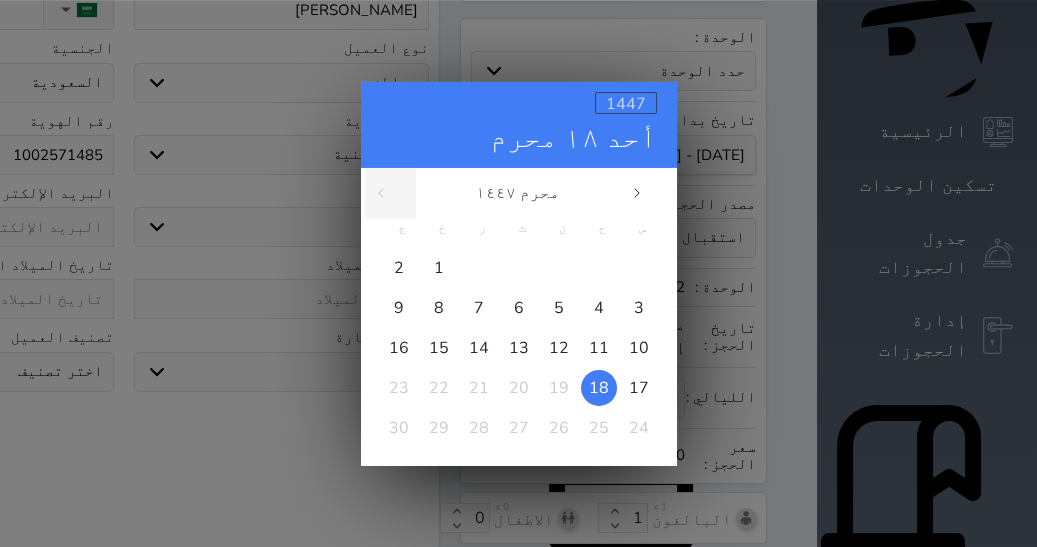 click on "1447" at bounding box center (626, 103) 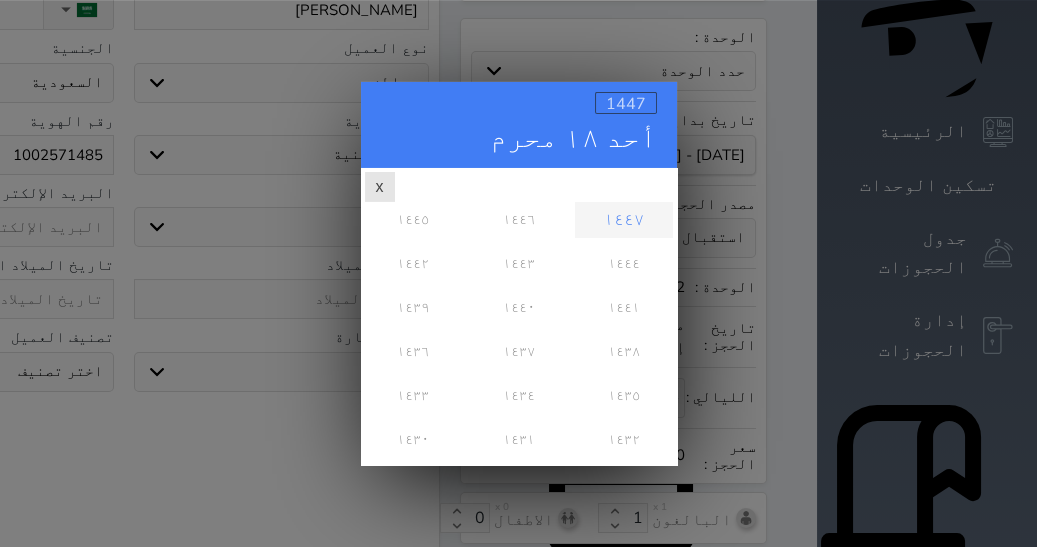 scroll, scrollTop: 0, scrollLeft: 0, axis: both 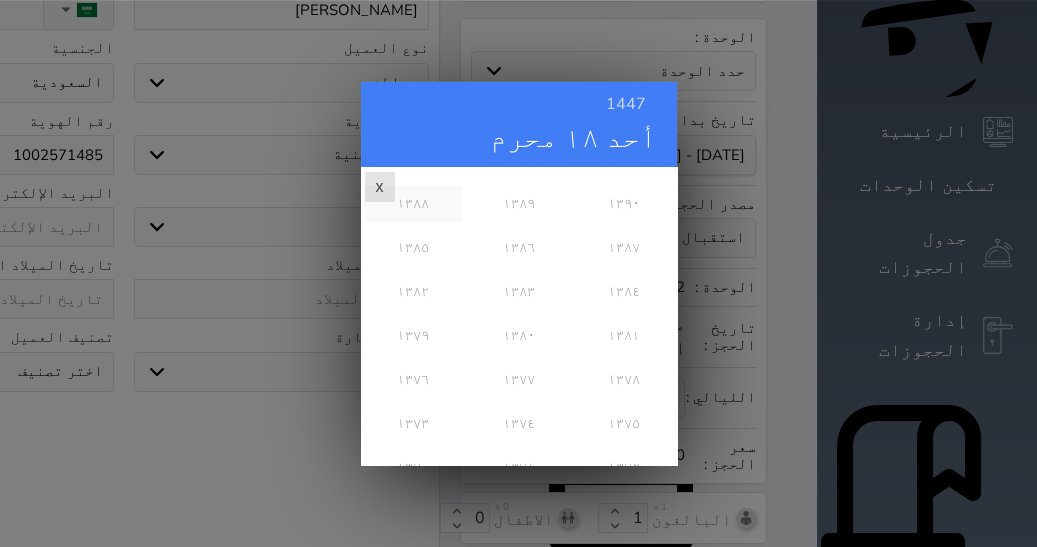 click on "١٣٨٨" at bounding box center (413, 203) 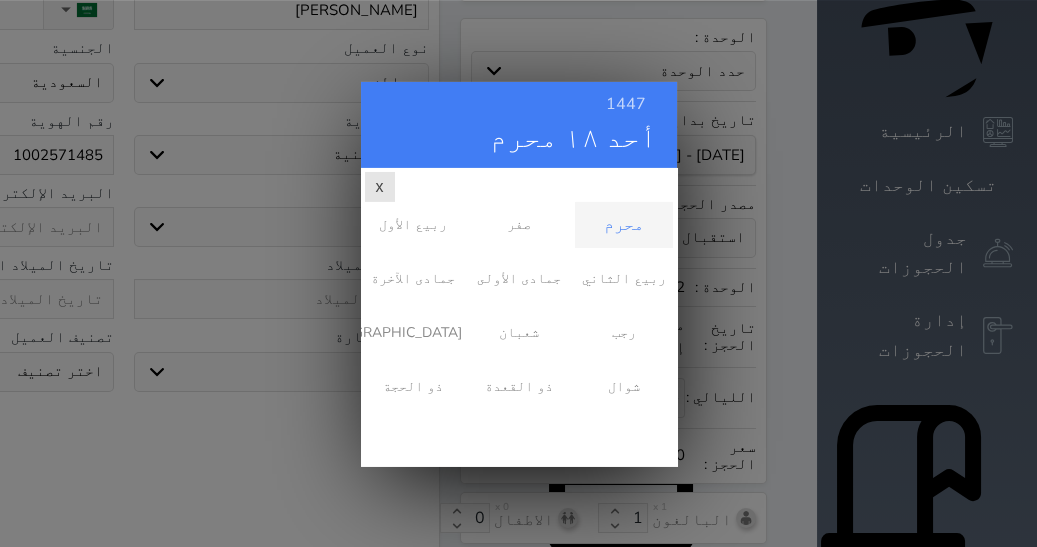 scroll, scrollTop: 0, scrollLeft: 0, axis: both 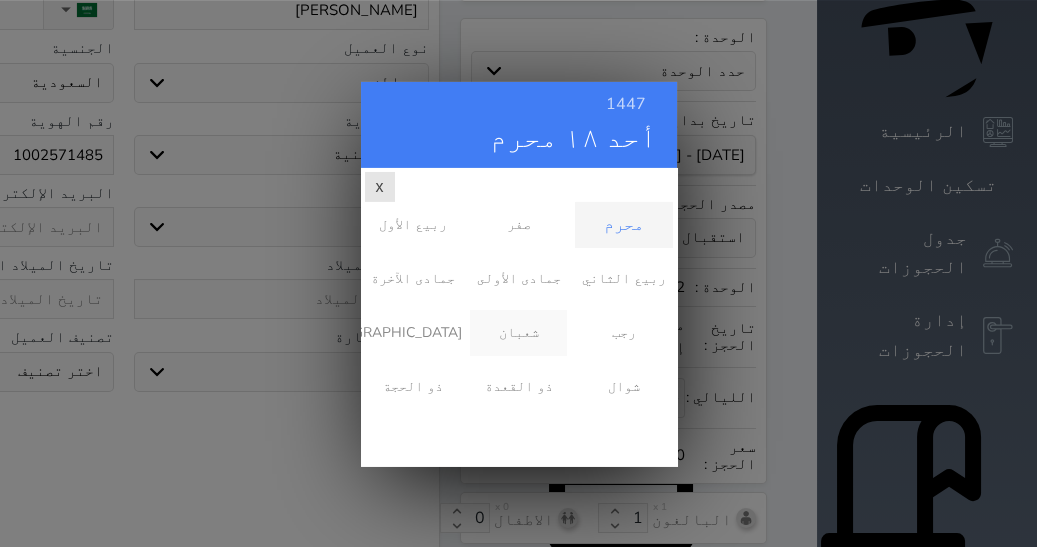 click on "شعبان" at bounding box center [518, 332] 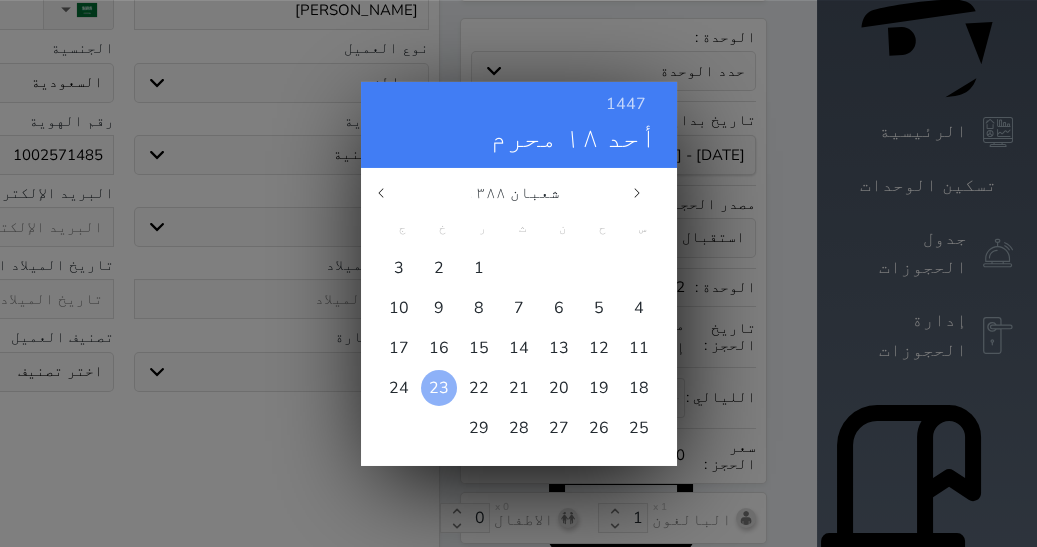 click at bounding box center [439, 387] 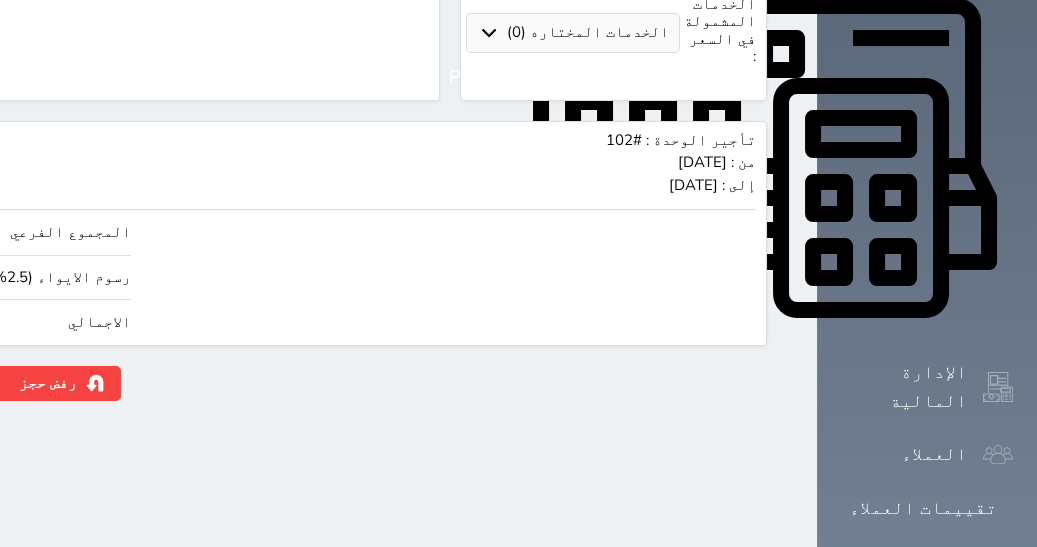 scroll, scrollTop: 835, scrollLeft: 0, axis: vertical 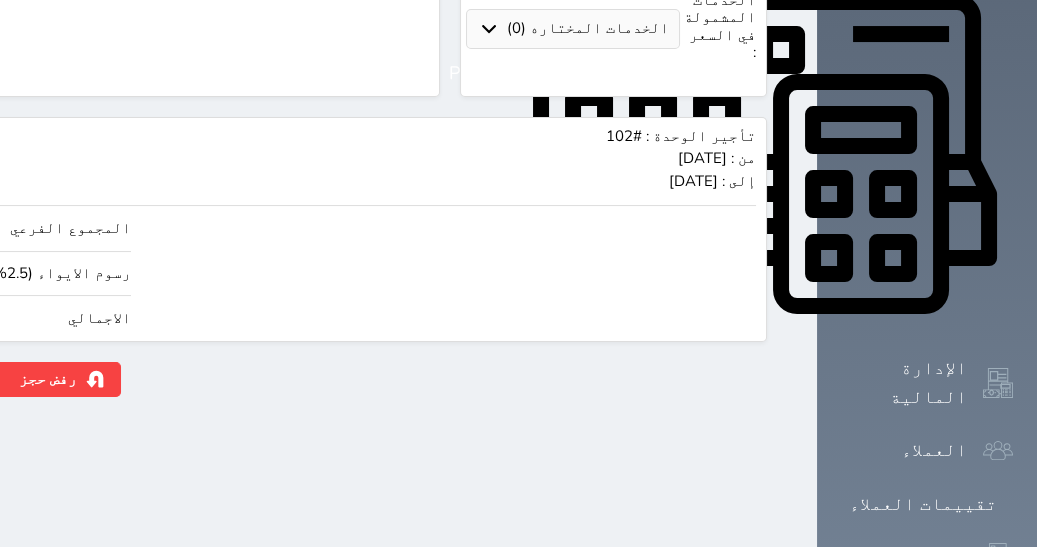click on "160.00" at bounding box center [-117, 318] 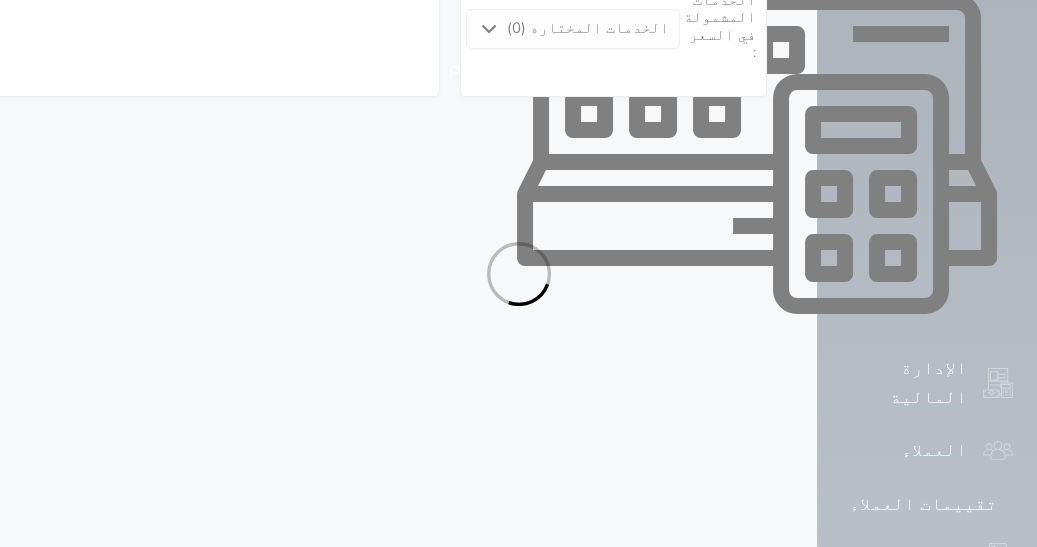 select on "1" 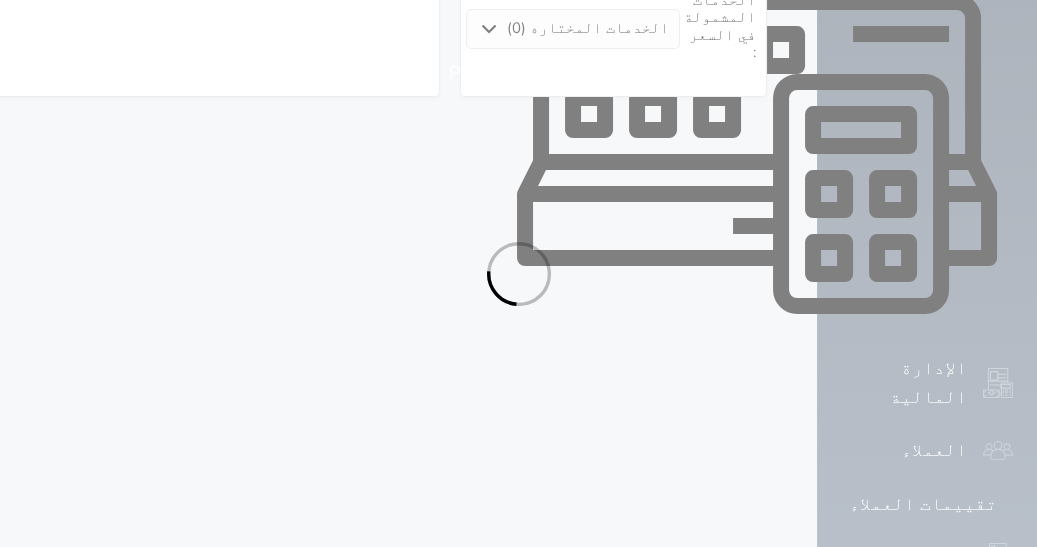 select on "113" 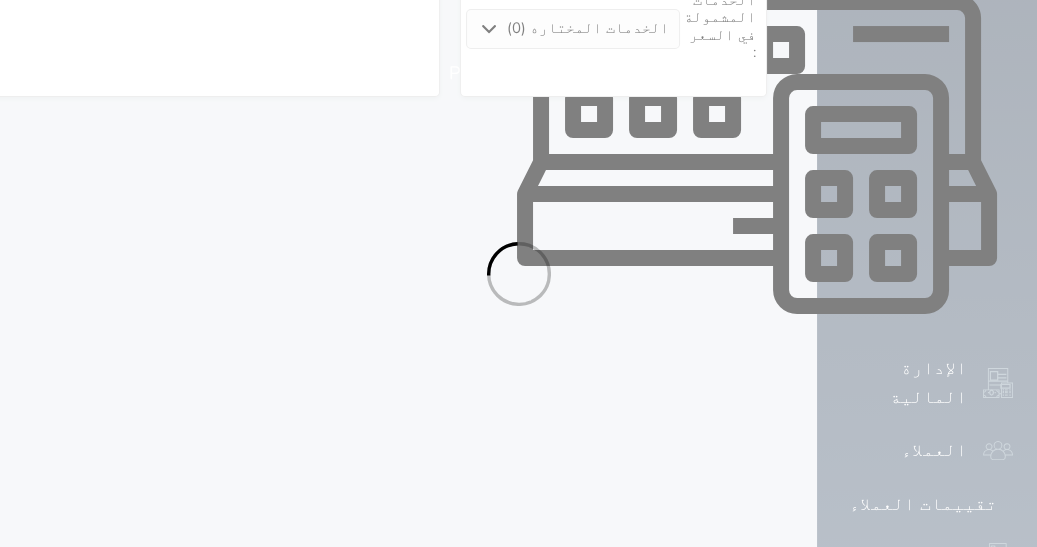 select on "1" 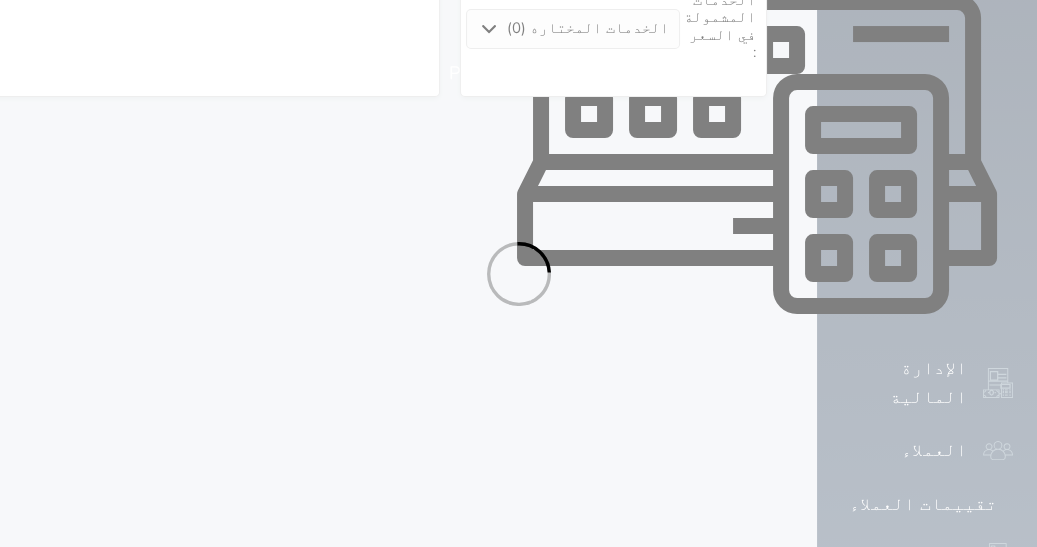select on "7" 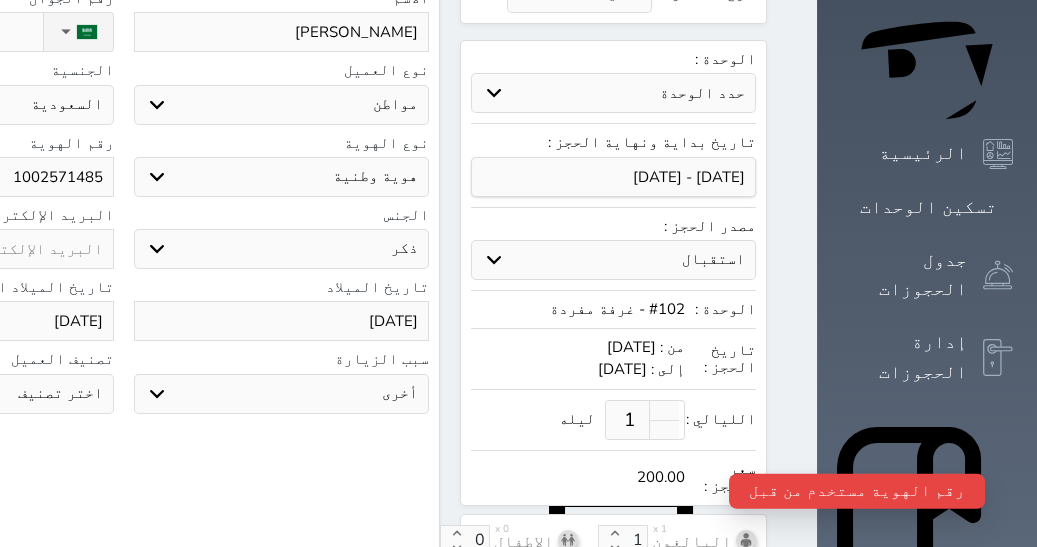 scroll, scrollTop: 0, scrollLeft: 0, axis: both 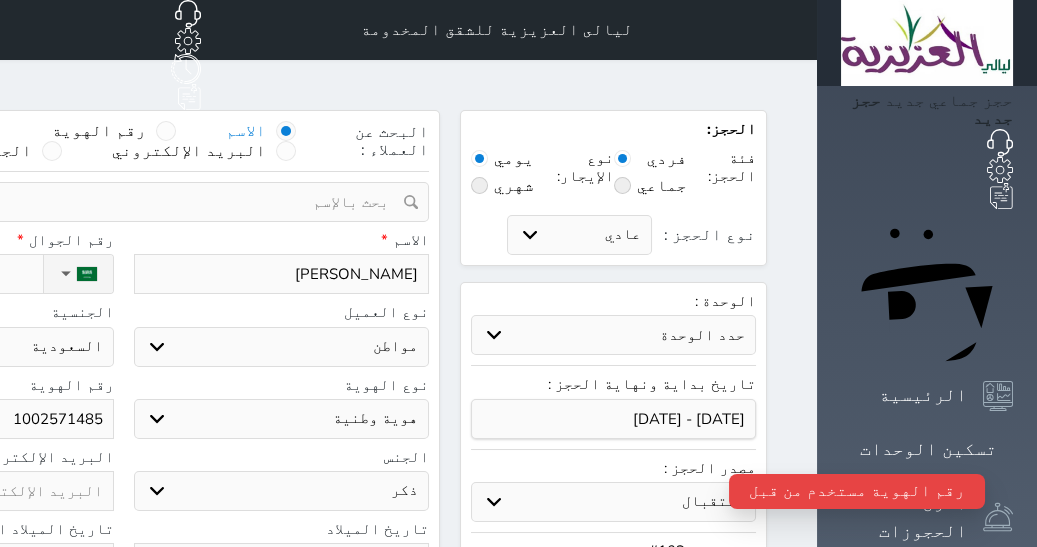 click on "1002571485" at bounding box center [-34, 419] 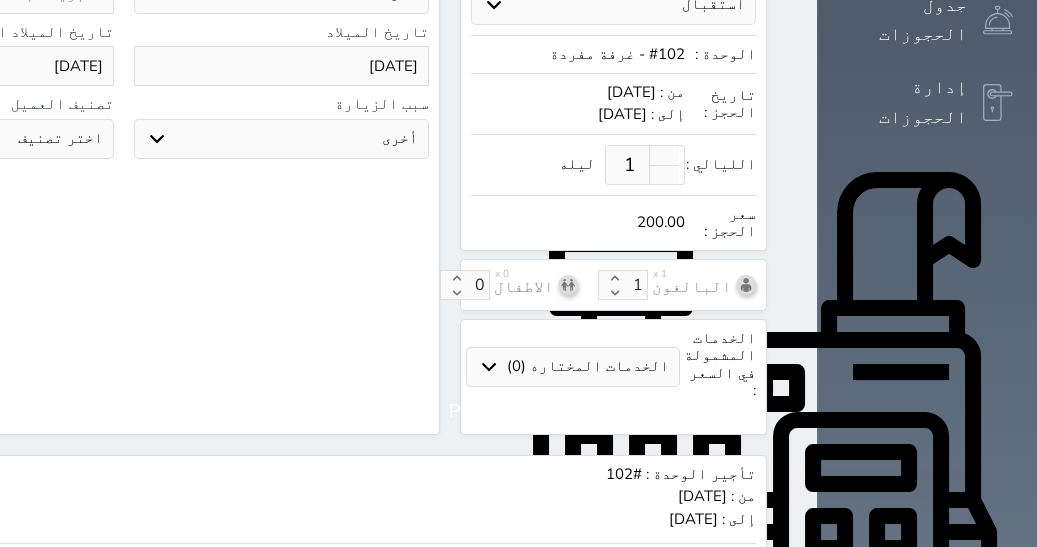 scroll, scrollTop: 835, scrollLeft: 0, axis: vertical 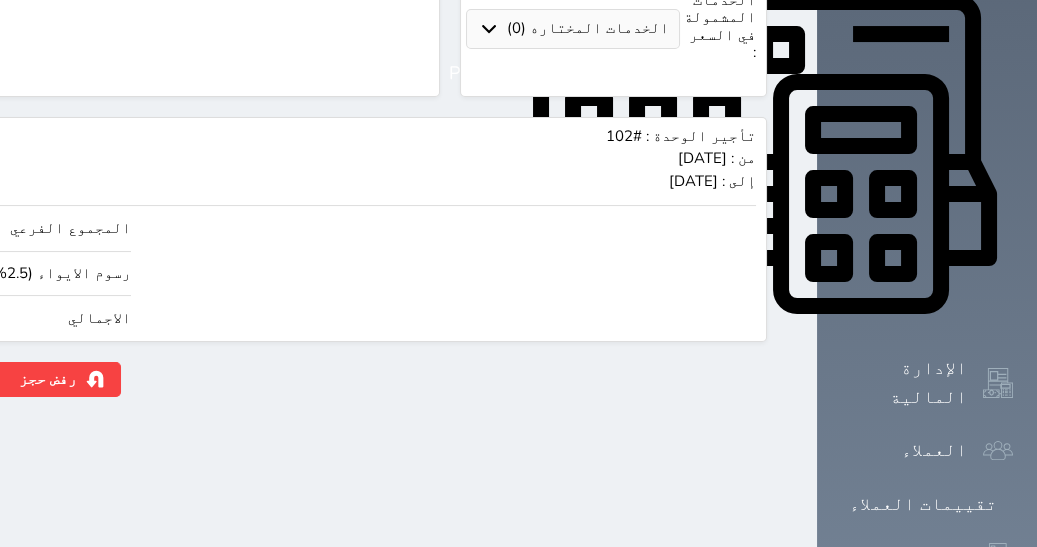 type on "10025714850" 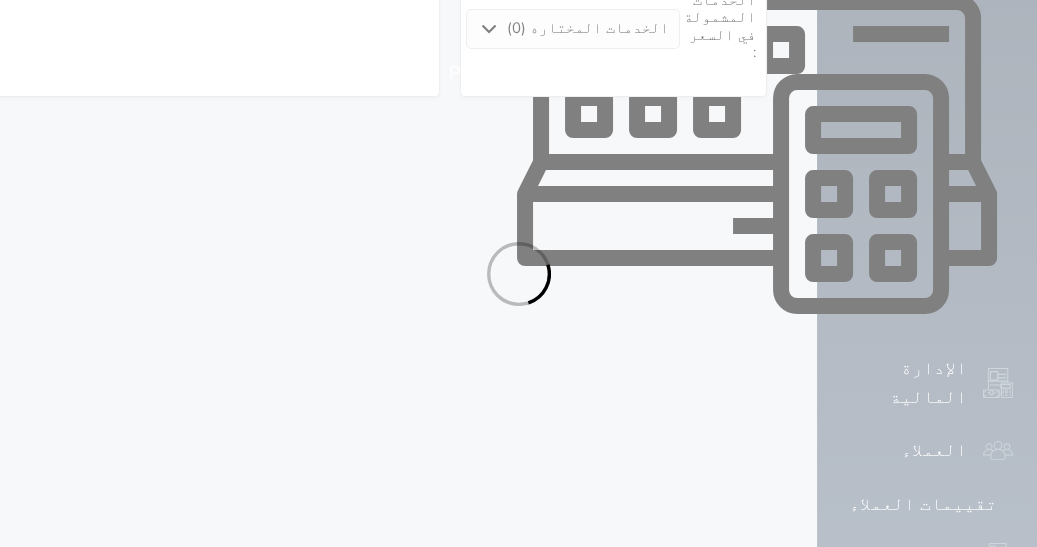 select on "1" 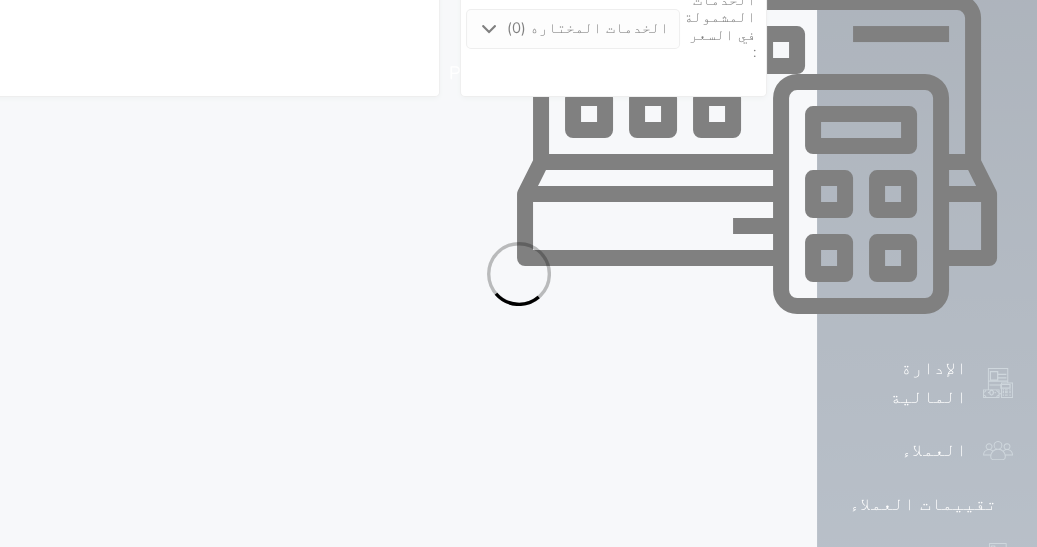 select on "113" 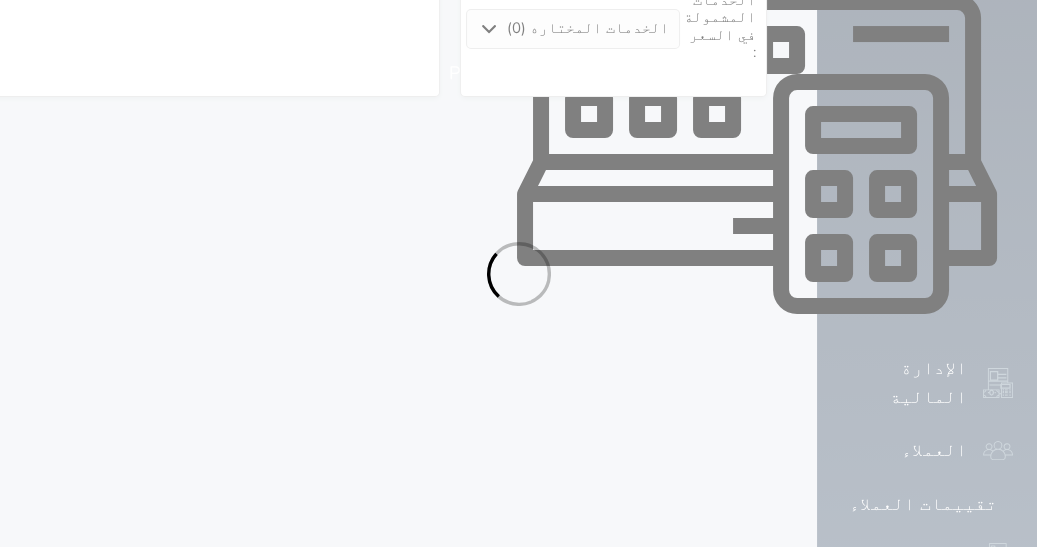 select on "1" 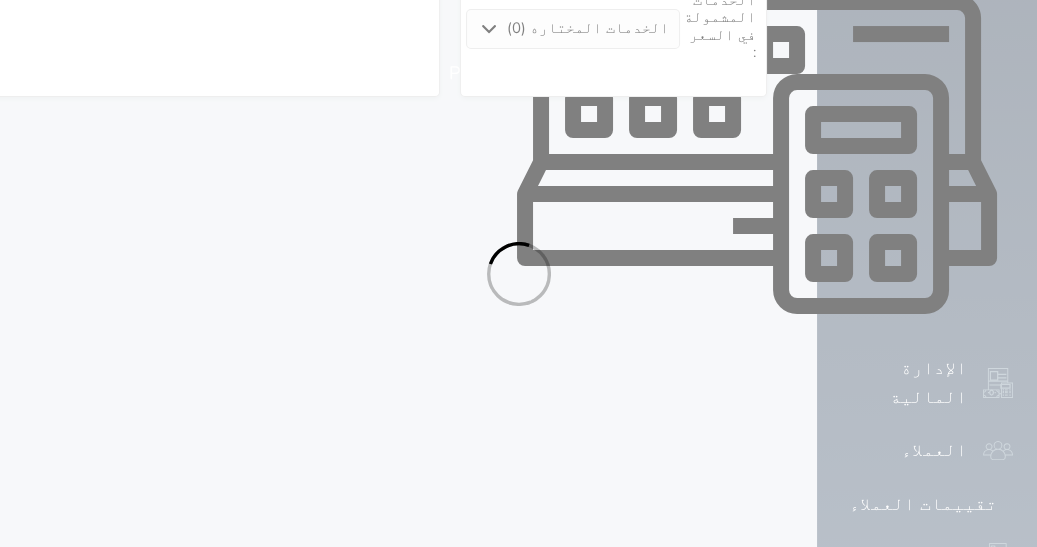 select on "7" 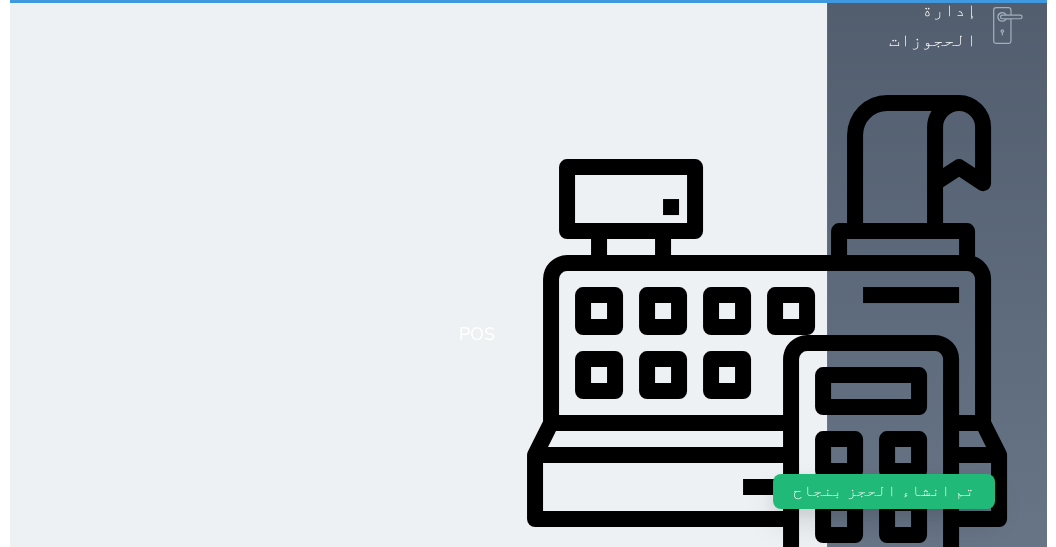 scroll, scrollTop: 0, scrollLeft: 0, axis: both 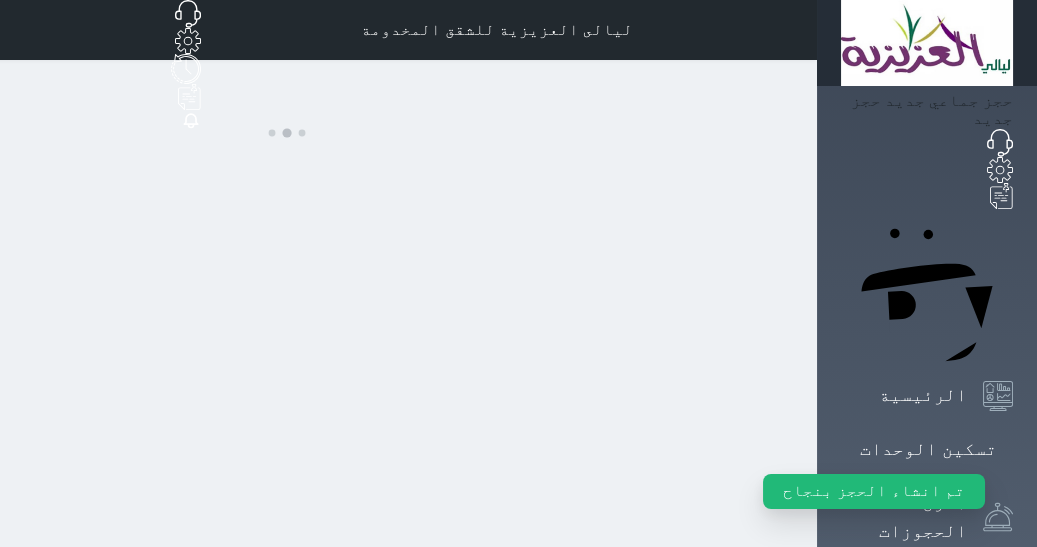 select on "1" 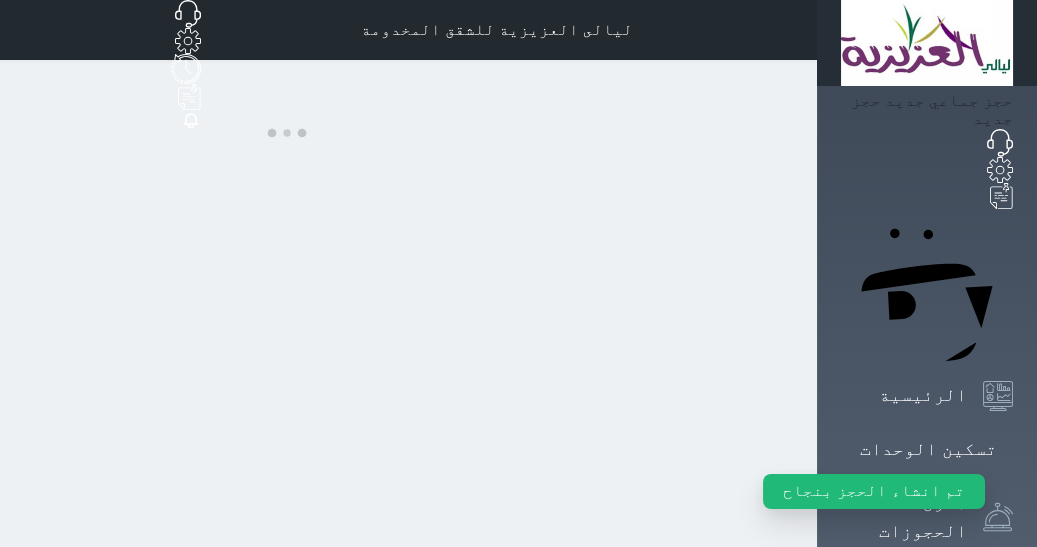 select on "1" 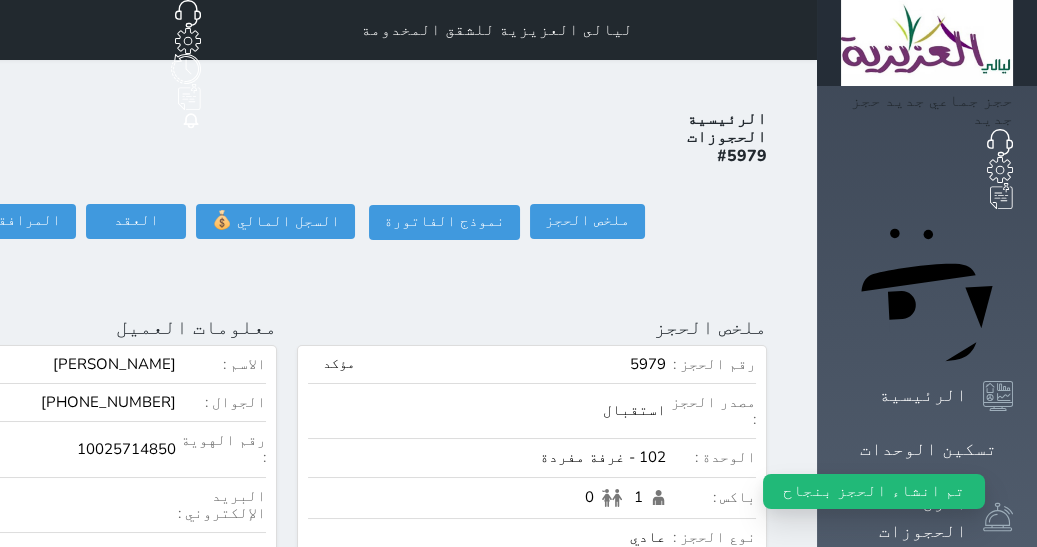 click at bounding box center (-176, 327) 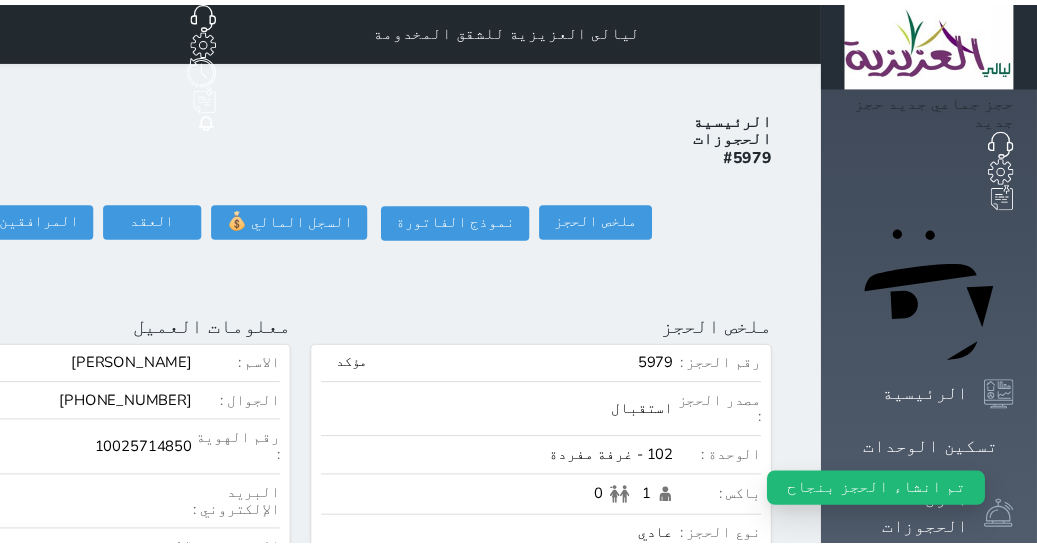 scroll, scrollTop: 65, scrollLeft: 0, axis: vertical 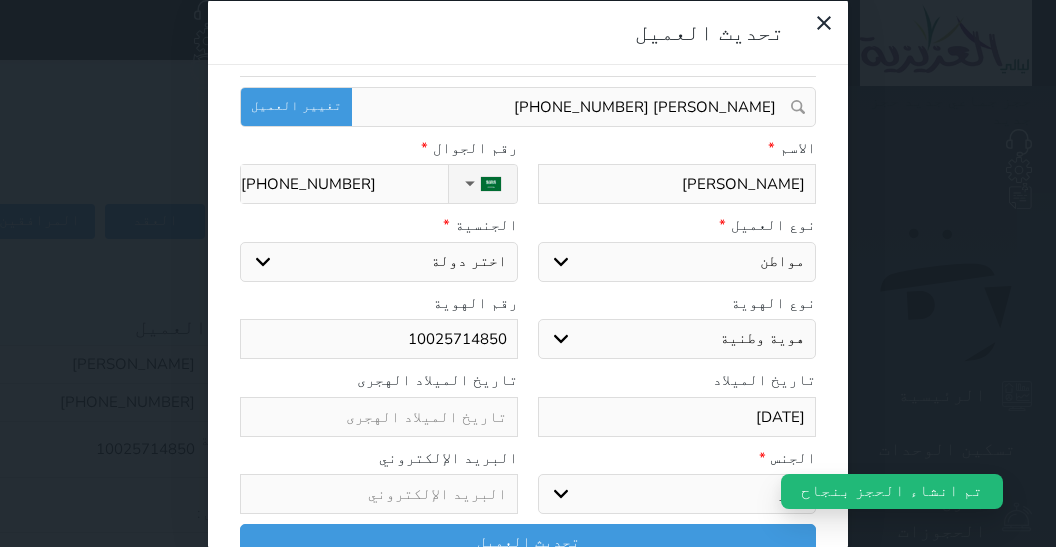 select on "113" 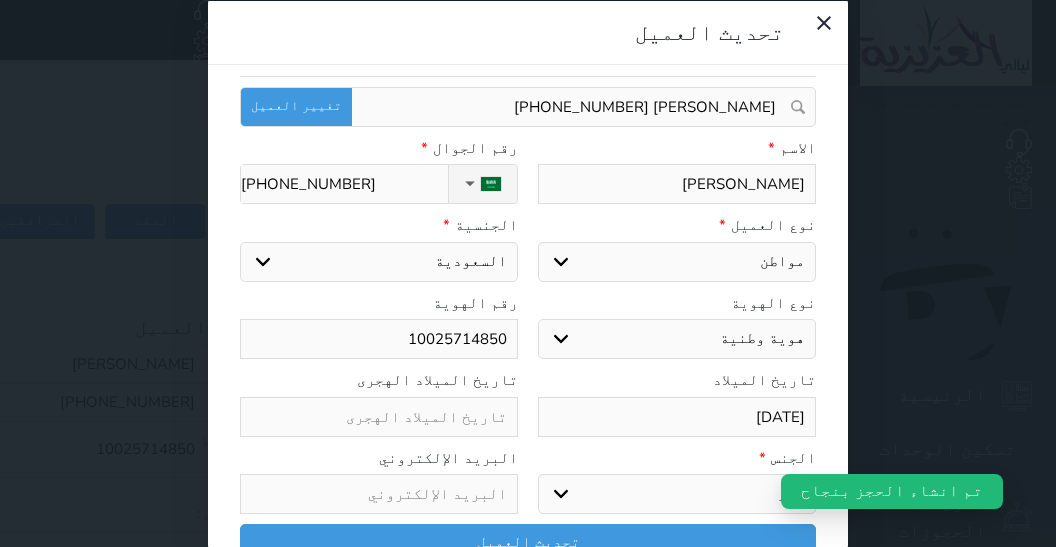 click on "10025714850" at bounding box center (379, 339) 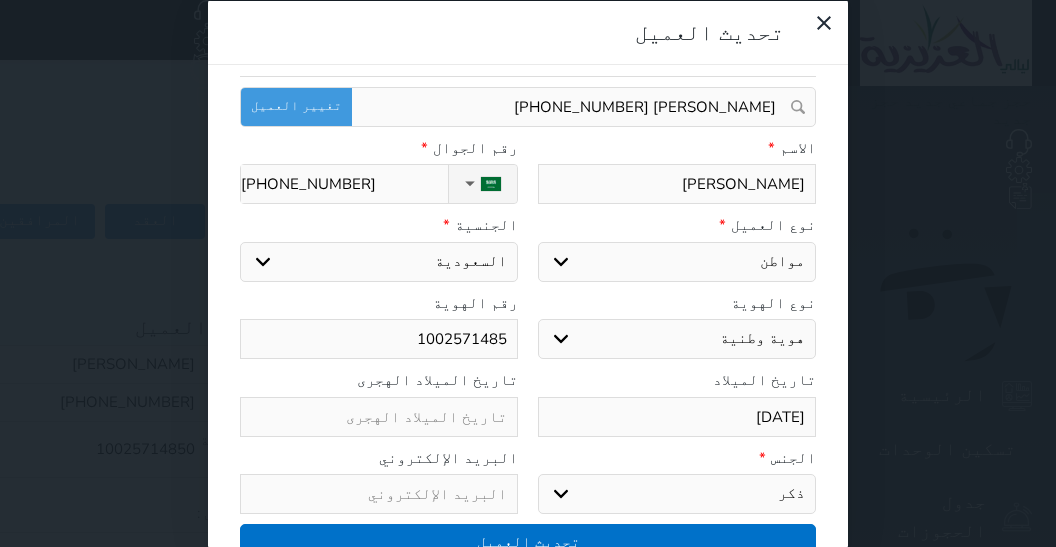 type on "1002571485" 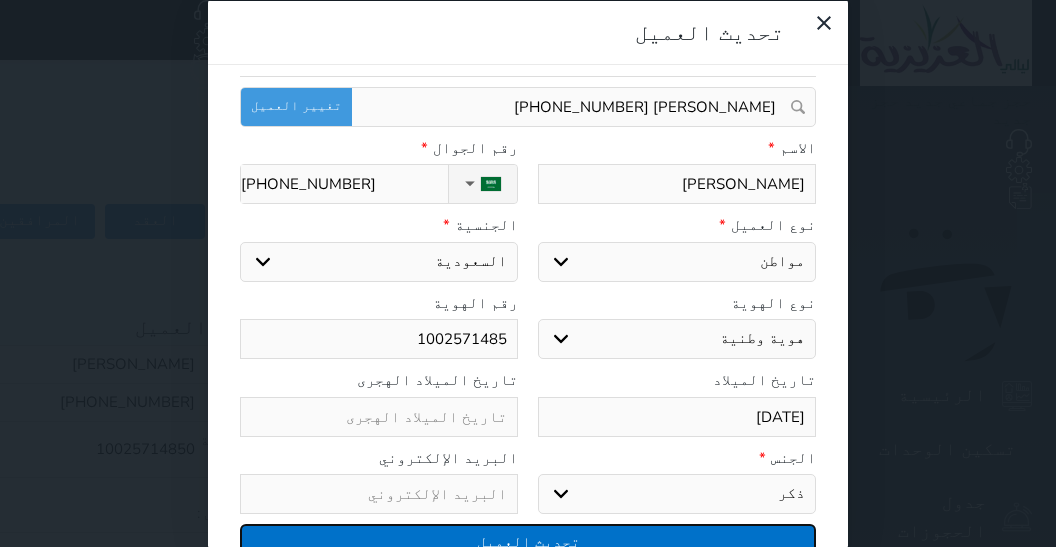click on "تحديث العميل" at bounding box center [528, 541] 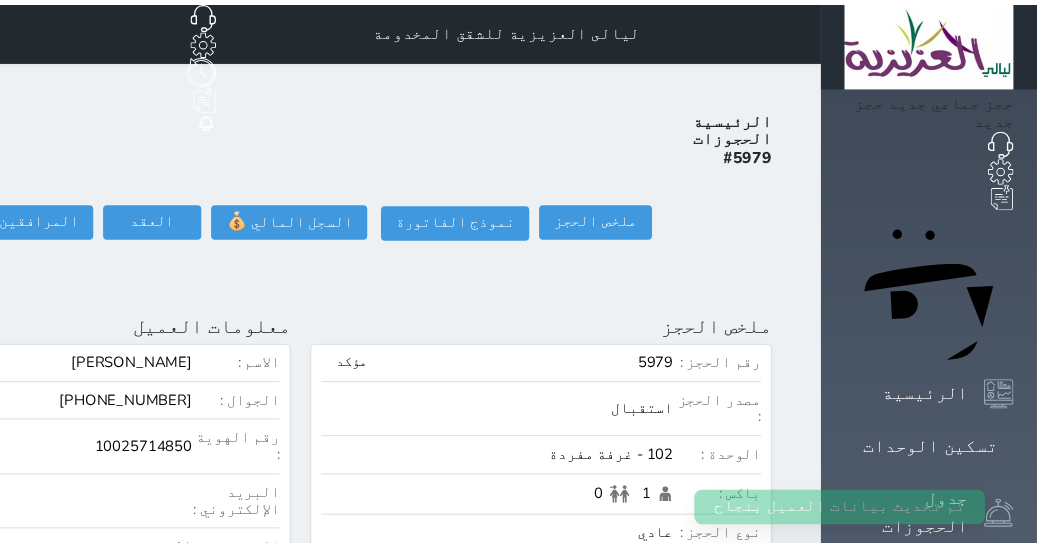 scroll, scrollTop: 65, scrollLeft: 0, axis: vertical 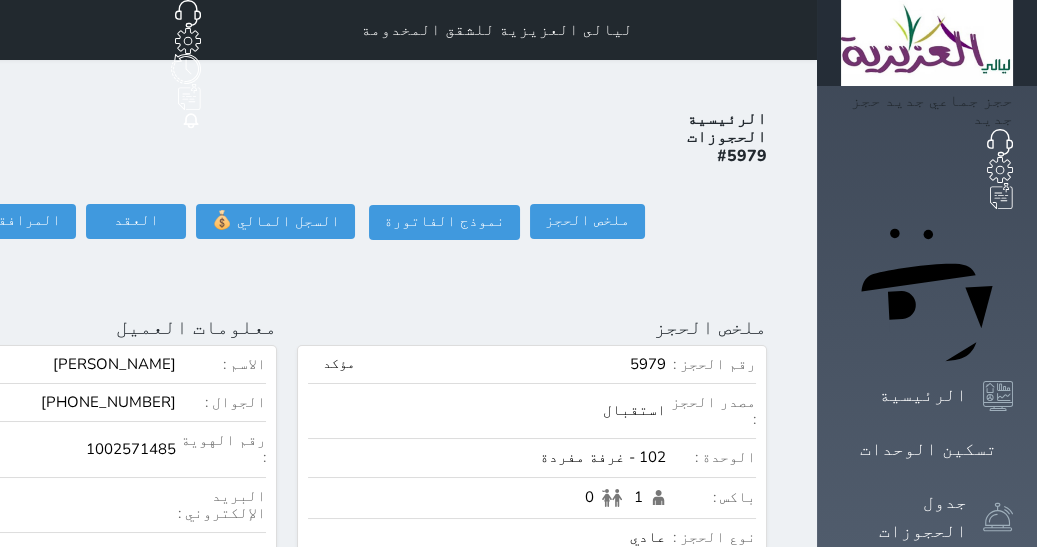 click on "تسجيل دخول" at bounding box center (-126, 221) 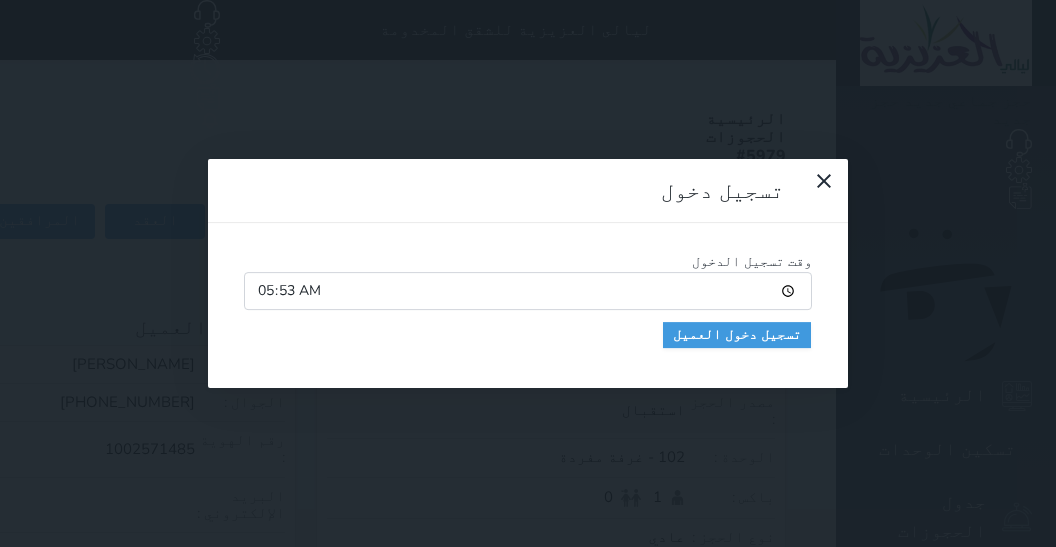click on "05:53" at bounding box center (528, 291) 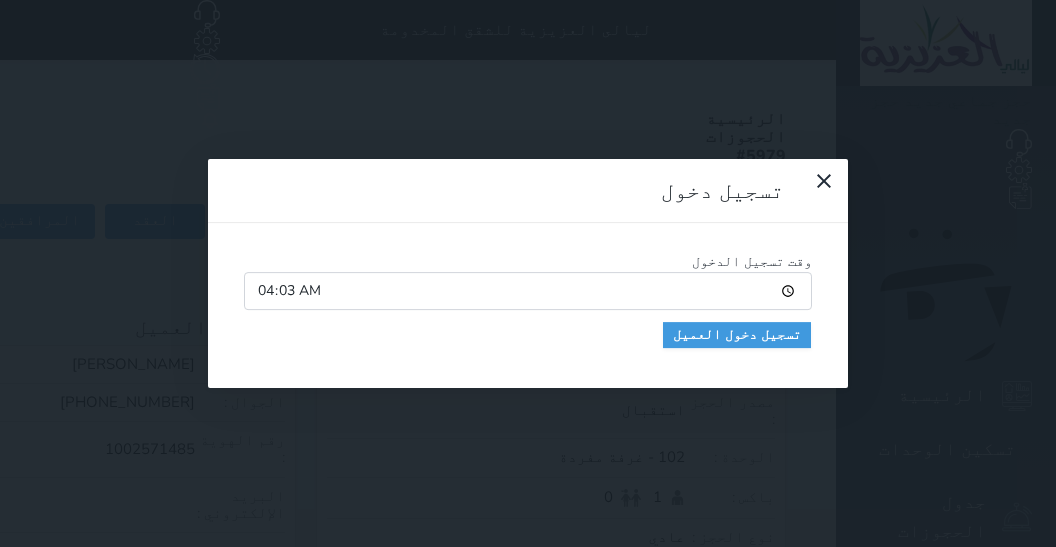 type on "04:30" 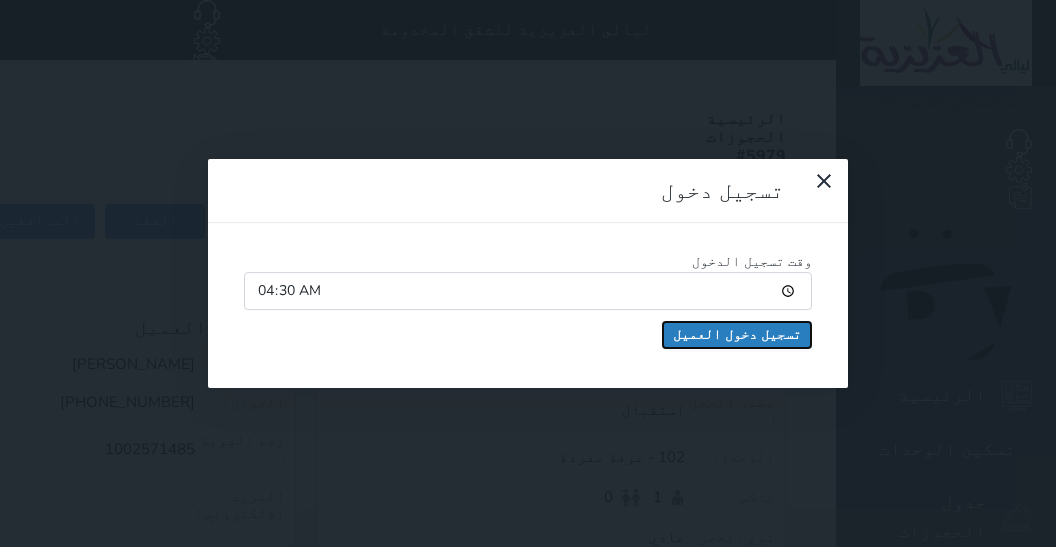 click on "تسجيل دخول العميل" at bounding box center (737, 335) 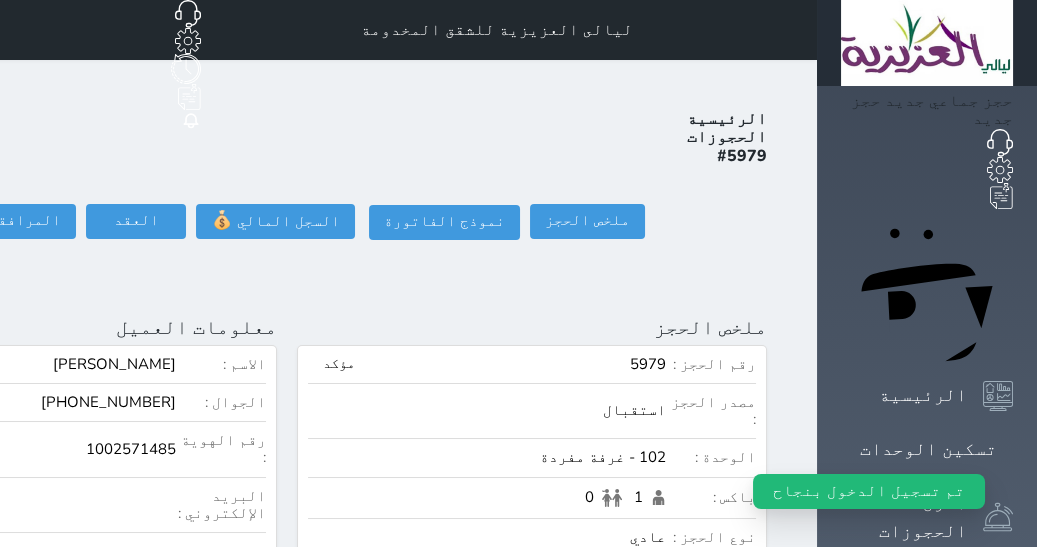 select 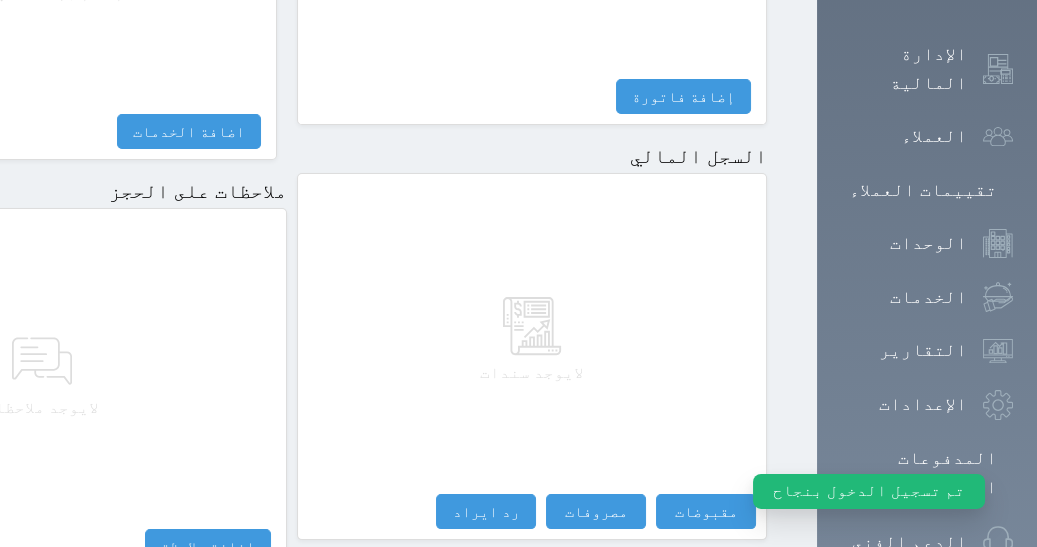 scroll, scrollTop: 1175, scrollLeft: 0, axis: vertical 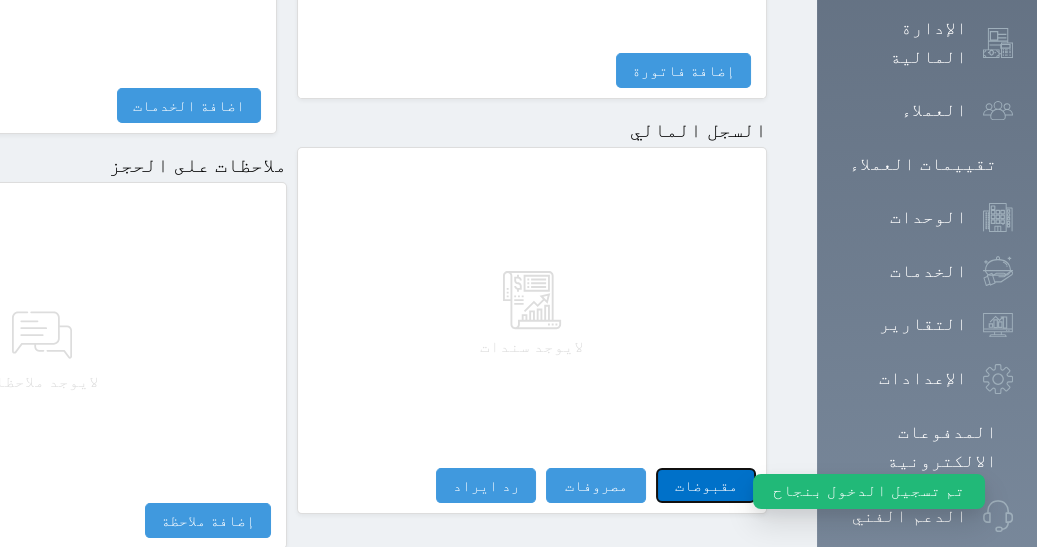 click on "مقبوضات" at bounding box center (706, 485) 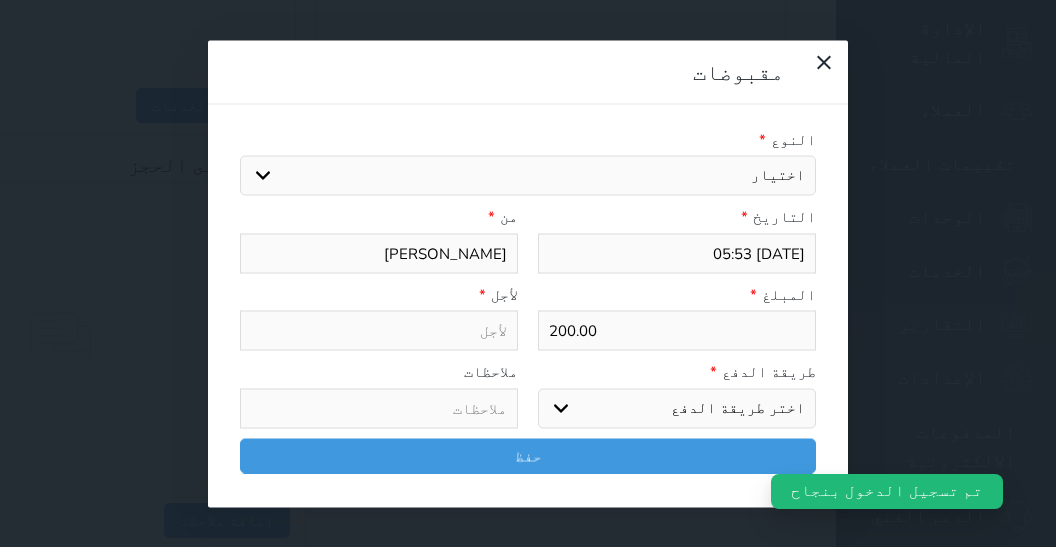 select 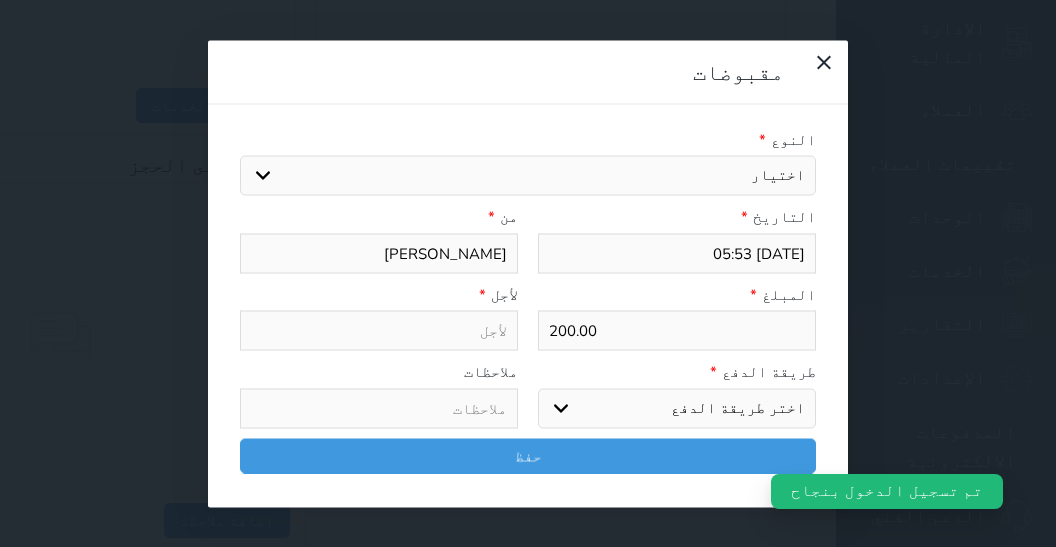 select 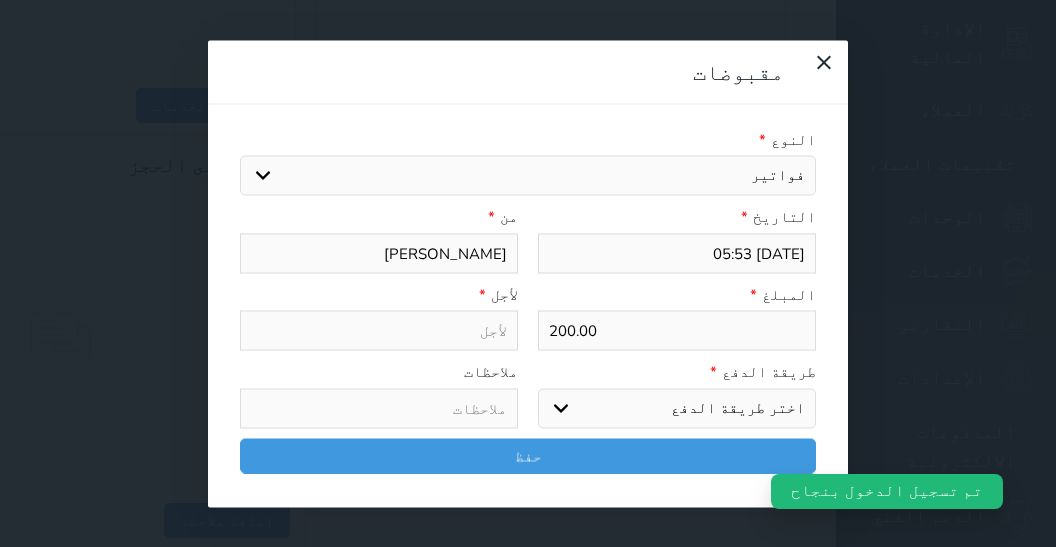 select 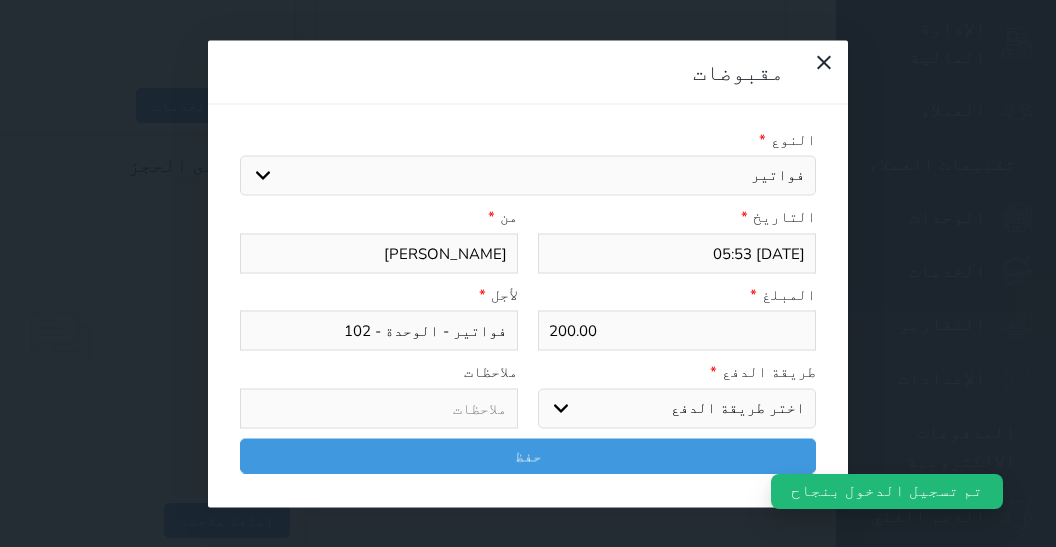 click on "اختر طريقة الدفع   دفع نقدى   تحويل بنكى   مدى   بطاقة ائتمان   آجل" at bounding box center [677, 408] 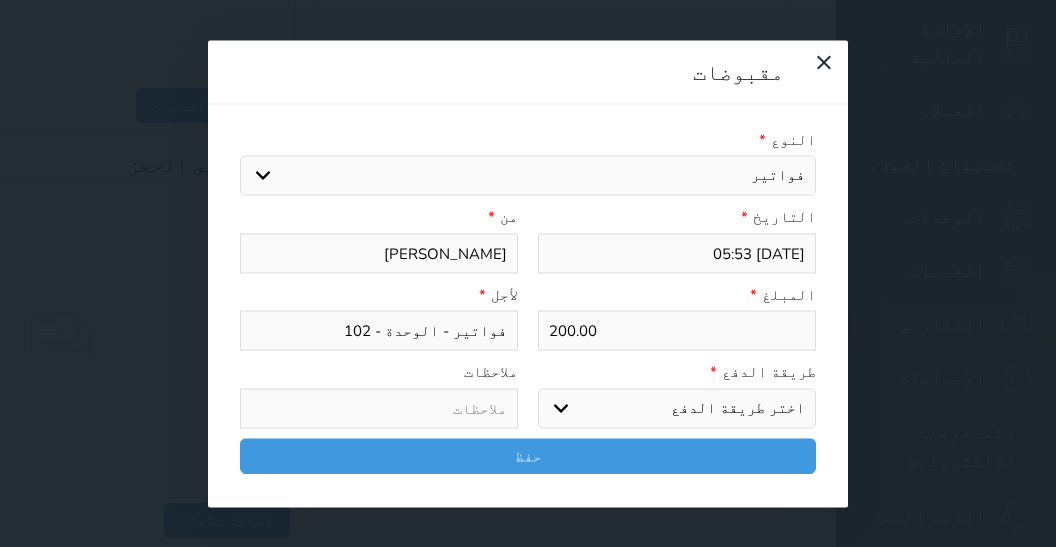 select on "cash" 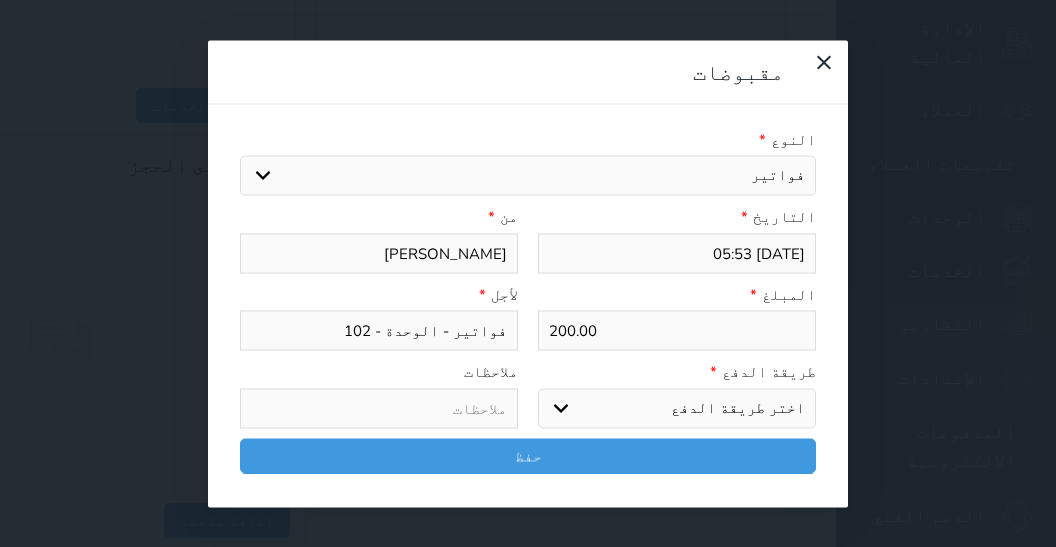 click on "دفع نقدى" at bounding box center [0, 0] 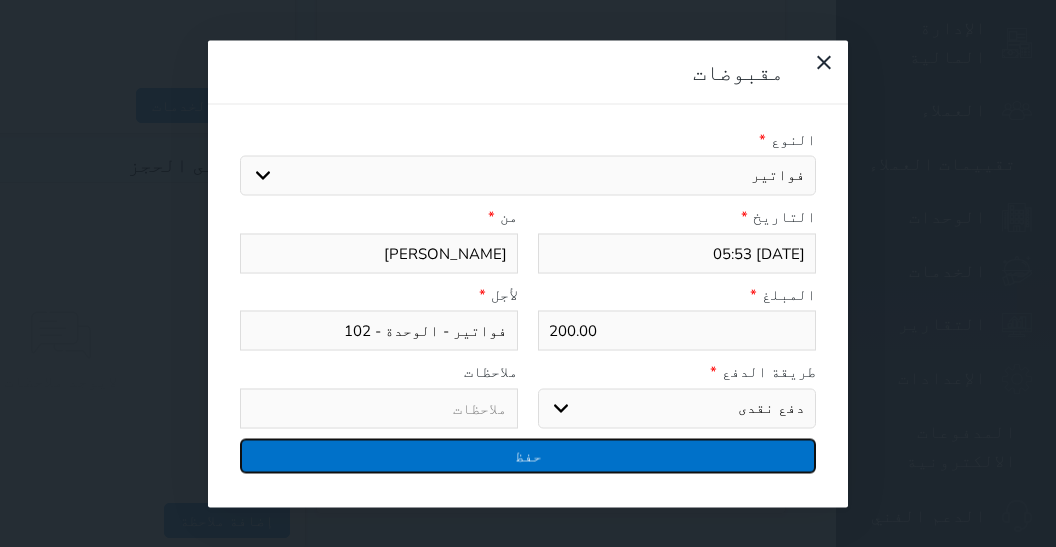 click on "حفظ" at bounding box center [528, 455] 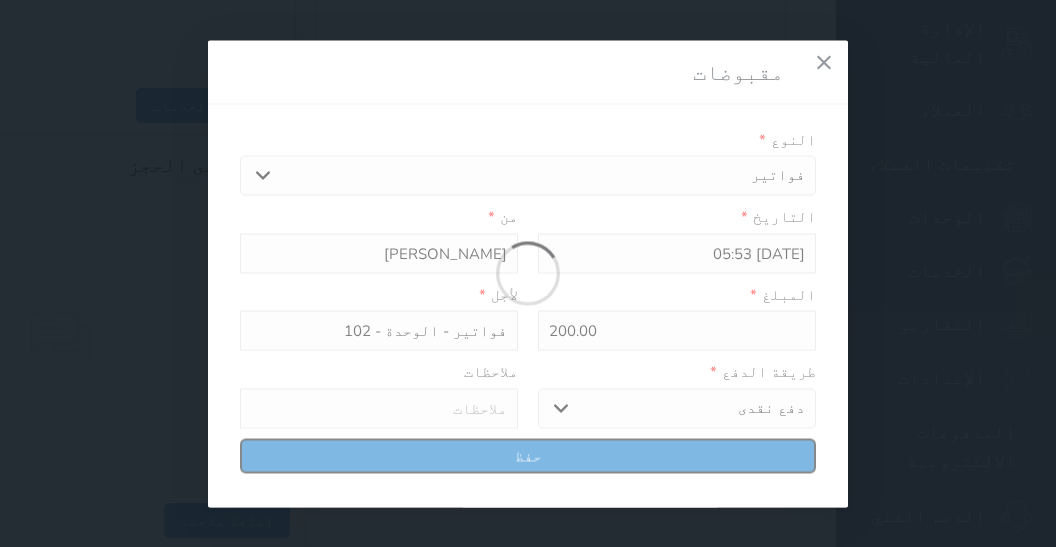 type 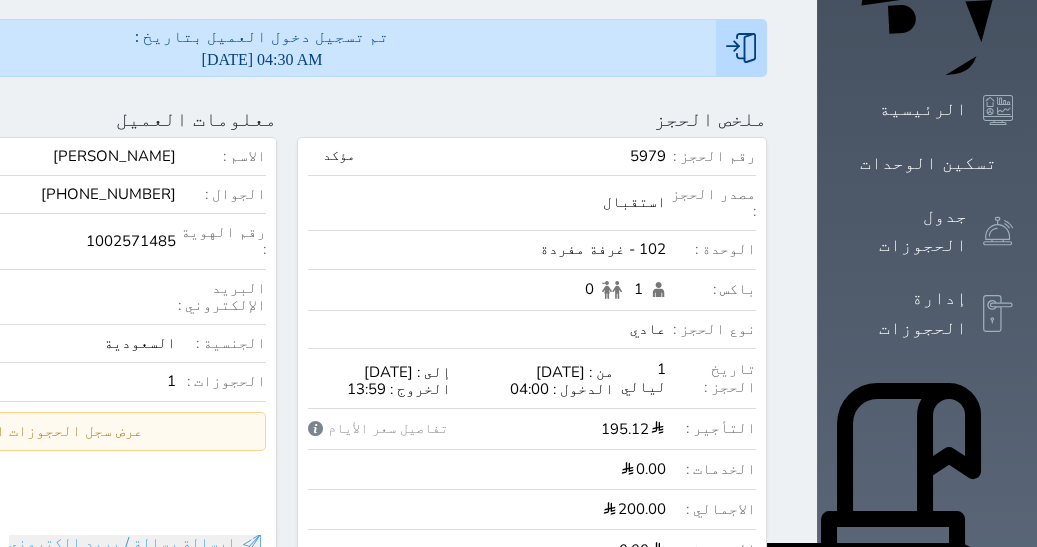scroll, scrollTop: 0, scrollLeft: 0, axis: both 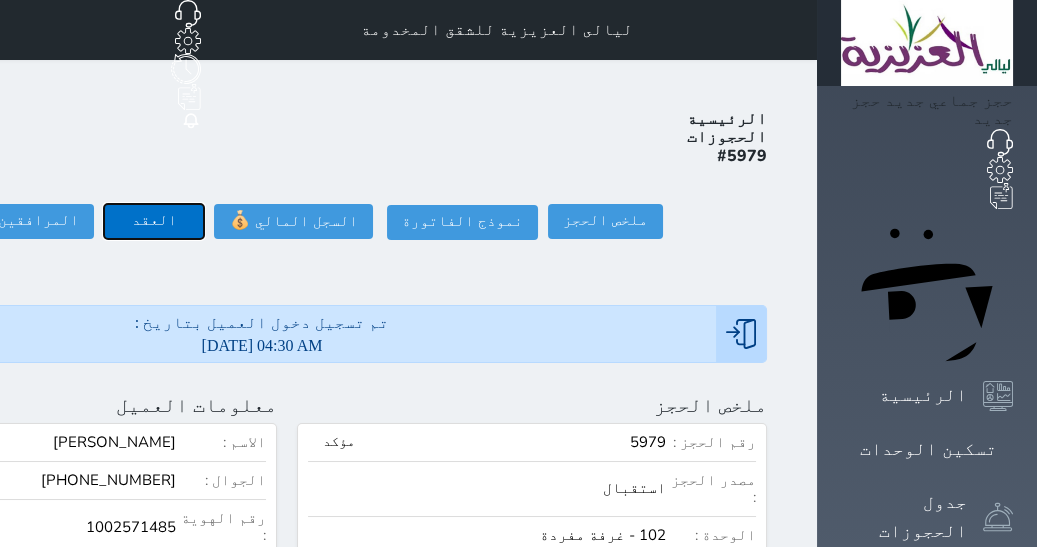 click on "العقد" at bounding box center (154, 221) 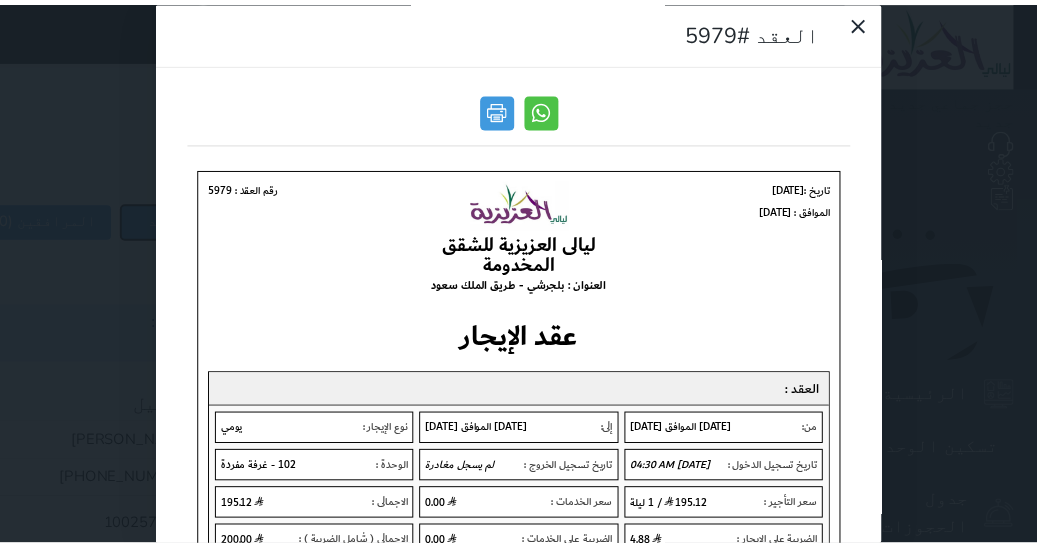 scroll, scrollTop: 0, scrollLeft: 0, axis: both 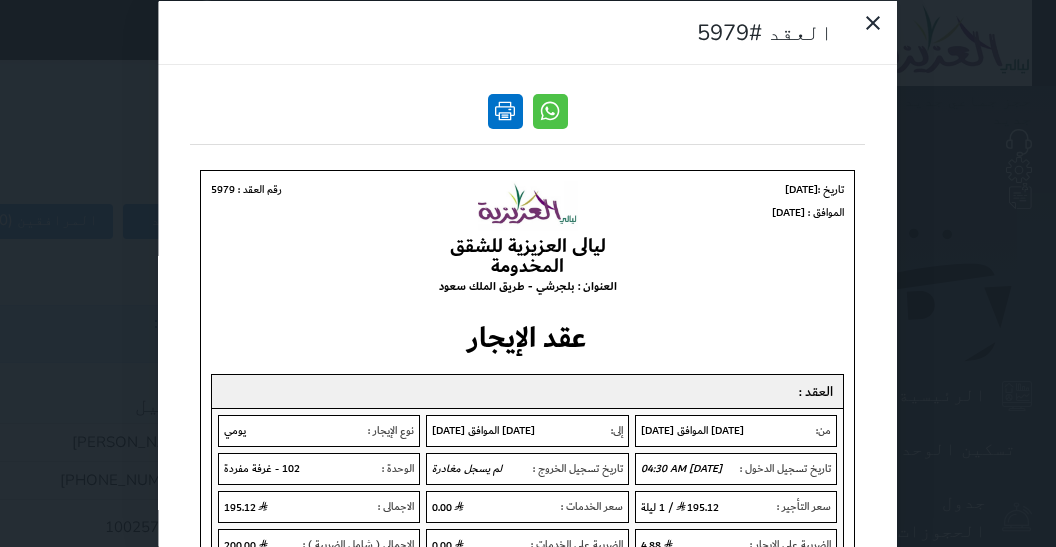 click at bounding box center [505, 110] 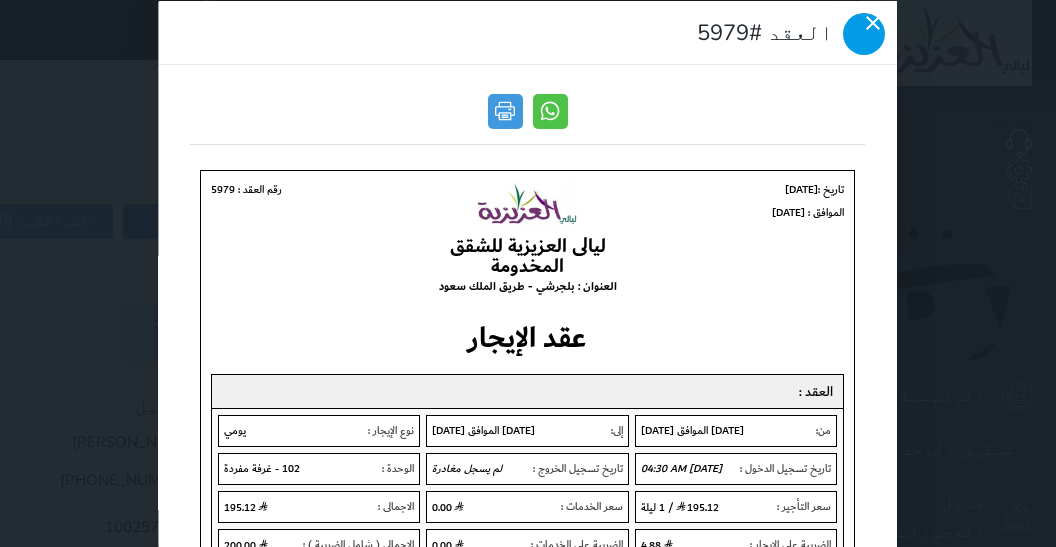 click 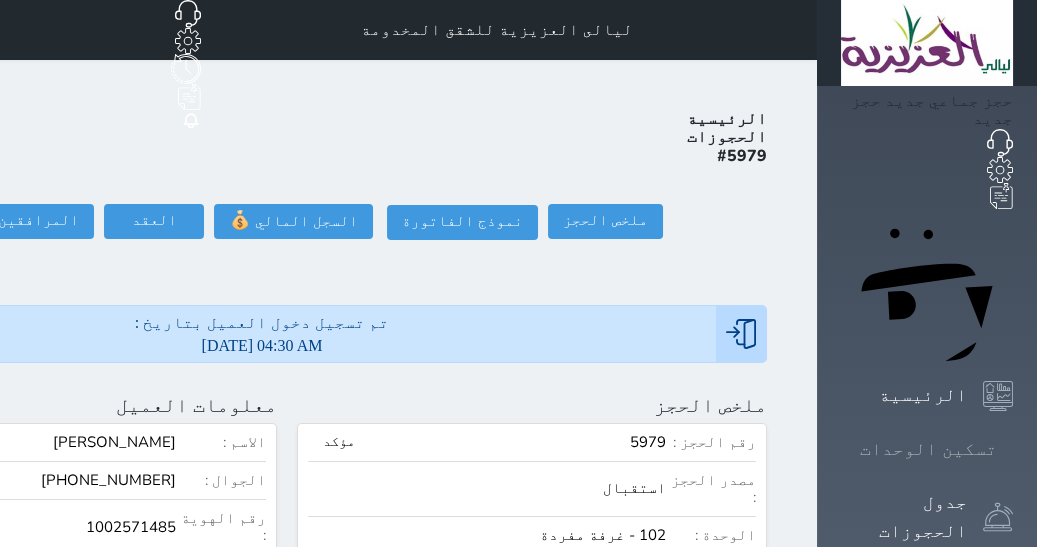 click on "تسكين الوحدات" at bounding box center (927, 449) 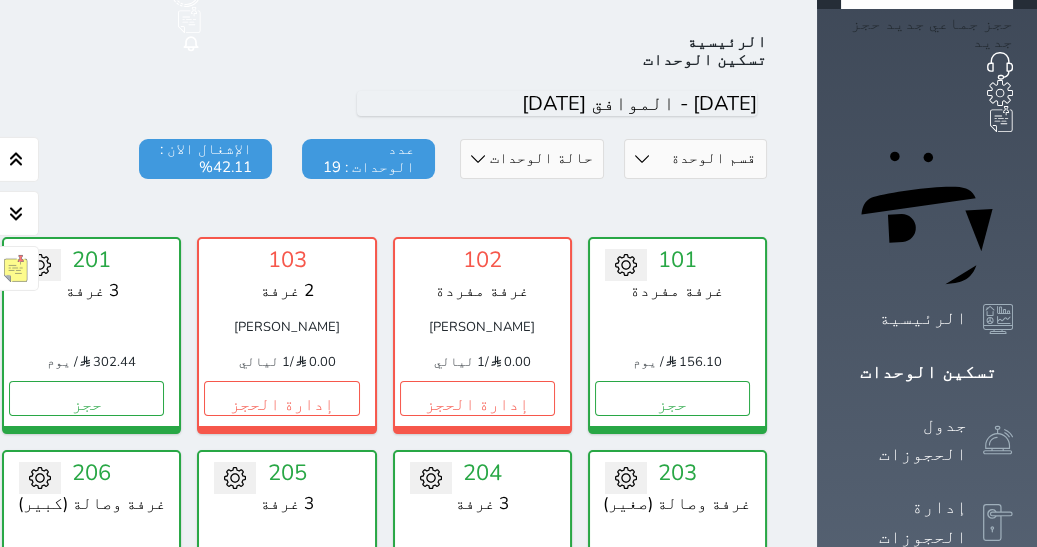 scroll, scrollTop: 77, scrollLeft: 0, axis: vertical 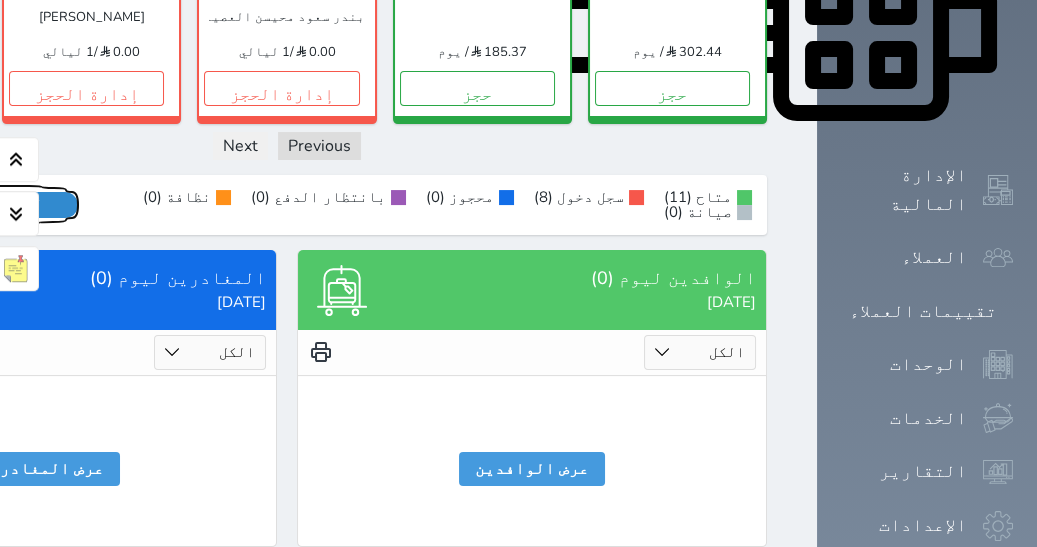 click on "عرض رصيد الصندوق" at bounding box center (8, 205) 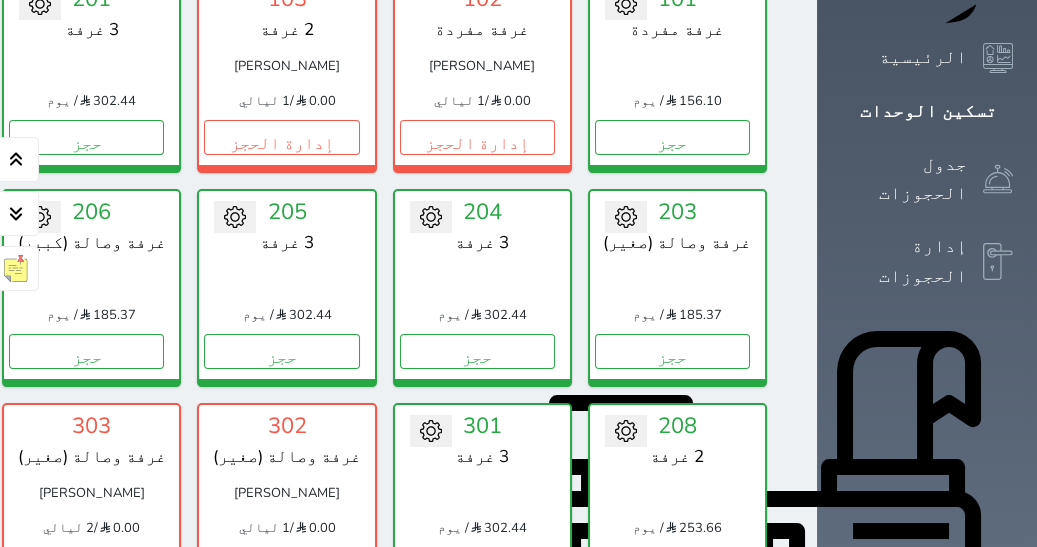 scroll, scrollTop: 0, scrollLeft: 0, axis: both 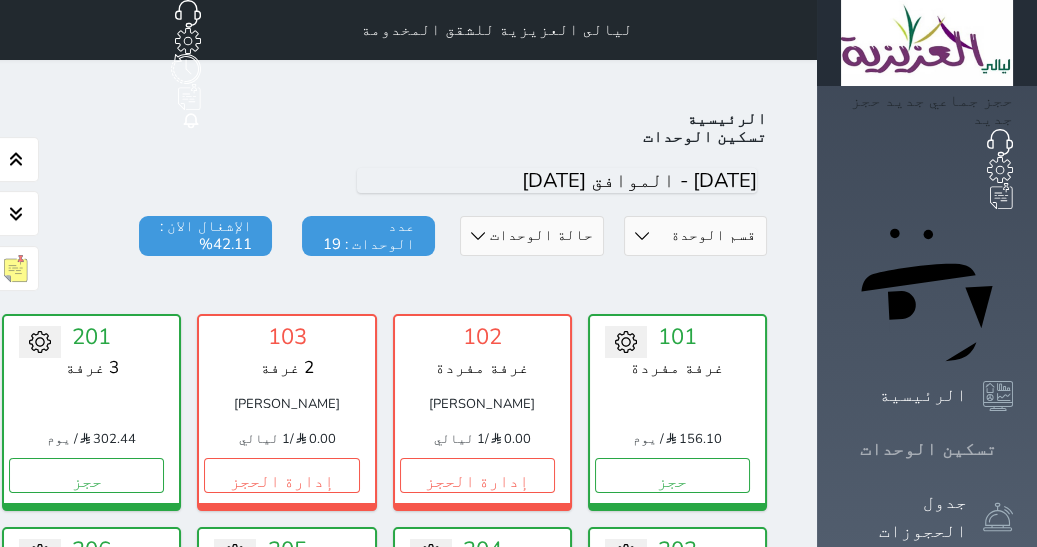 click 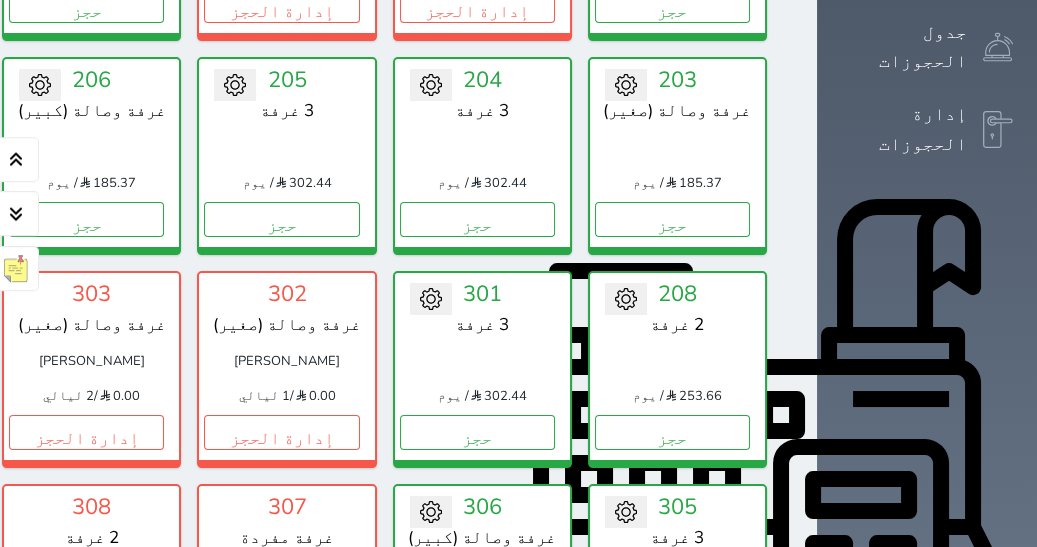 scroll, scrollTop: 477, scrollLeft: 0, axis: vertical 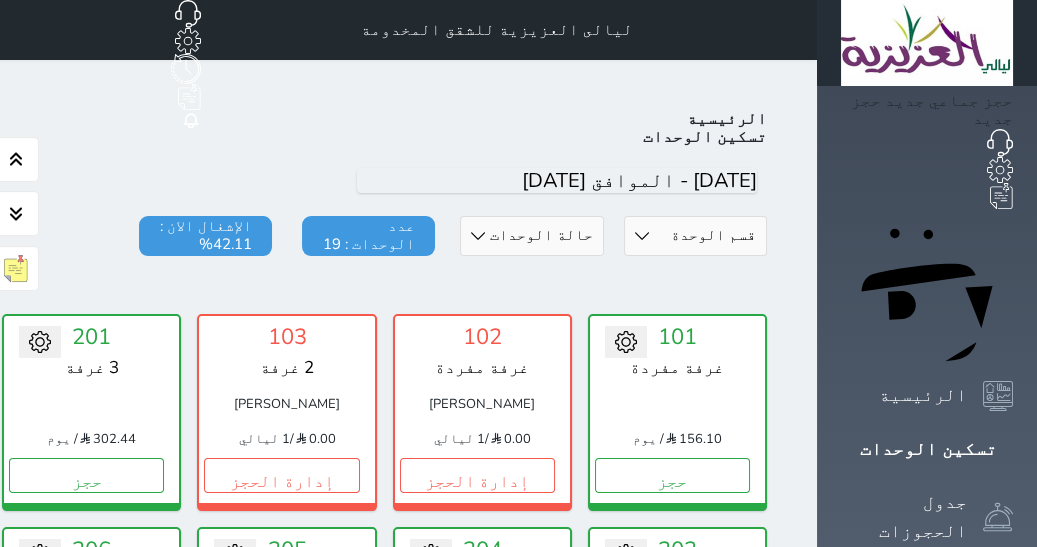 click on "اليوم" at bounding box center [287, 181] 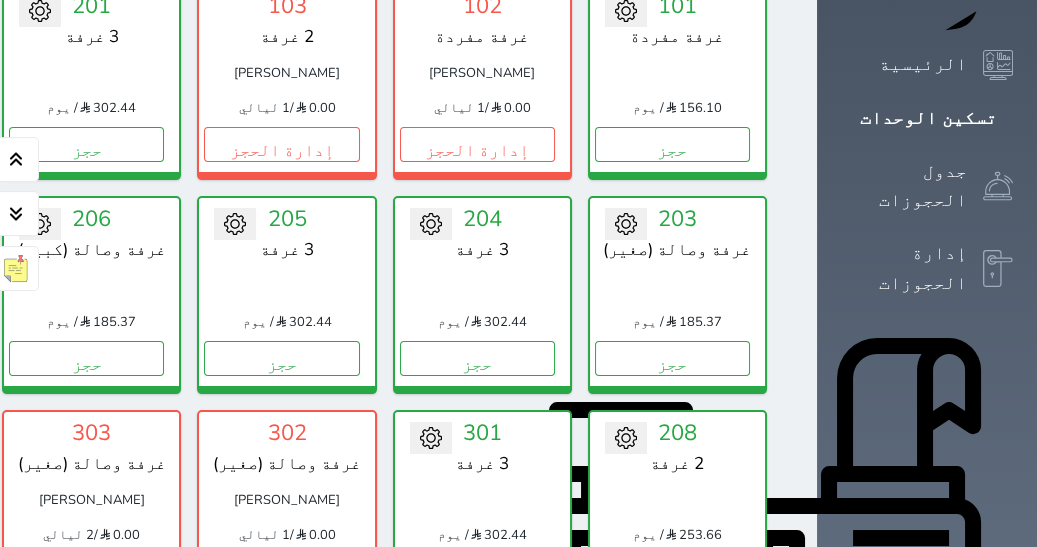 scroll, scrollTop: 383, scrollLeft: 0, axis: vertical 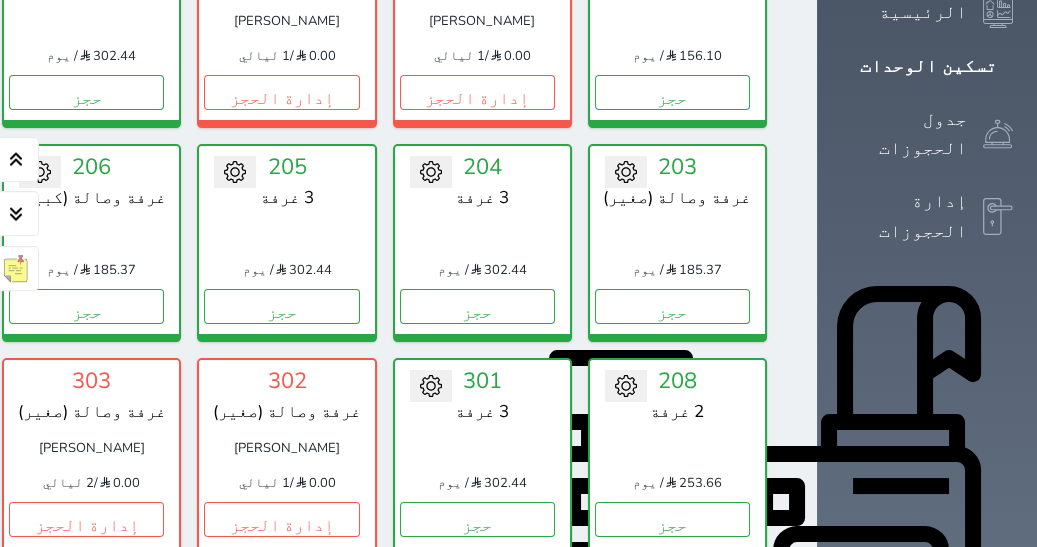 click on "إدارة الحجز" at bounding box center [-109, 92] 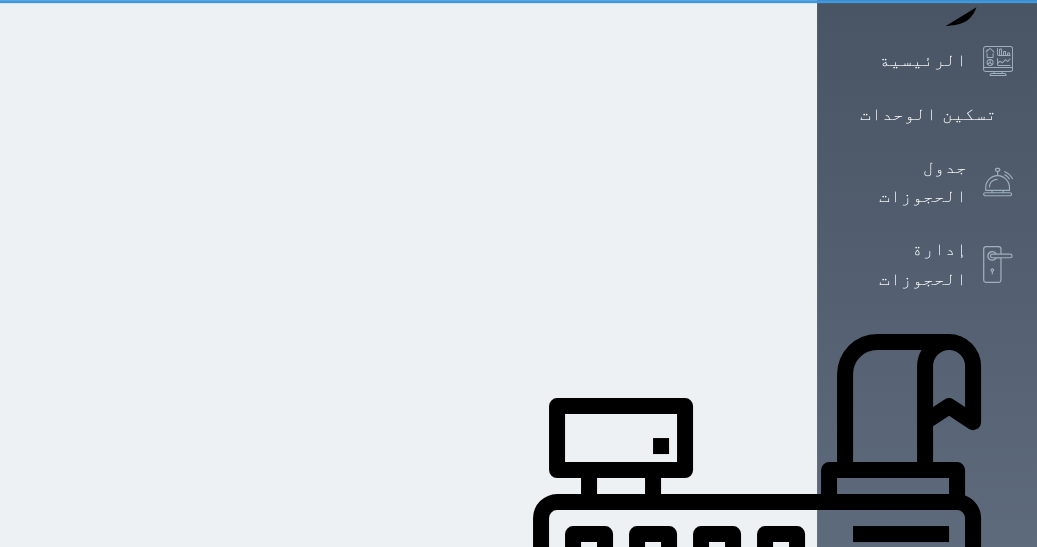 scroll, scrollTop: 0, scrollLeft: 0, axis: both 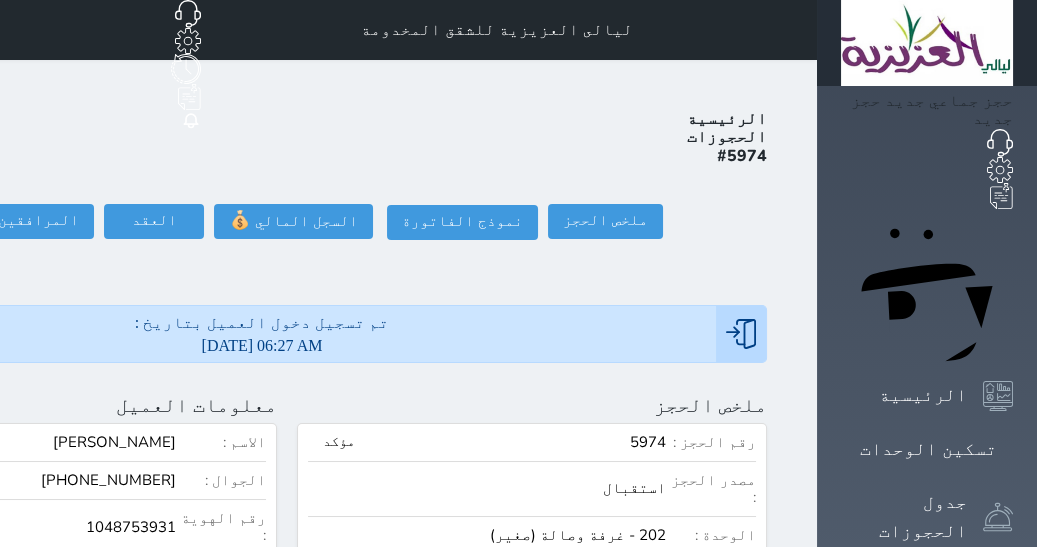 click on "تسجيل مغادرة" at bounding box center [-117, 221] 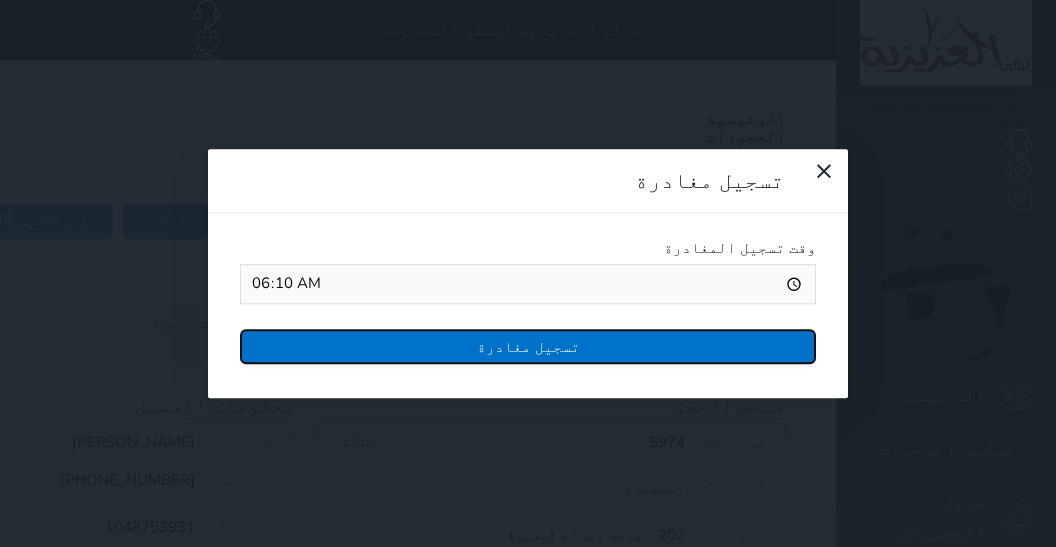click on "تسجيل مغادرة" at bounding box center [528, 346] 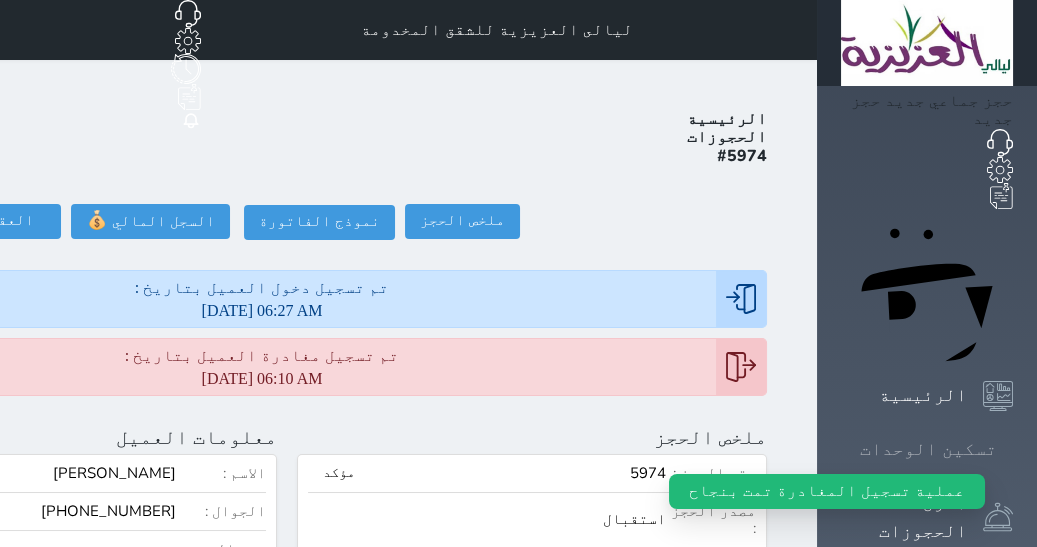 click 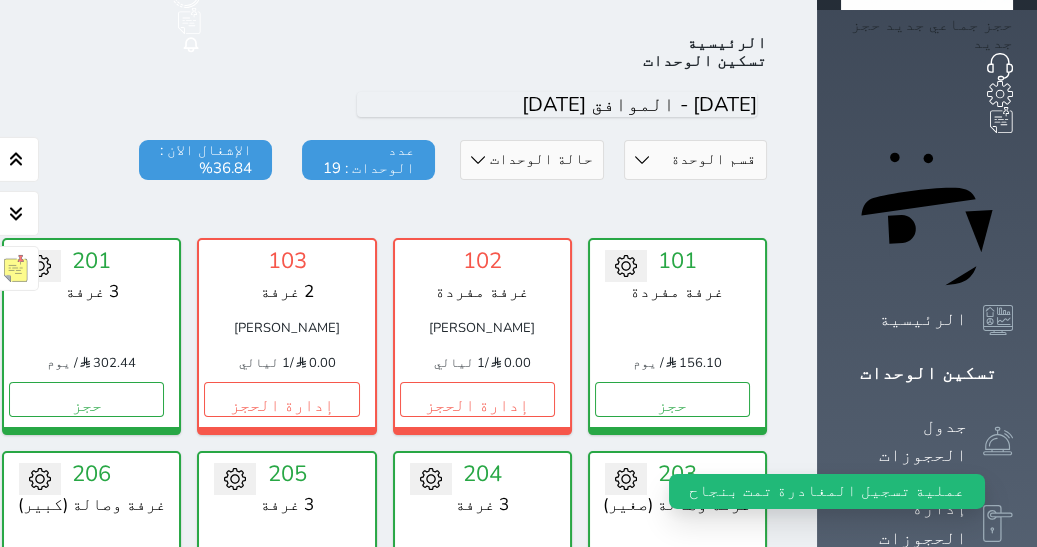 scroll, scrollTop: 77, scrollLeft: 0, axis: vertical 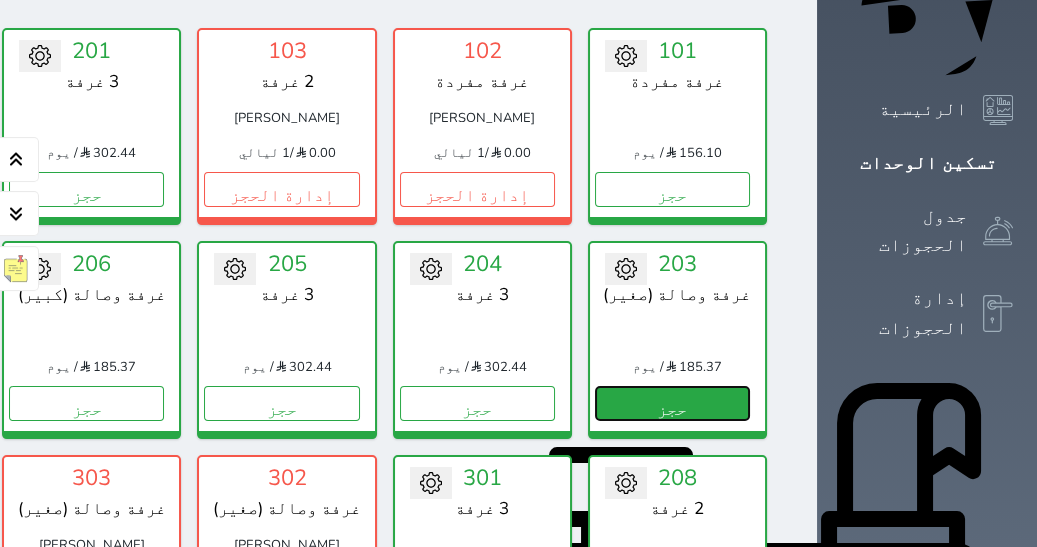 click on "حجز" at bounding box center [672, 403] 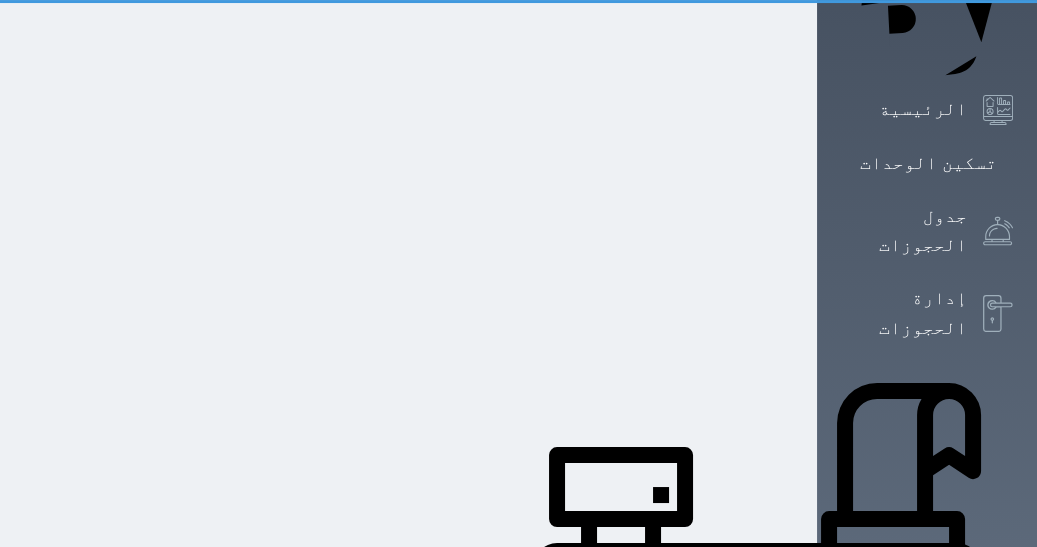 scroll, scrollTop: 0, scrollLeft: 0, axis: both 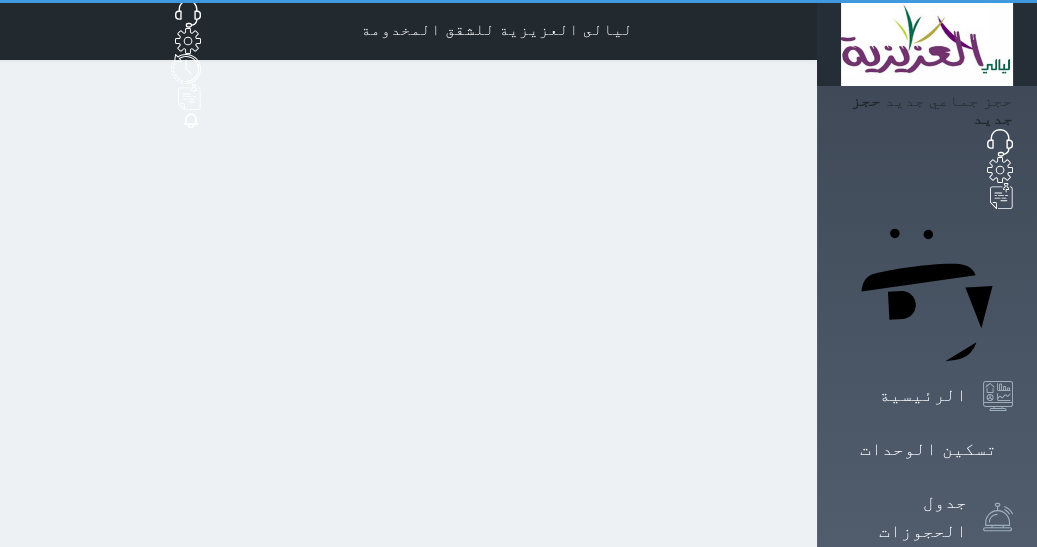 select on "1" 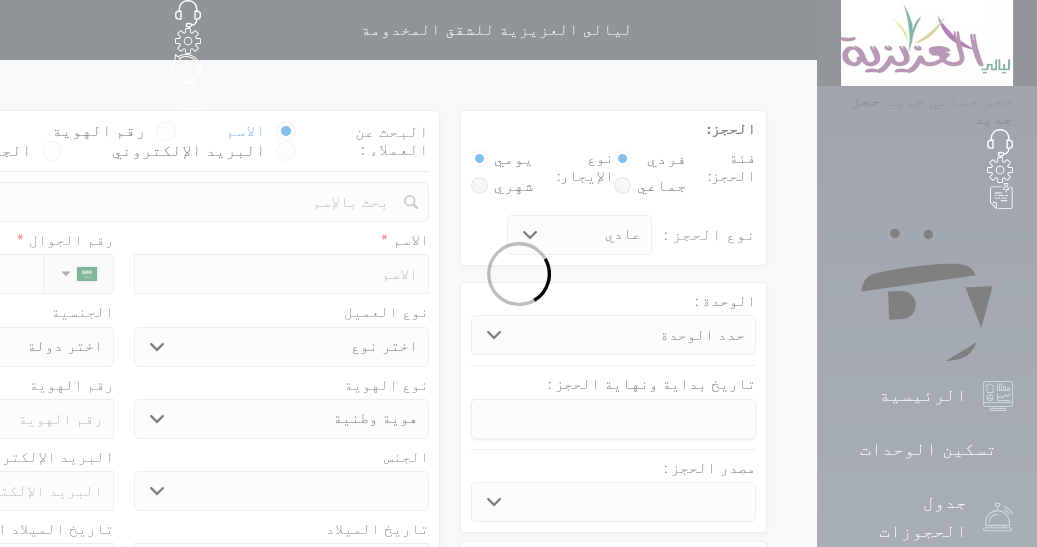 select 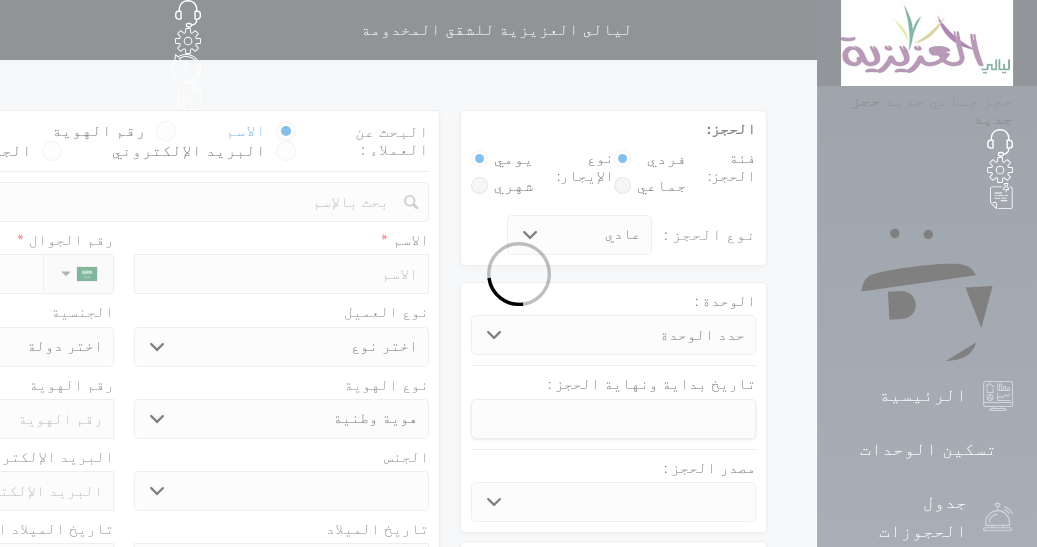 select 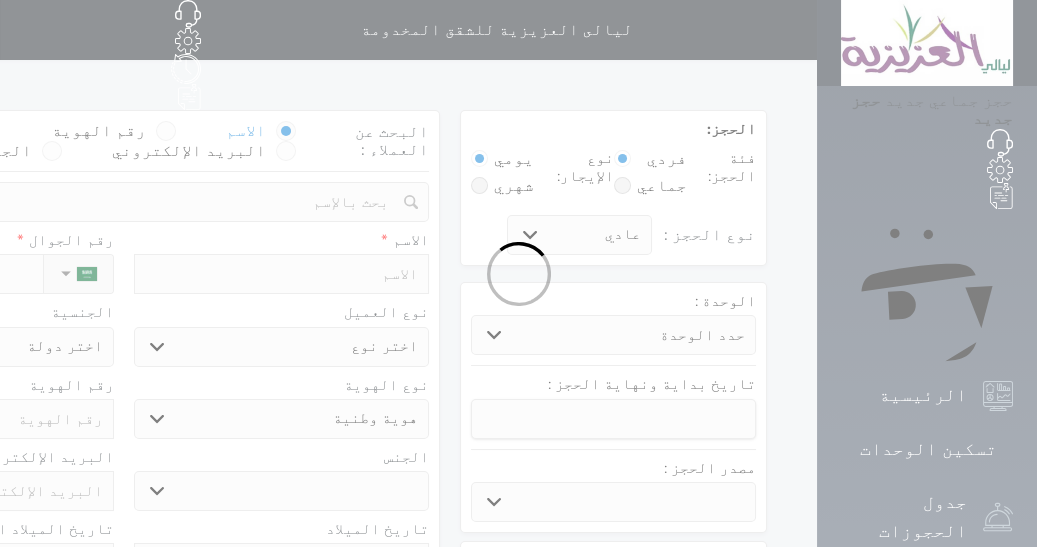 select 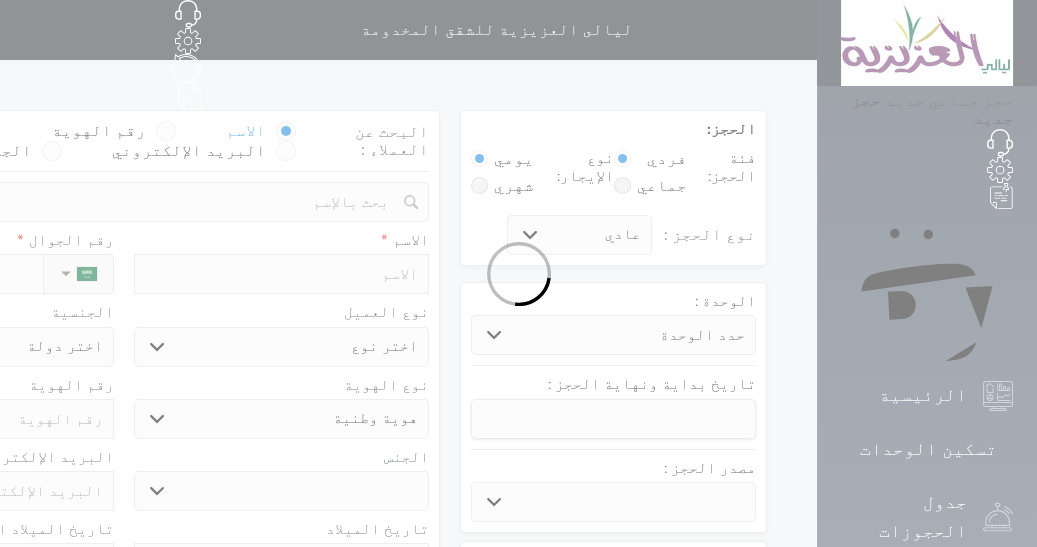 select 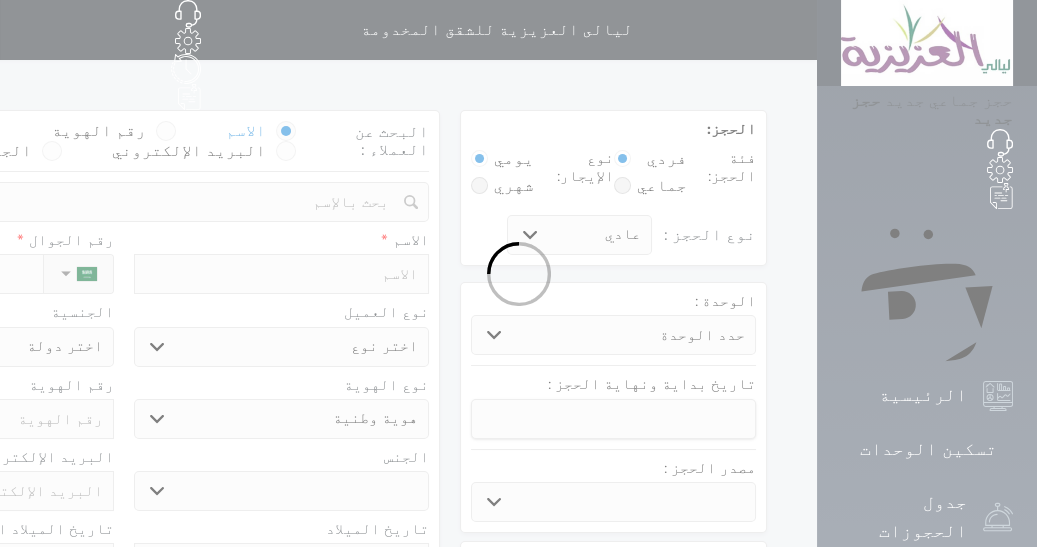 select 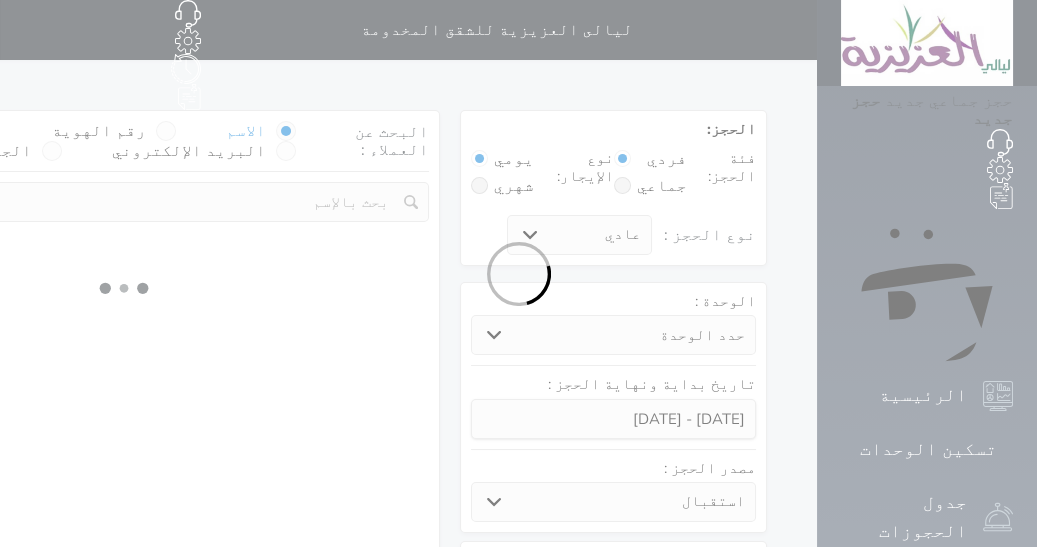 select 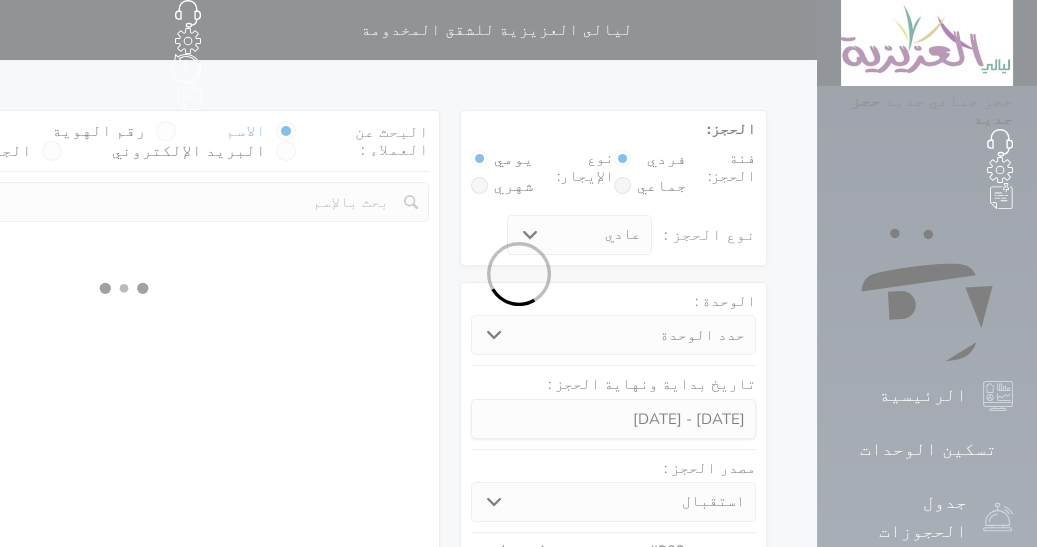 select on "1" 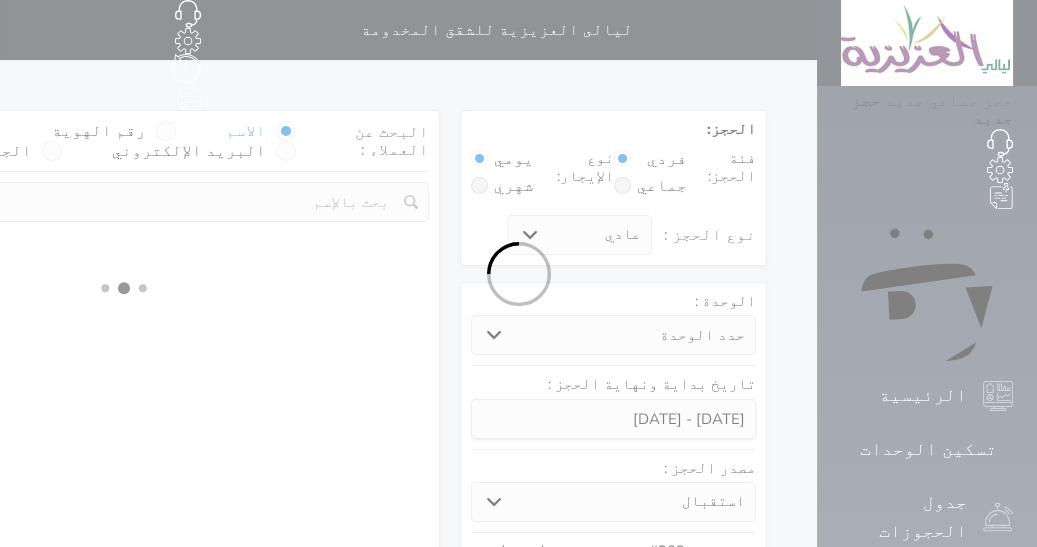 select on "113" 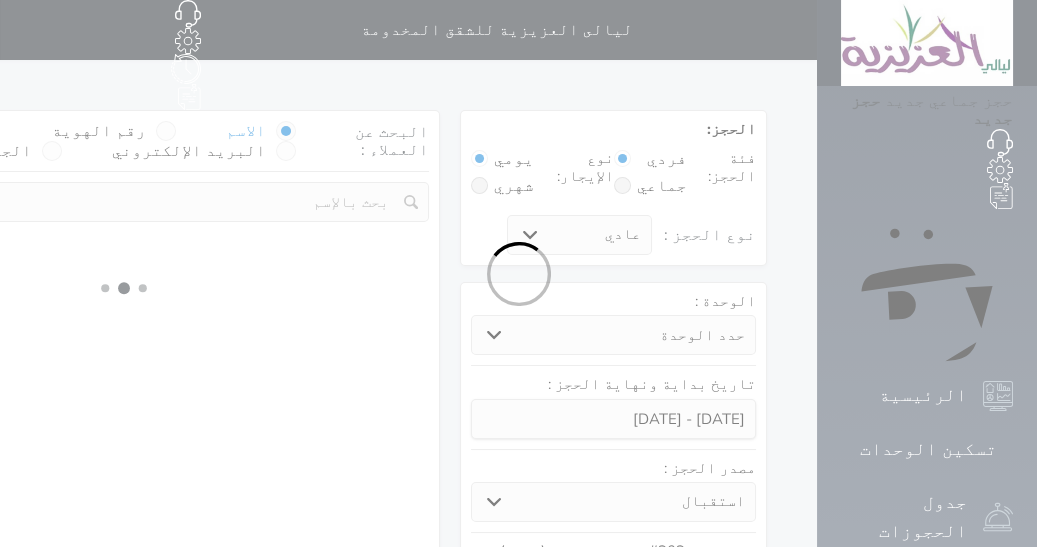 select on "1" 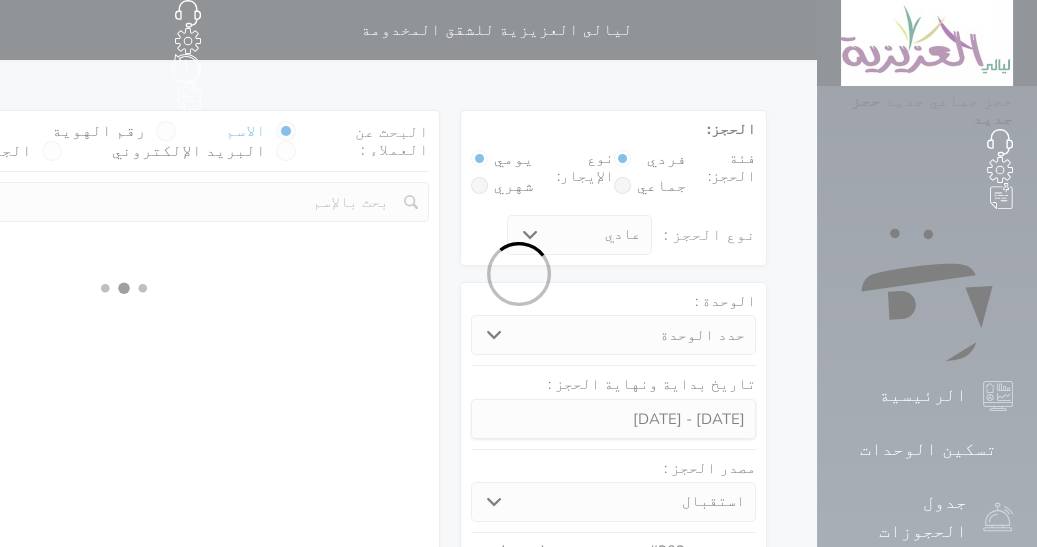 select 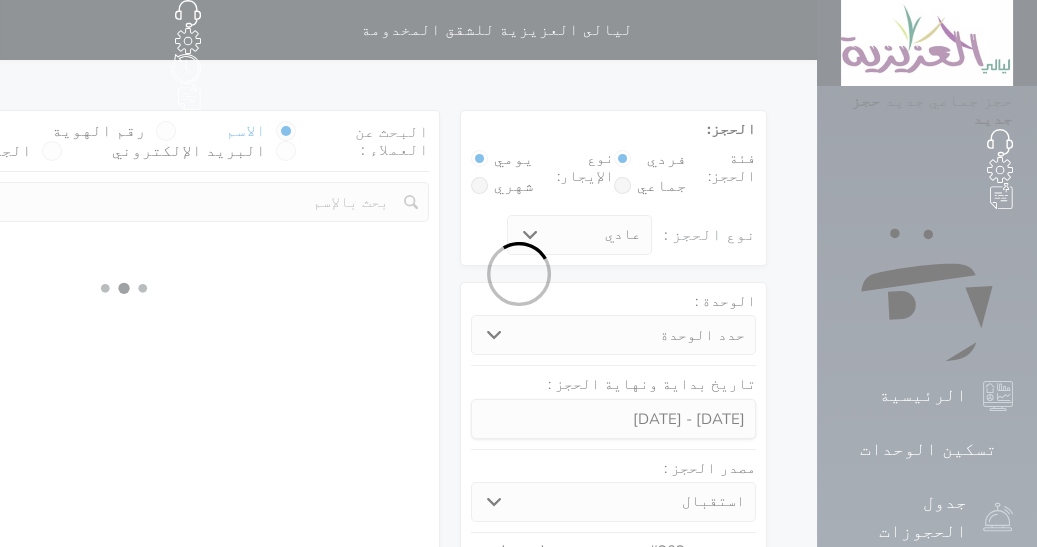 select on "7" 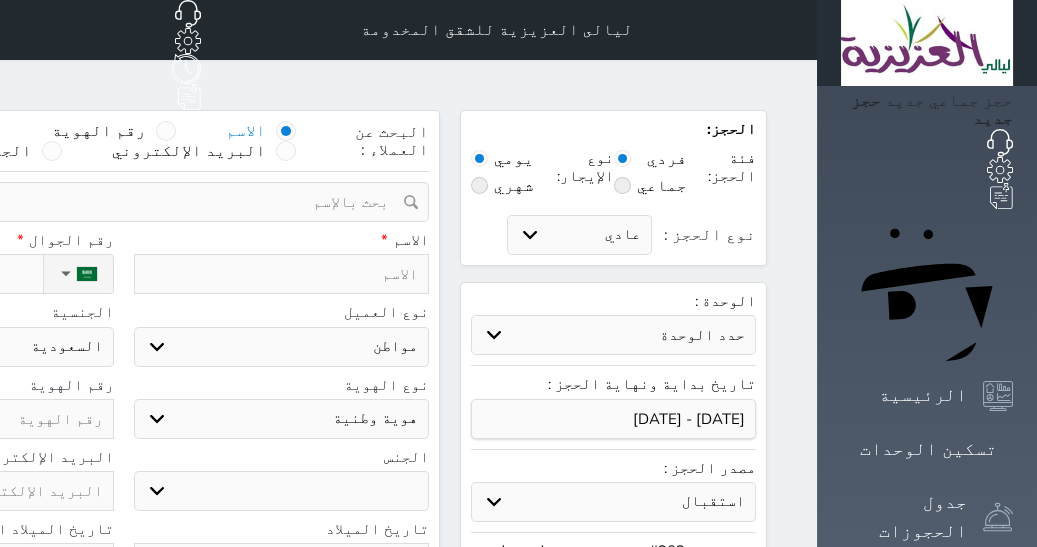 select 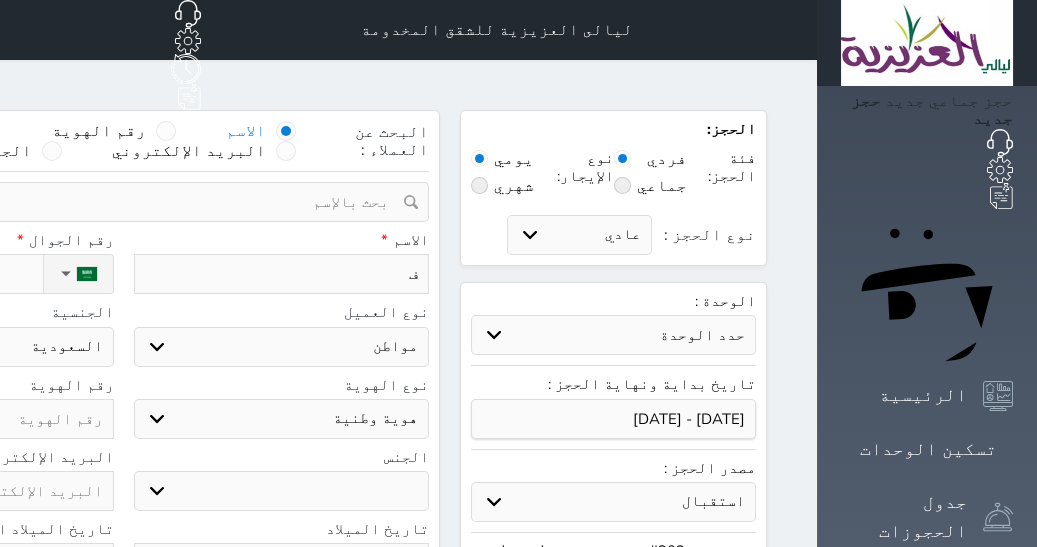 select 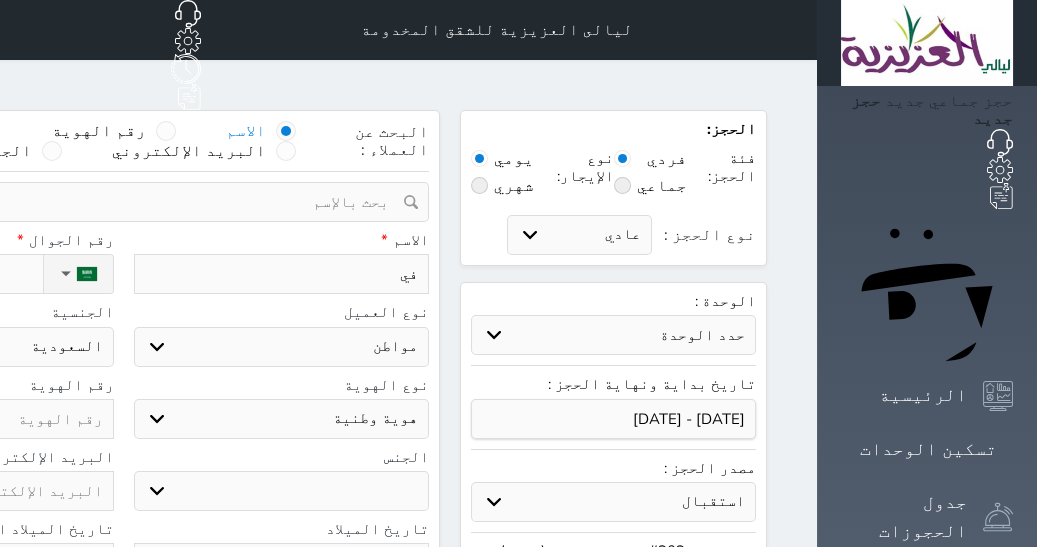 type on "فيص" 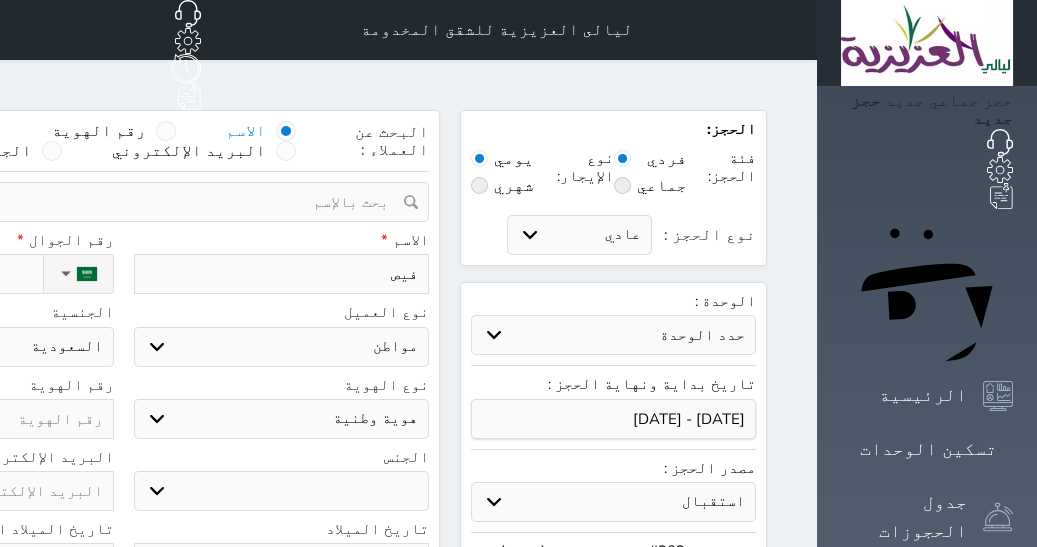 type on "فيصل" 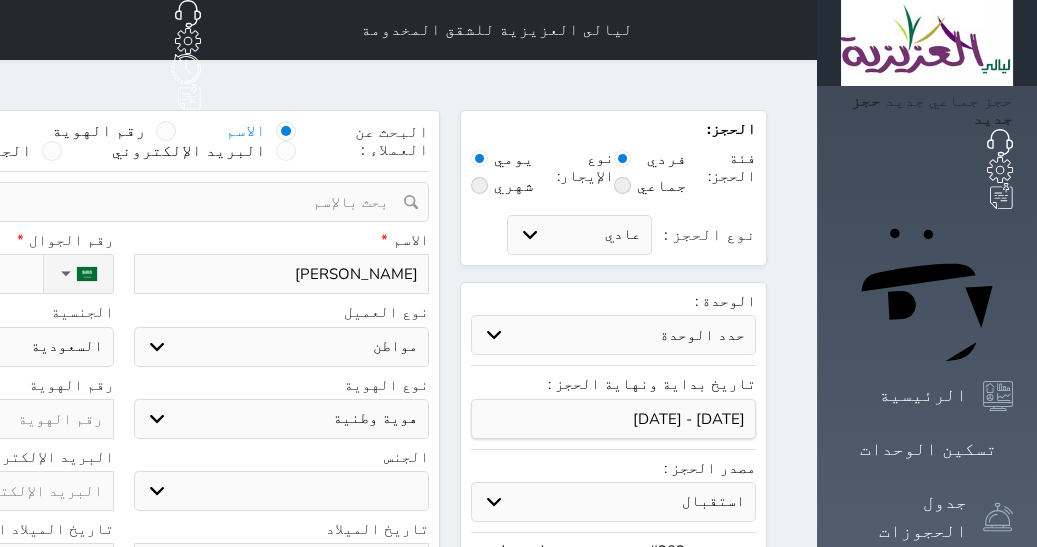 type on "فيصل" 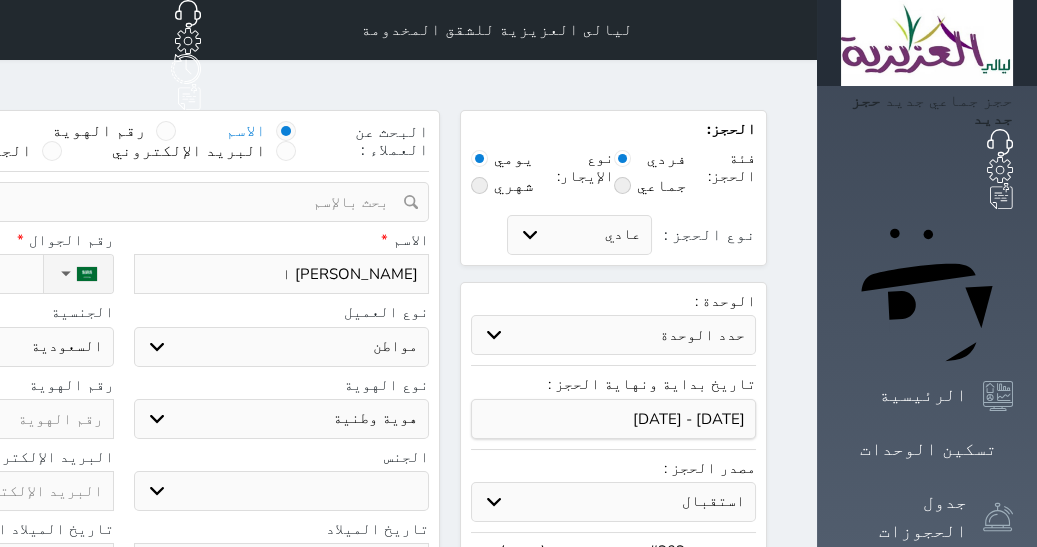 type on "فيصل فايز ال" 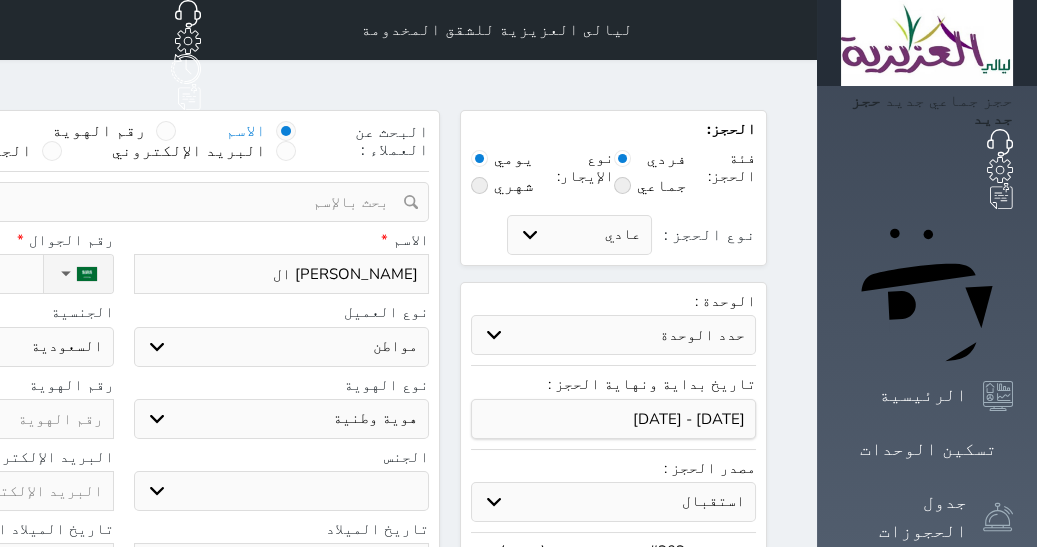 type on "فيصل فايز الز" 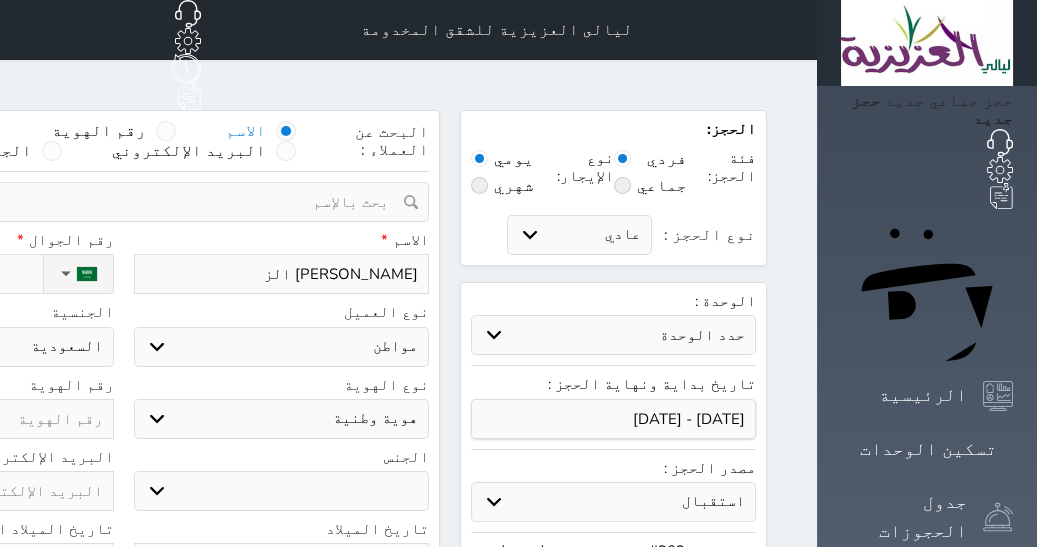 type on "فيصل فايز الزه" 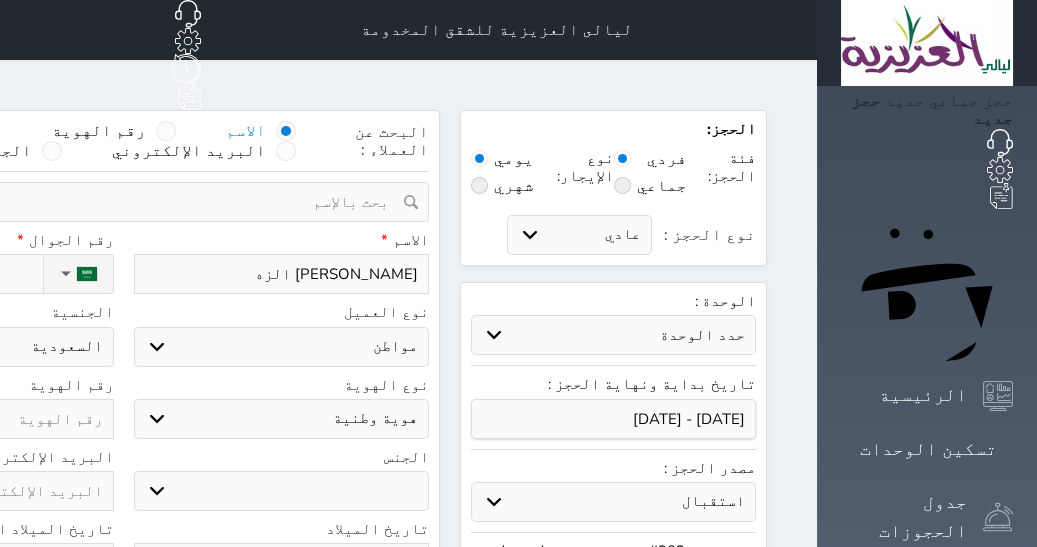 type on "فيصل فايز الزهر" 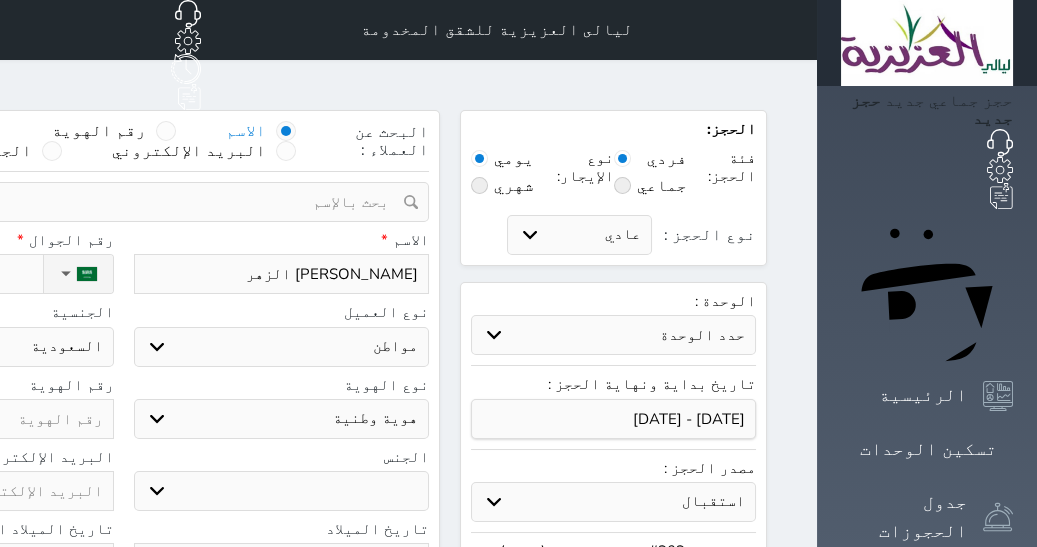 type on "فيصل فايز الزهرا" 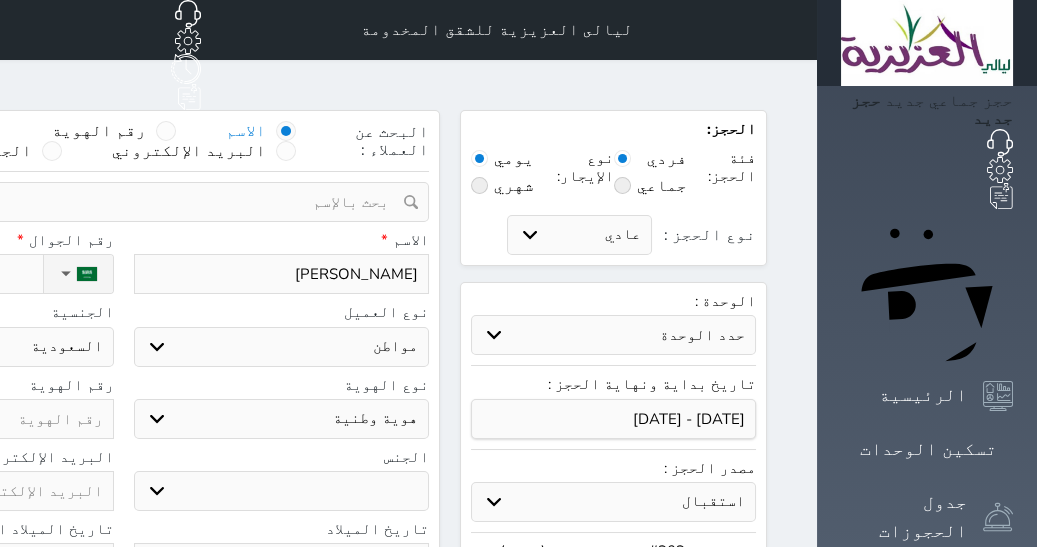 select 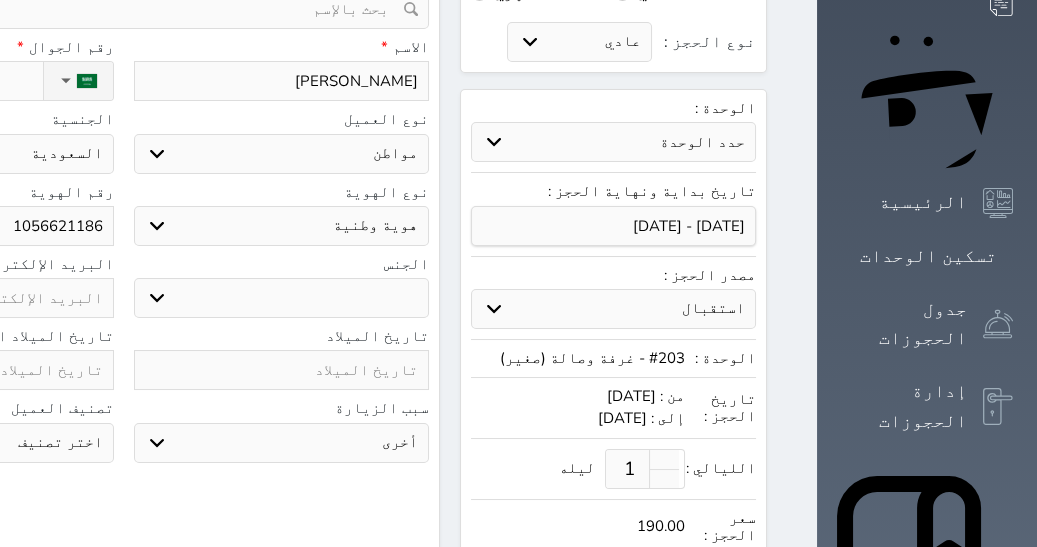 scroll, scrollTop: 228, scrollLeft: 0, axis: vertical 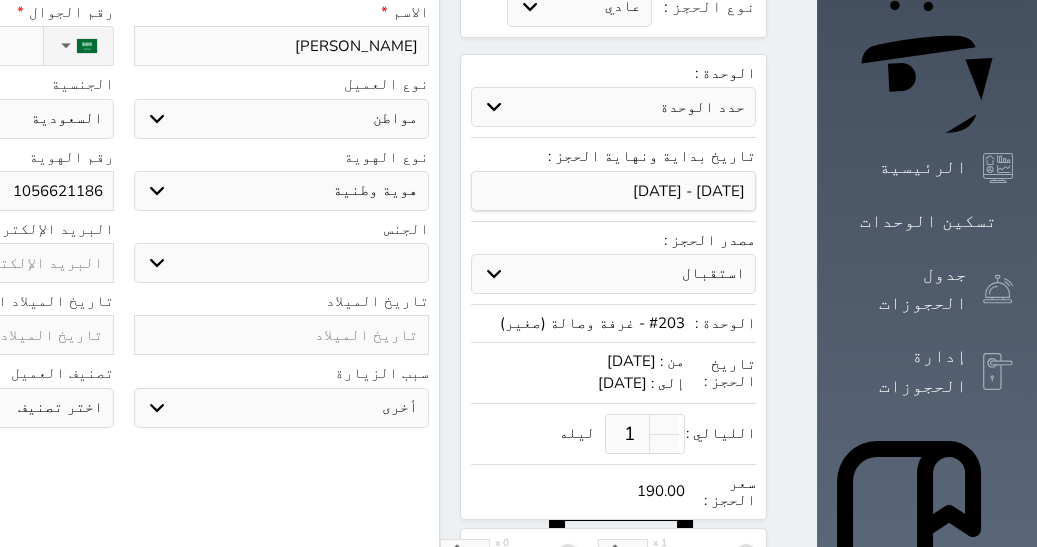 type on "1056621186" 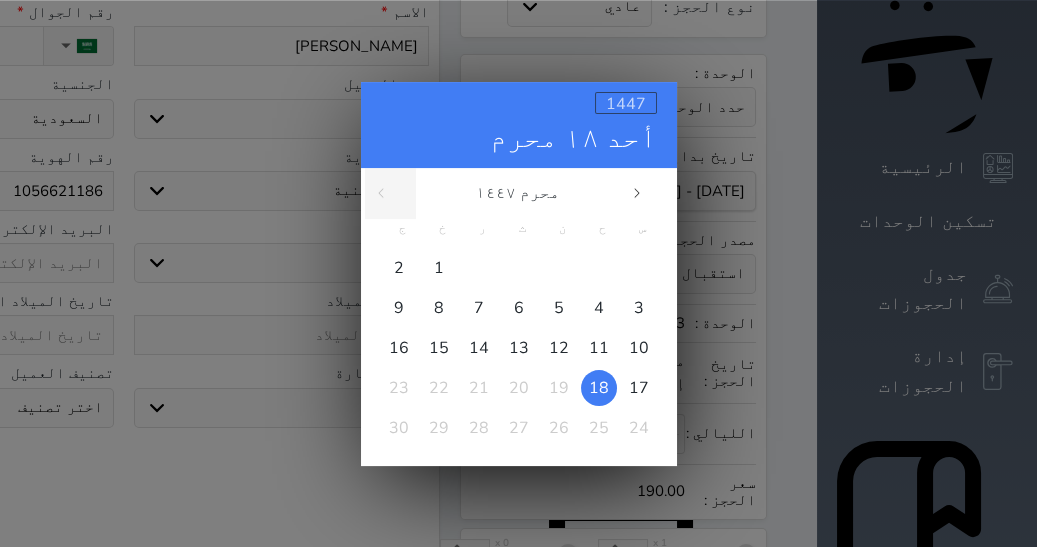 click on "1447" at bounding box center [626, 103] 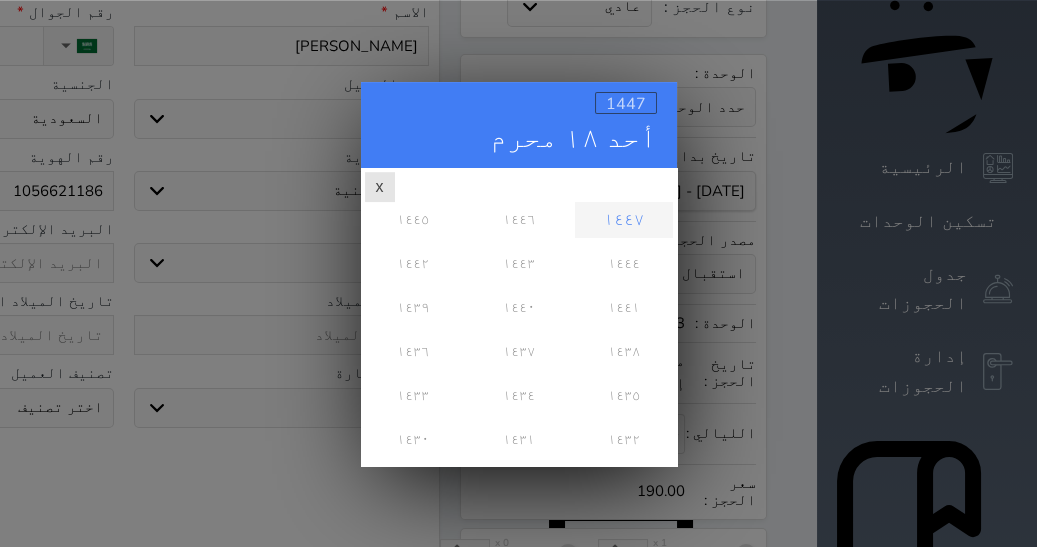 scroll, scrollTop: 0, scrollLeft: 0, axis: both 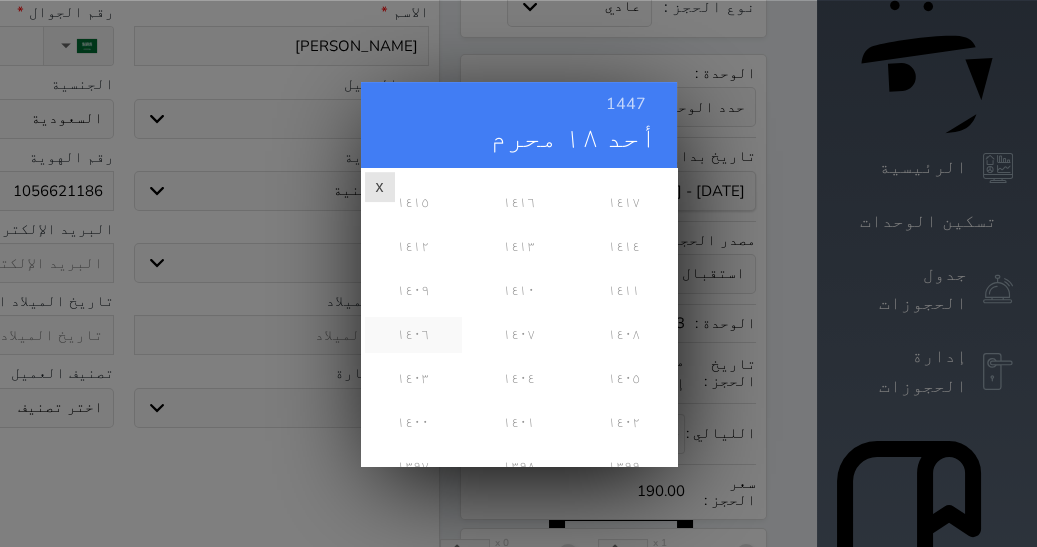 click on "١٤٠٦" at bounding box center (413, 334) 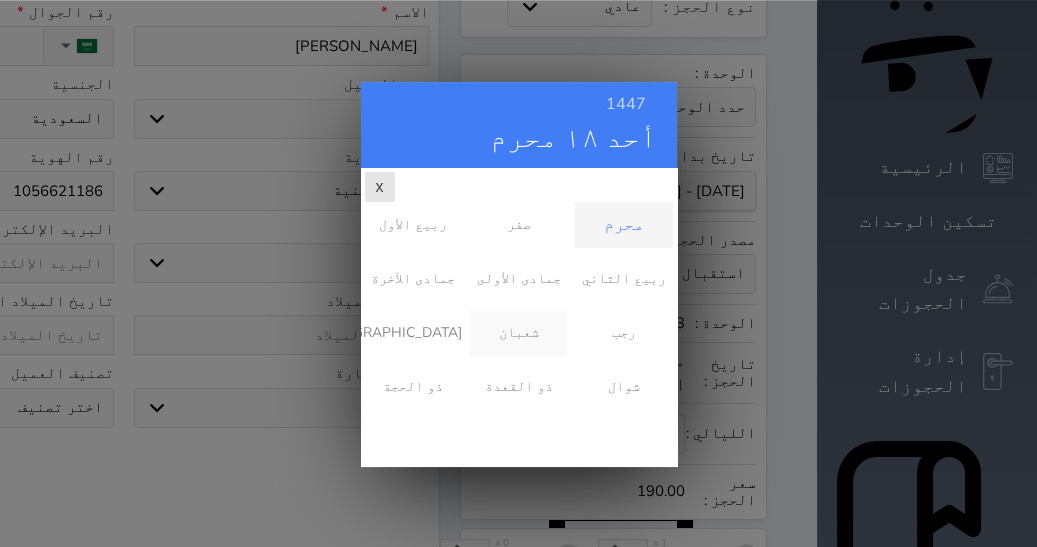 scroll, scrollTop: 0, scrollLeft: 0, axis: both 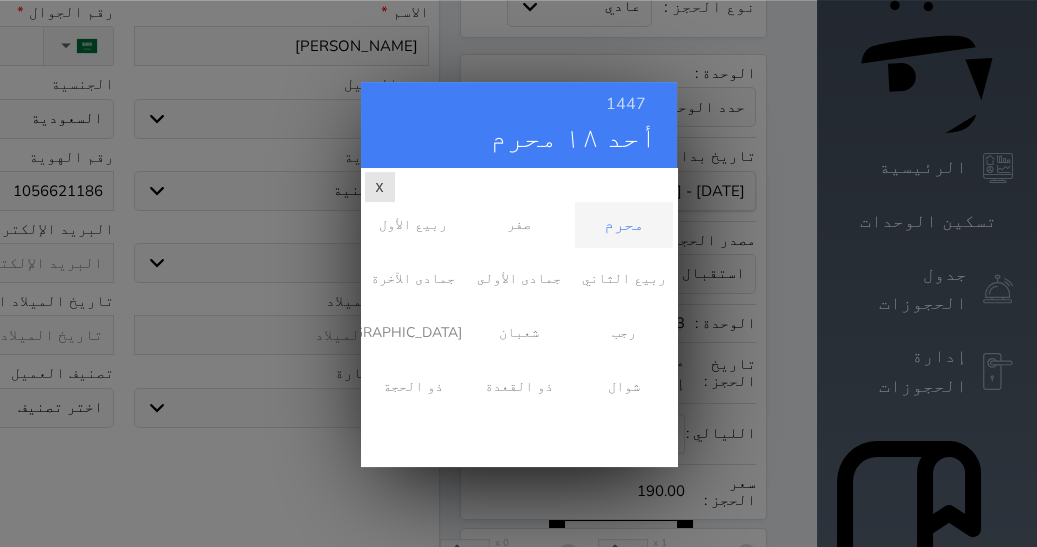 click on "محرم" at bounding box center (623, 224) 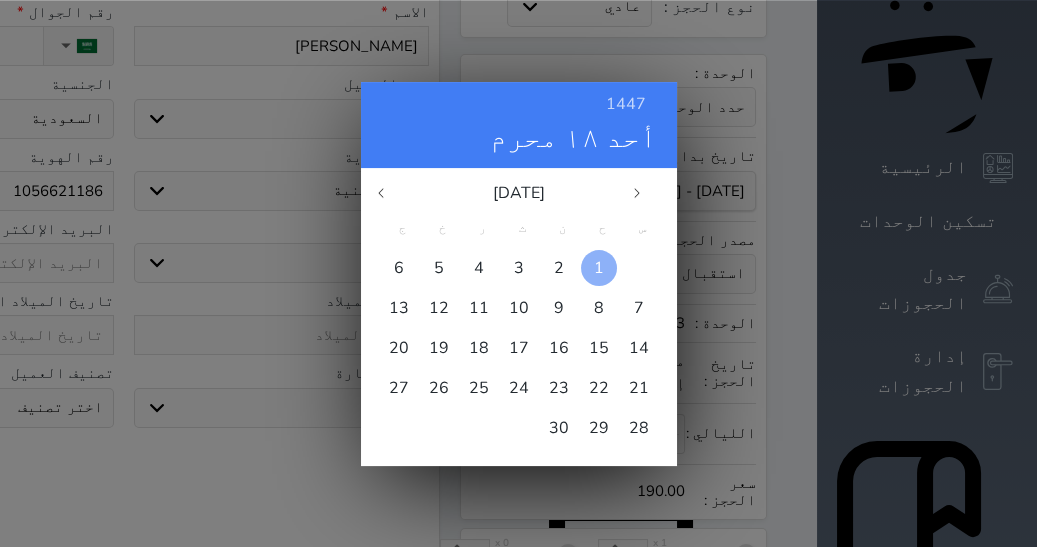 click on "1" at bounding box center [599, 267] 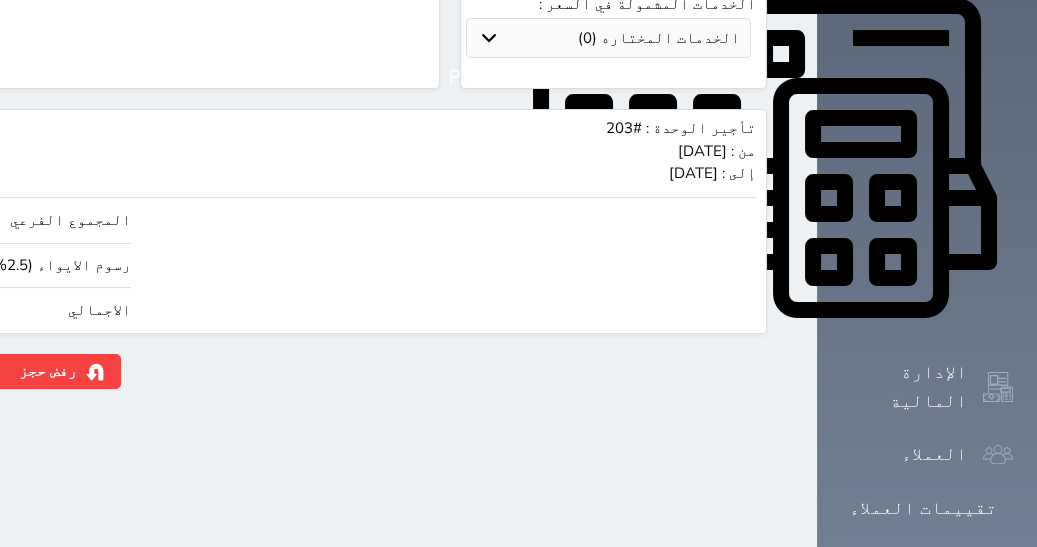 scroll, scrollTop: 835, scrollLeft: 0, axis: vertical 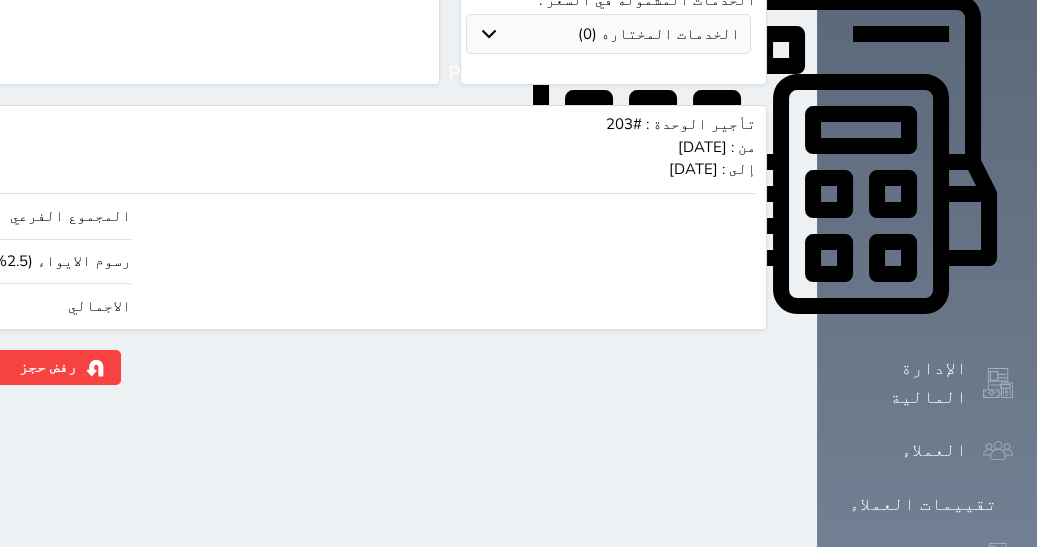 click on "190.00" at bounding box center [-117, 306] 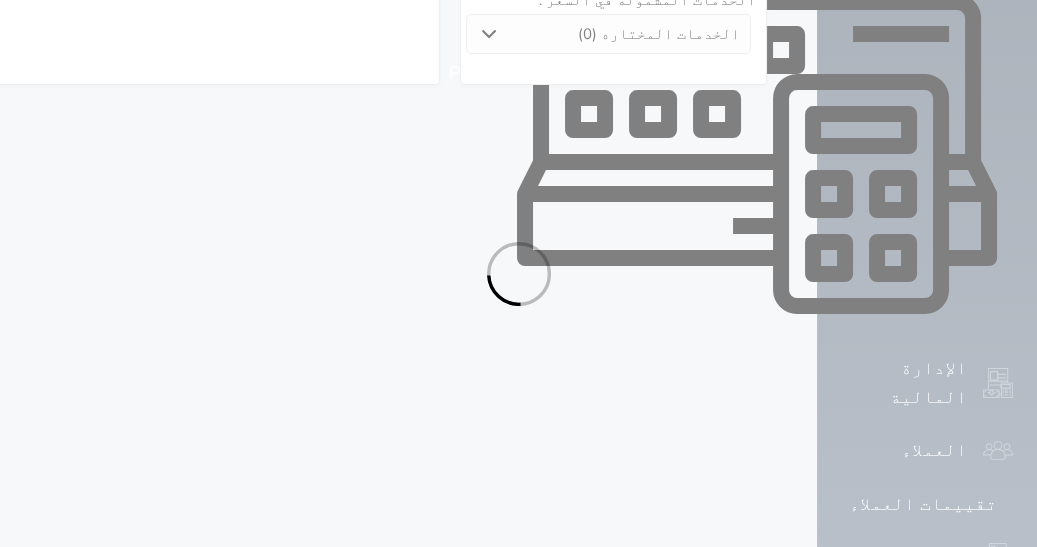 select on "1" 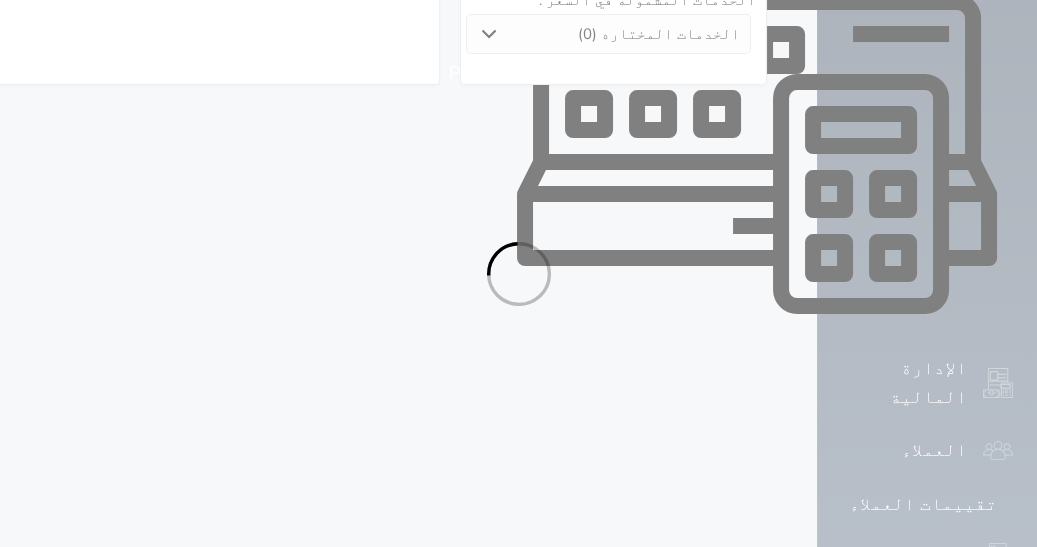 select on "113" 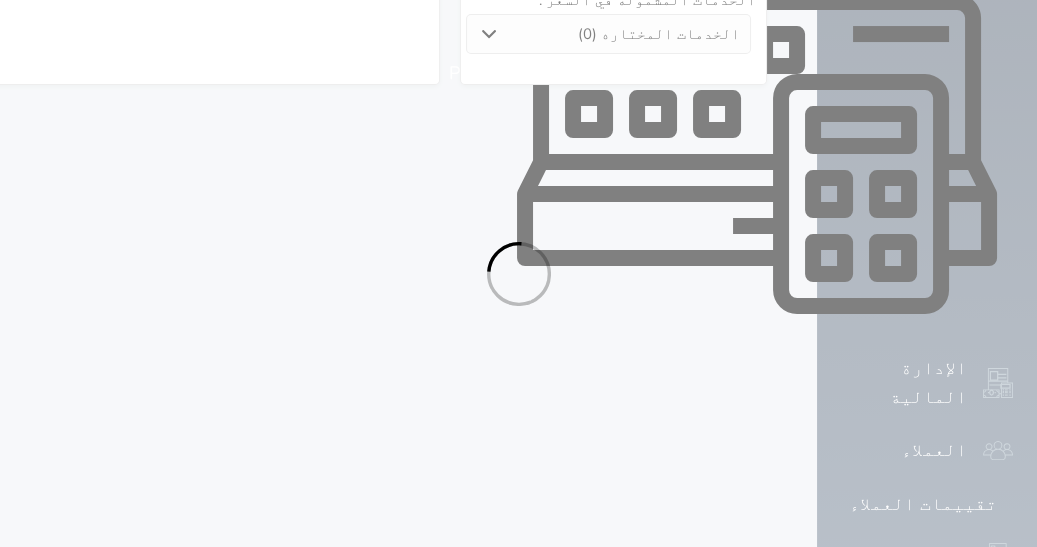 select on "1" 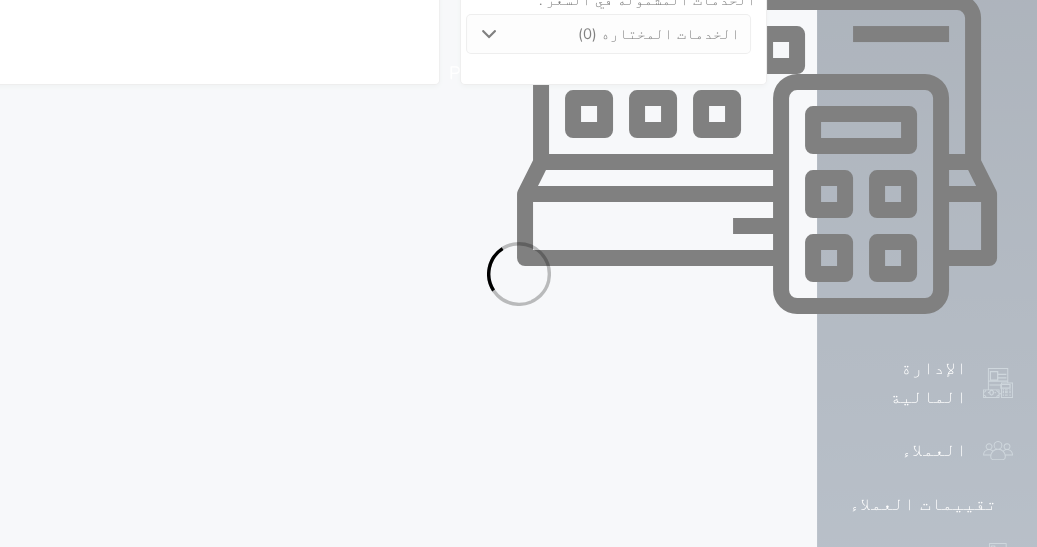 select on "7" 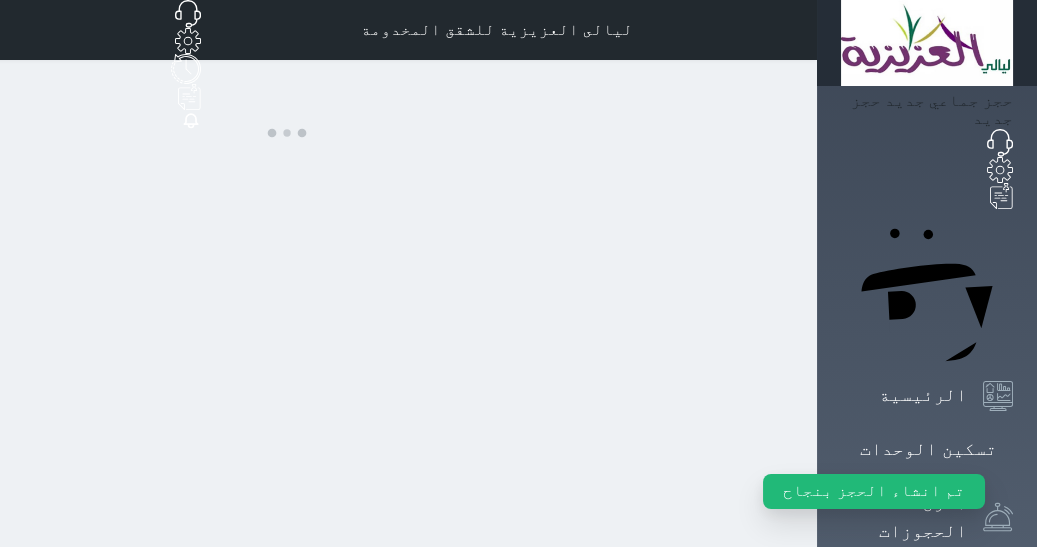 scroll, scrollTop: 0, scrollLeft: 0, axis: both 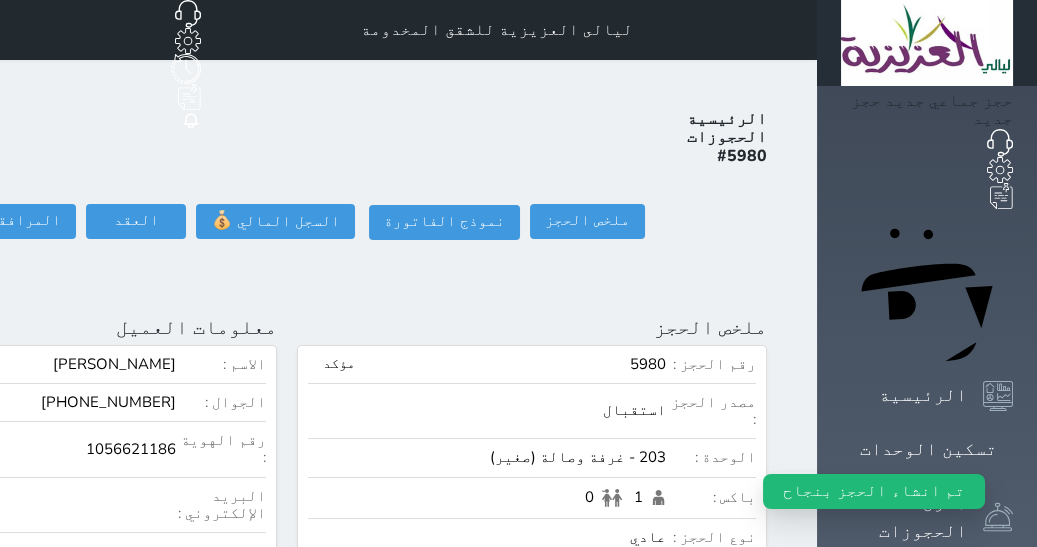 click on "تسجيل دخول" at bounding box center (-126, 221) 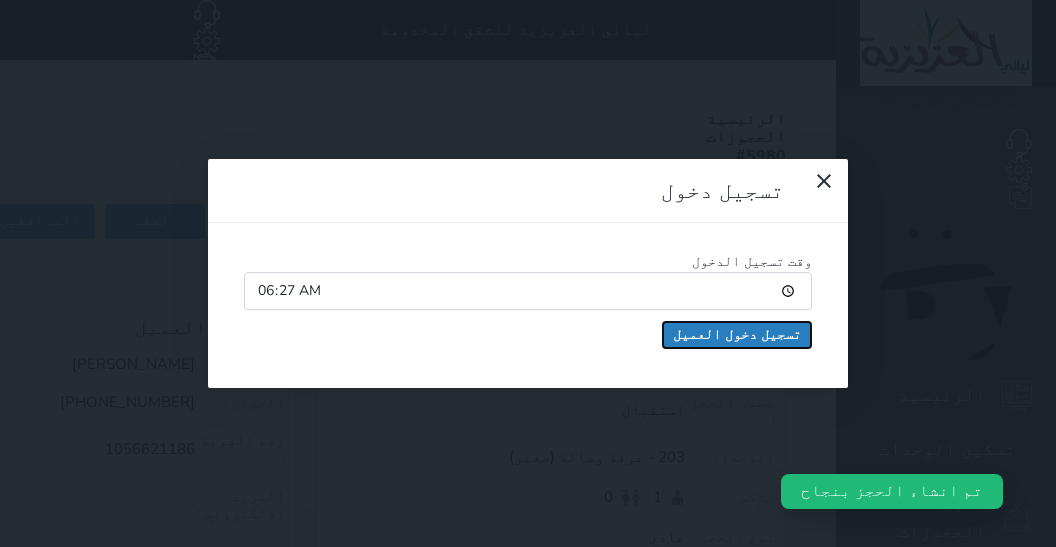 click on "تسجيل دخول العميل" at bounding box center [737, 335] 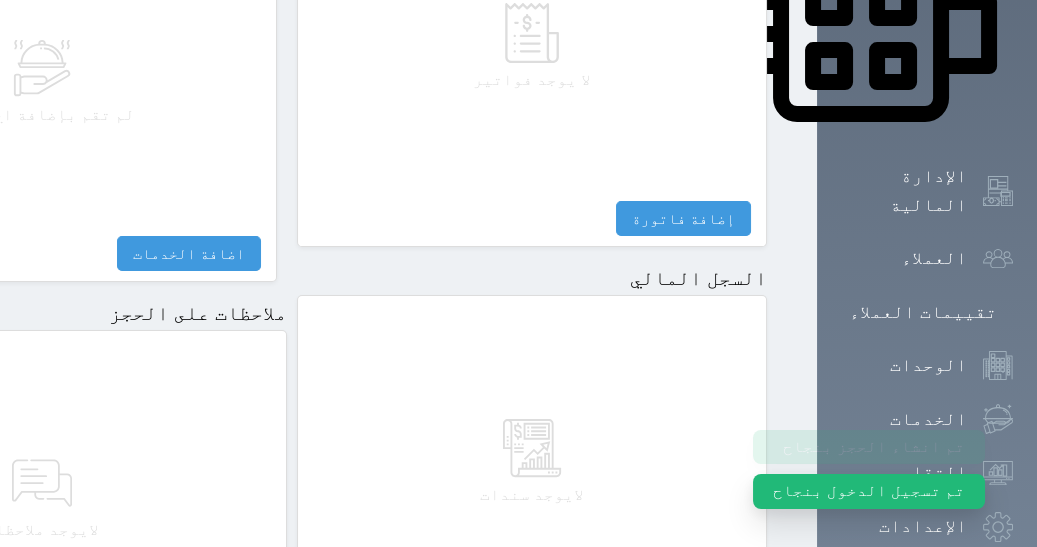 scroll, scrollTop: 1175, scrollLeft: 0, axis: vertical 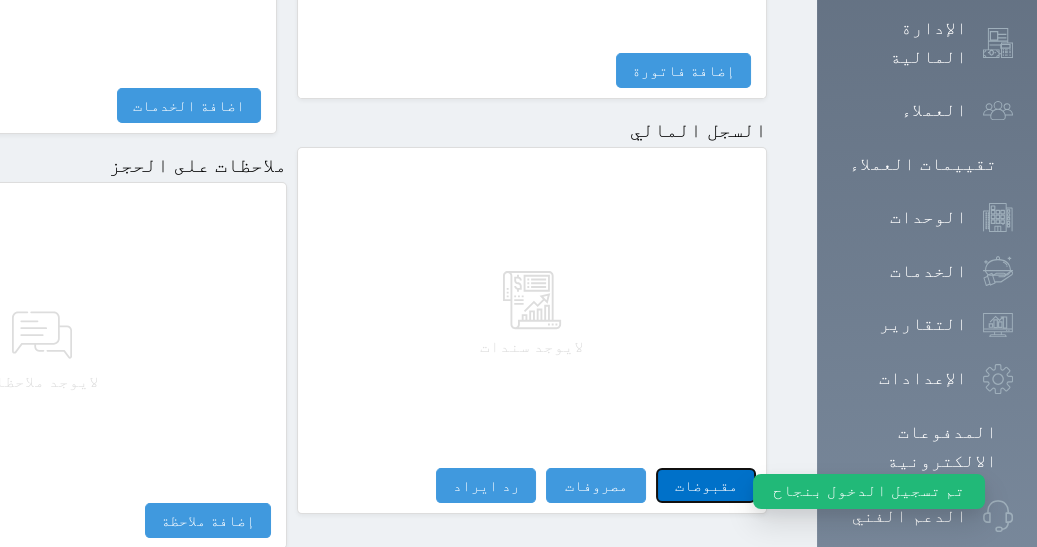 click on "مقبوضات" at bounding box center (706, 485) 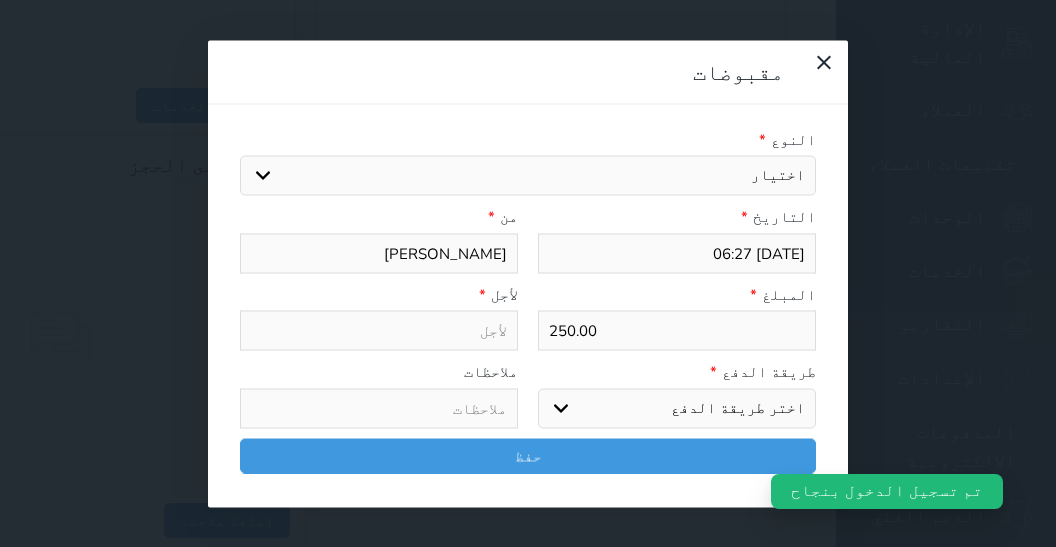 select 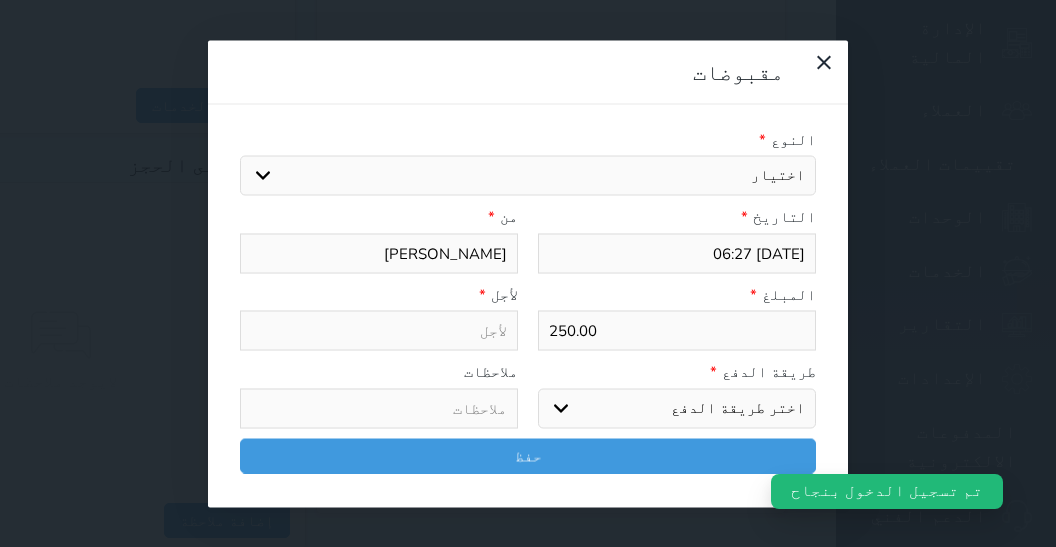 select 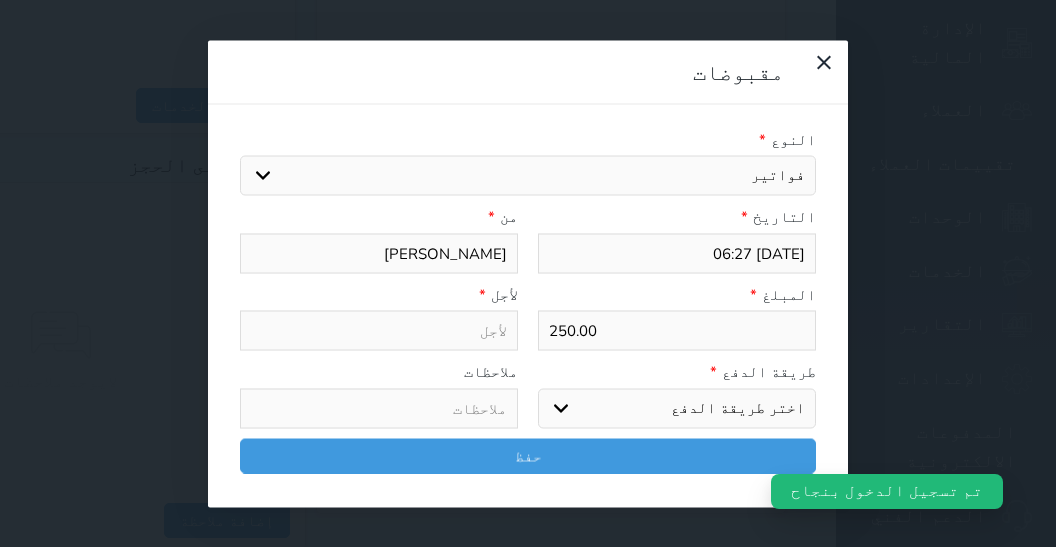 click on "فواتير" at bounding box center [0, 0] 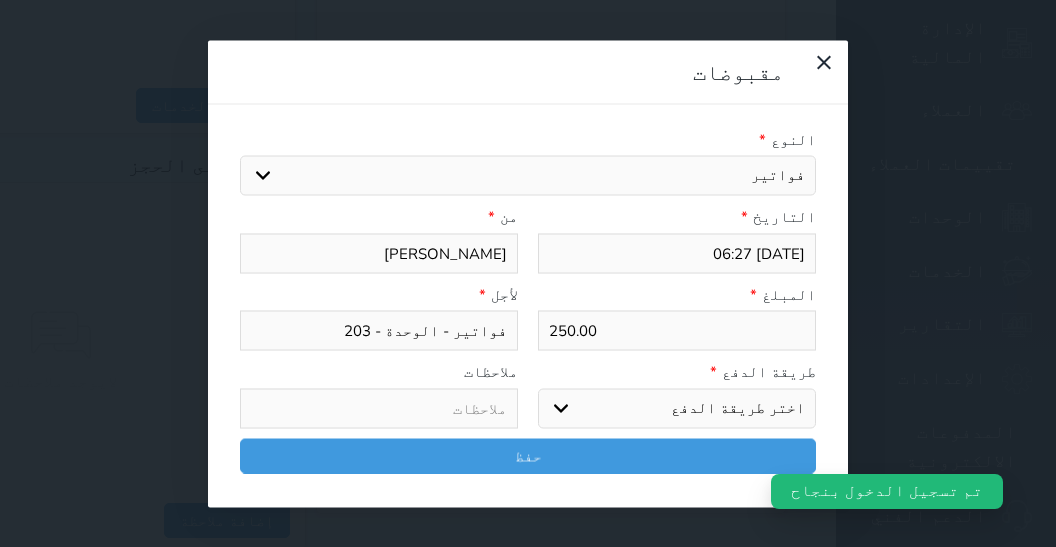 click on "اختر طريقة الدفع   دفع نقدى   تحويل بنكى   مدى   بطاقة ائتمان   آجل" at bounding box center [677, 408] 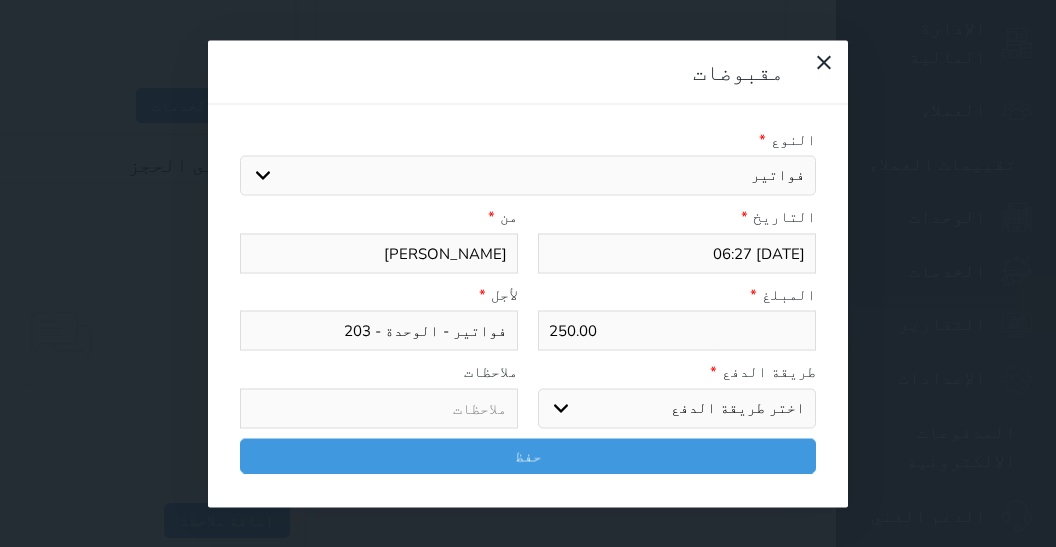 select on "cash" 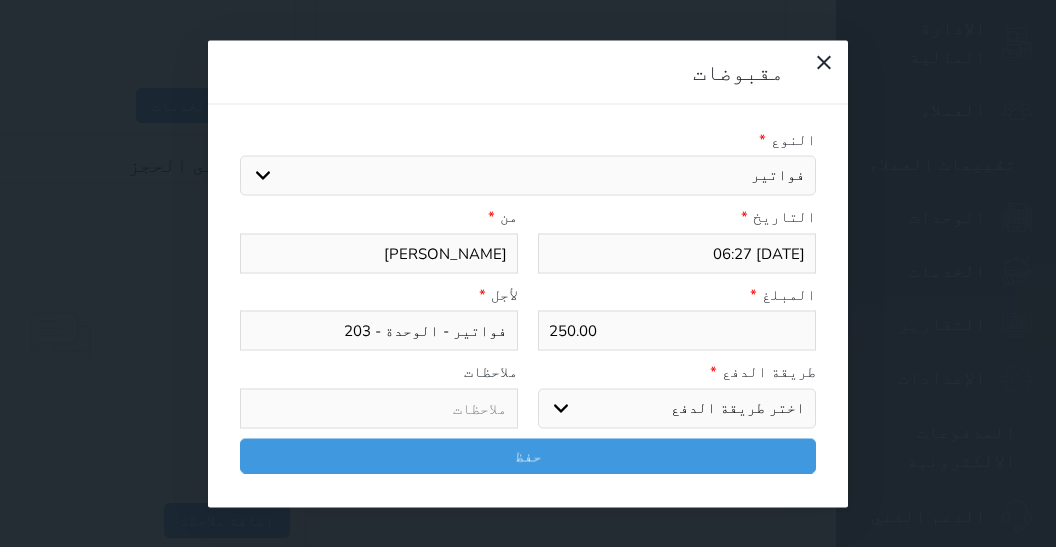click on "دفع نقدى" at bounding box center (0, 0) 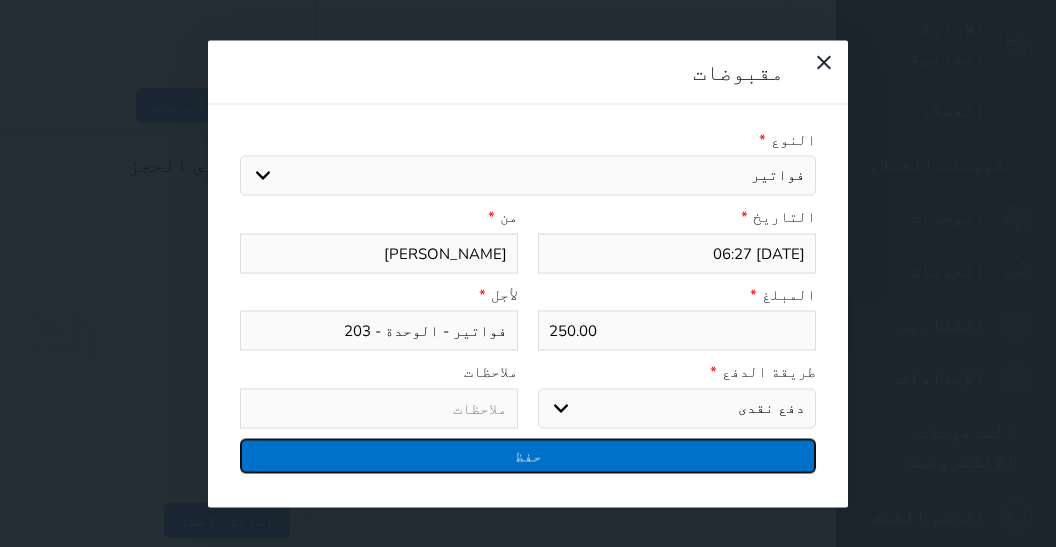 click on "حفظ" at bounding box center [528, 455] 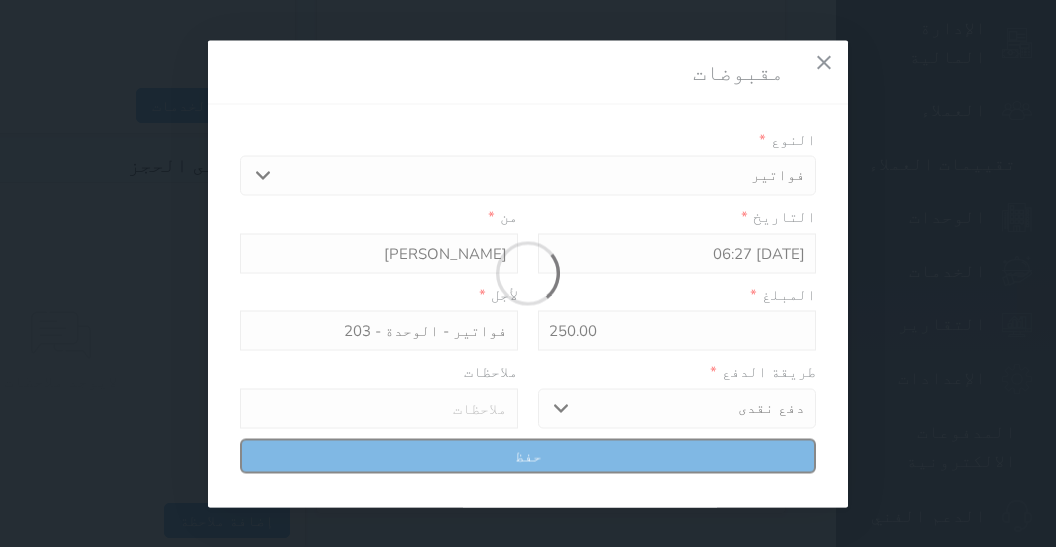 select 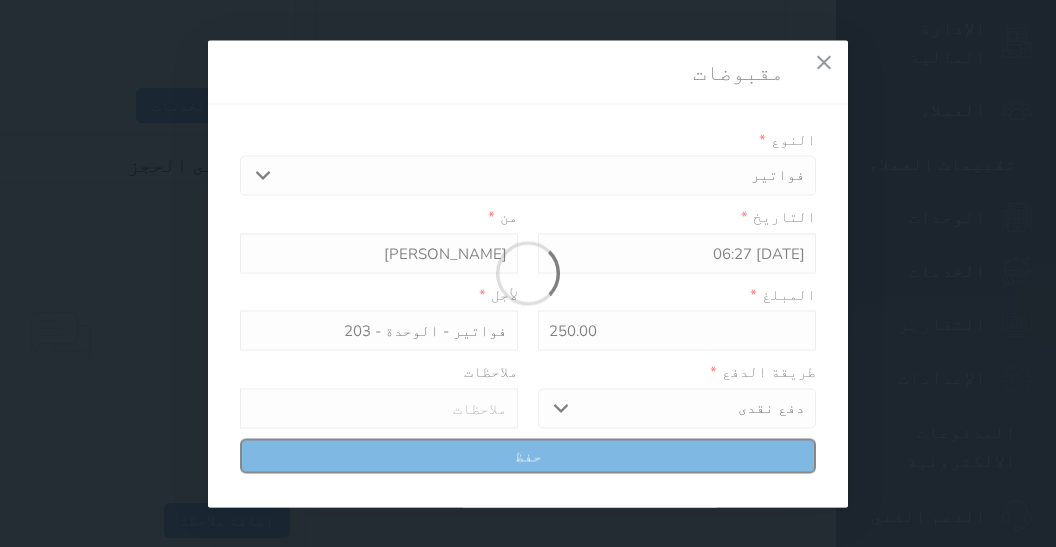 type 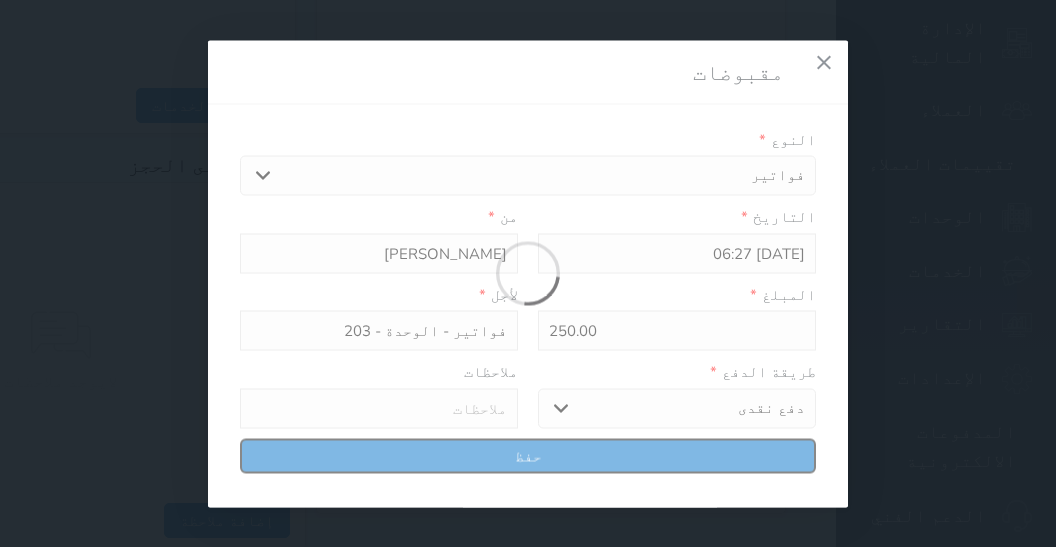 type on "0" 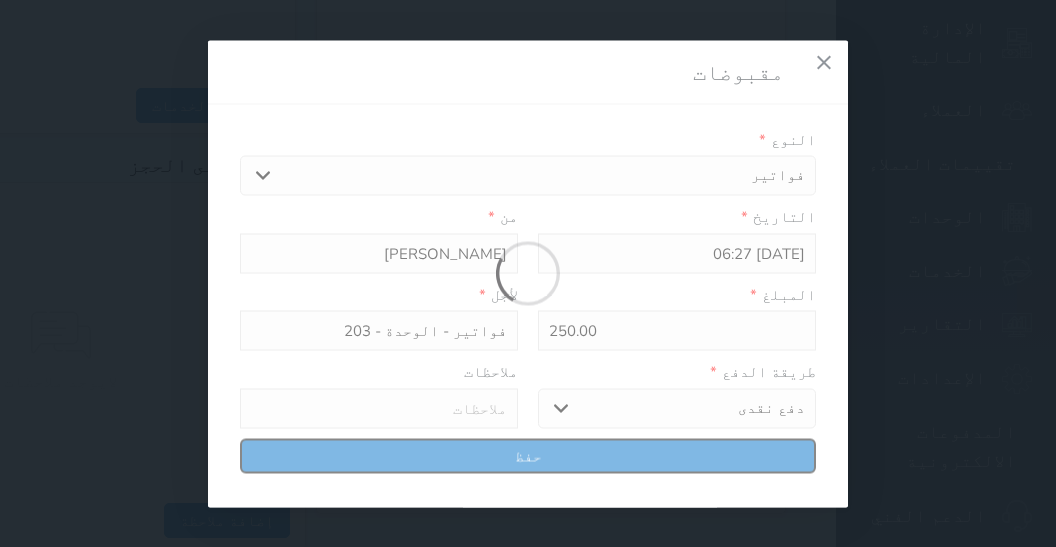 select 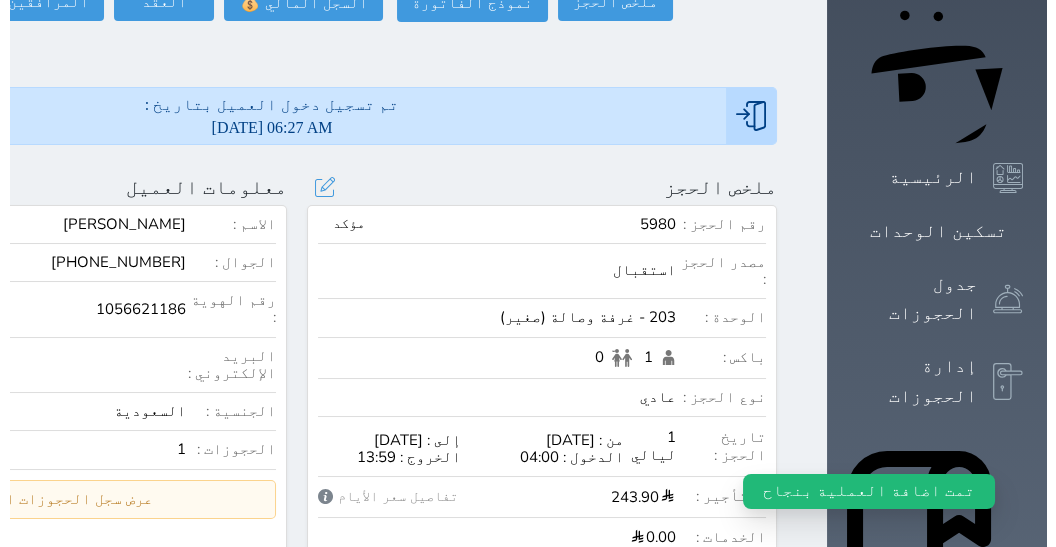 scroll, scrollTop: 0, scrollLeft: 0, axis: both 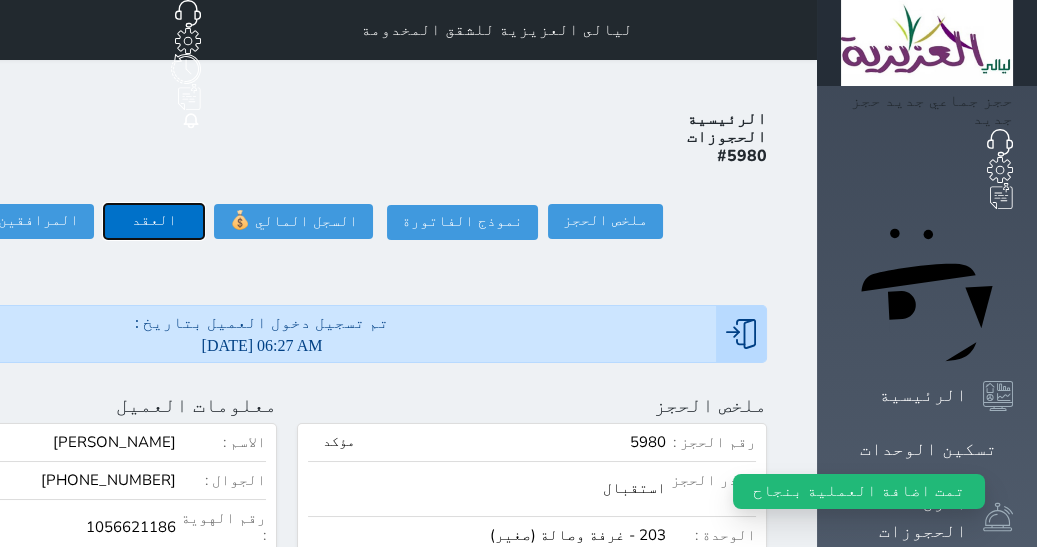 click on "العقد" at bounding box center (154, 221) 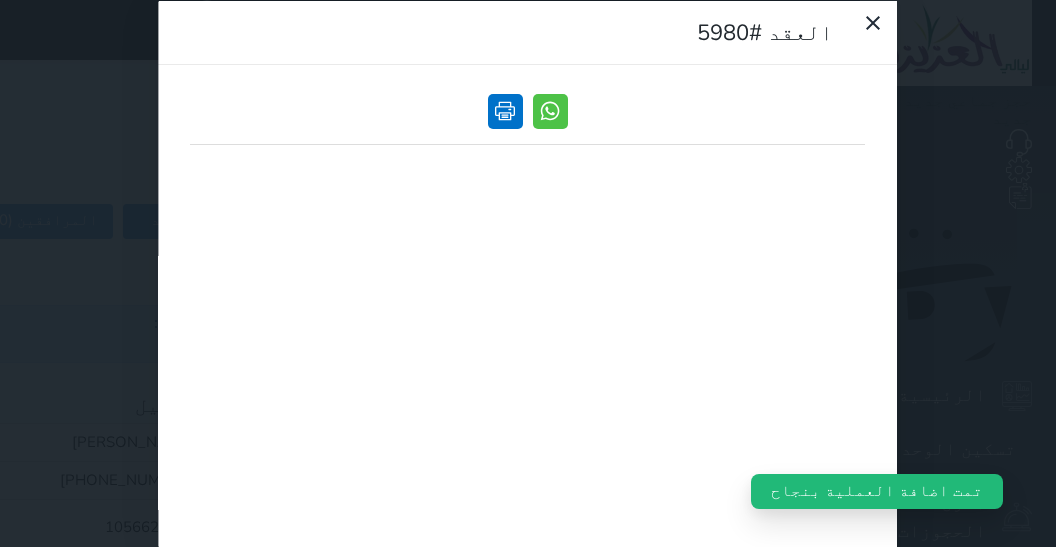 click at bounding box center [505, 110] 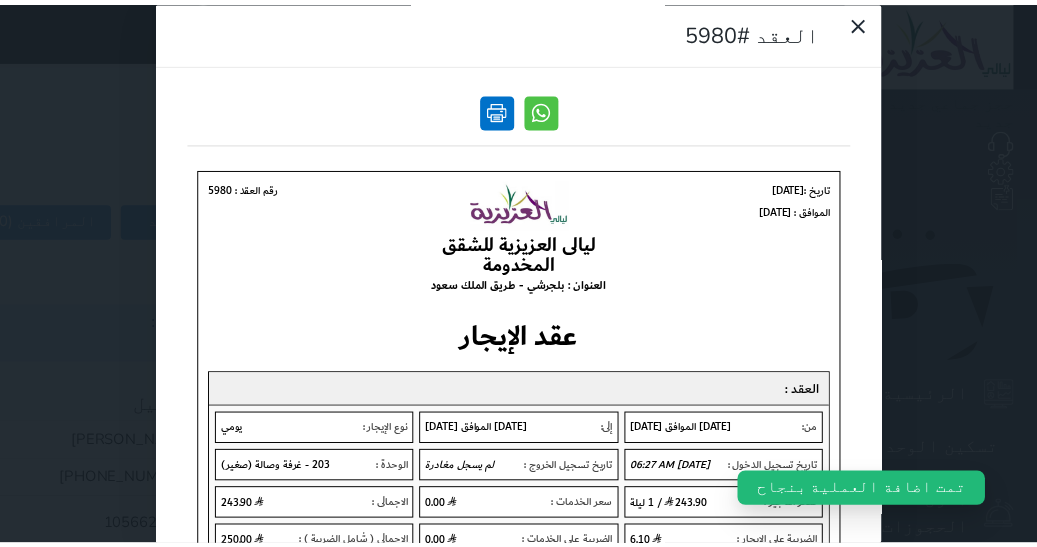 scroll, scrollTop: 0, scrollLeft: 0, axis: both 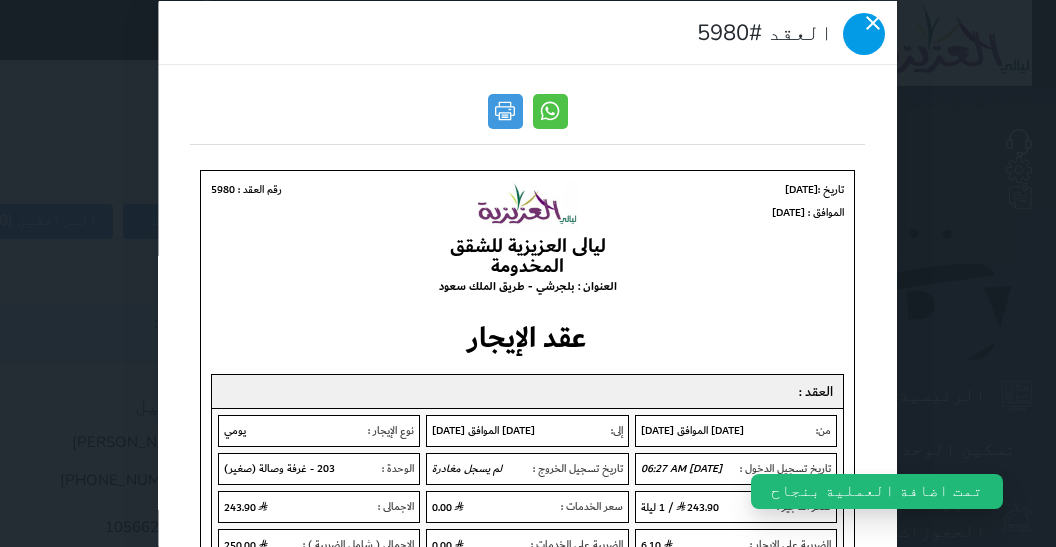 click 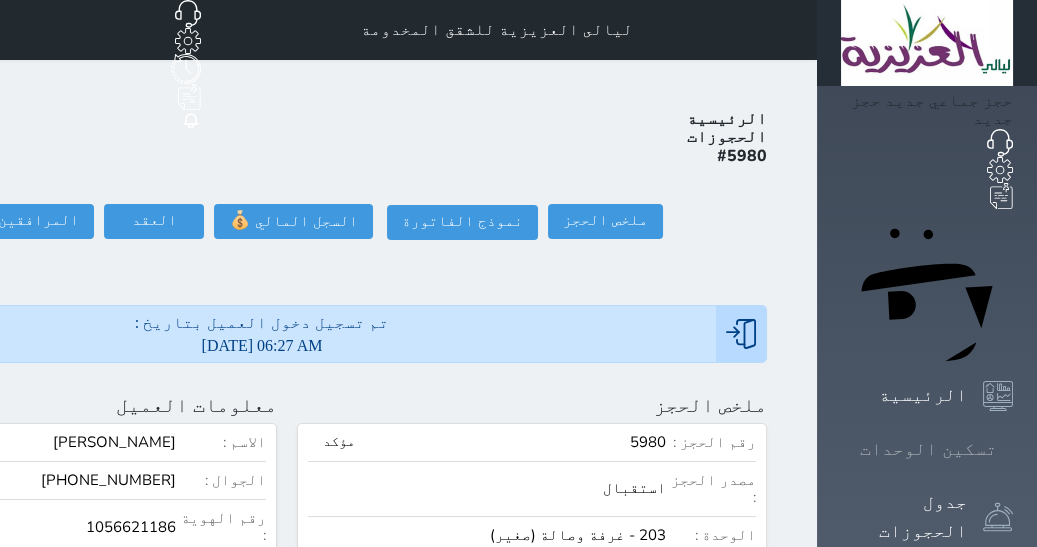 click on "تسكين الوحدات" at bounding box center (928, 449) 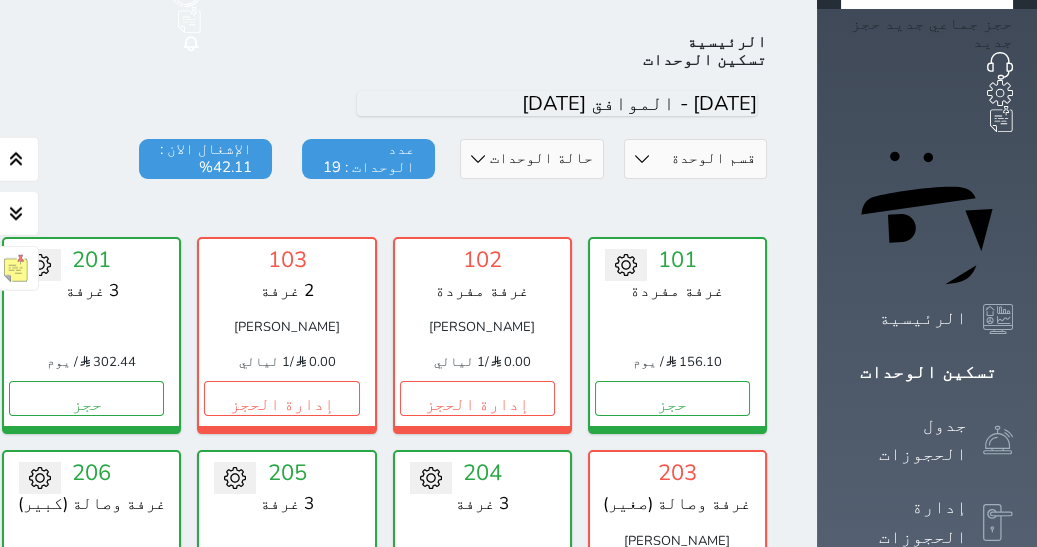 scroll, scrollTop: 77, scrollLeft: 0, axis: vertical 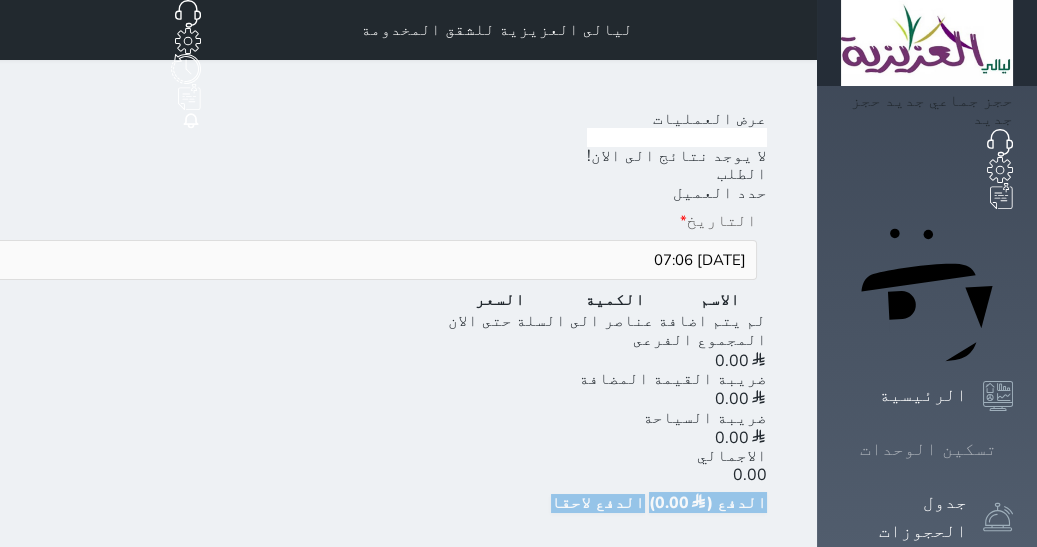 click on "تسكين الوحدات" at bounding box center (928, 449) 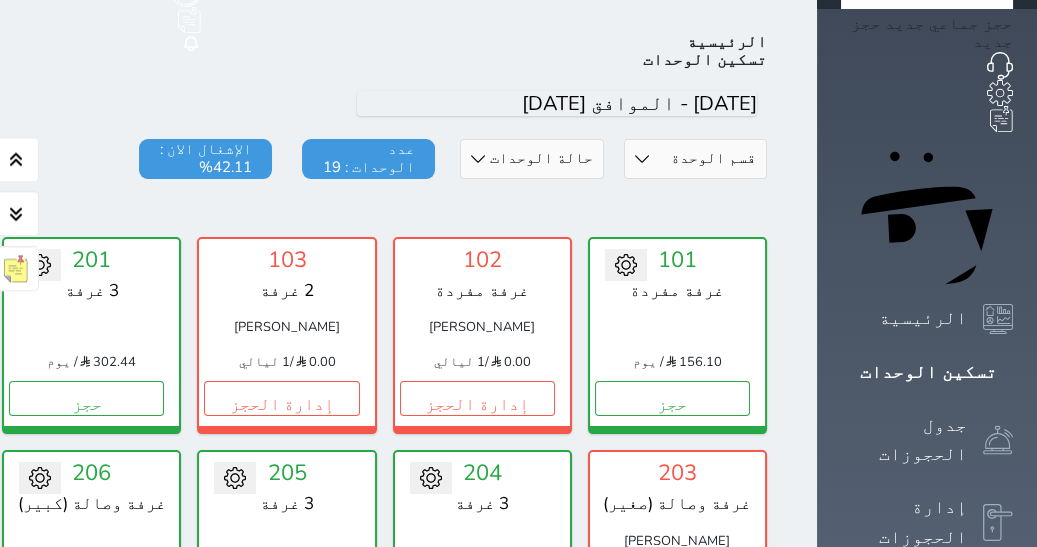 scroll, scrollTop: 77, scrollLeft: 0, axis: vertical 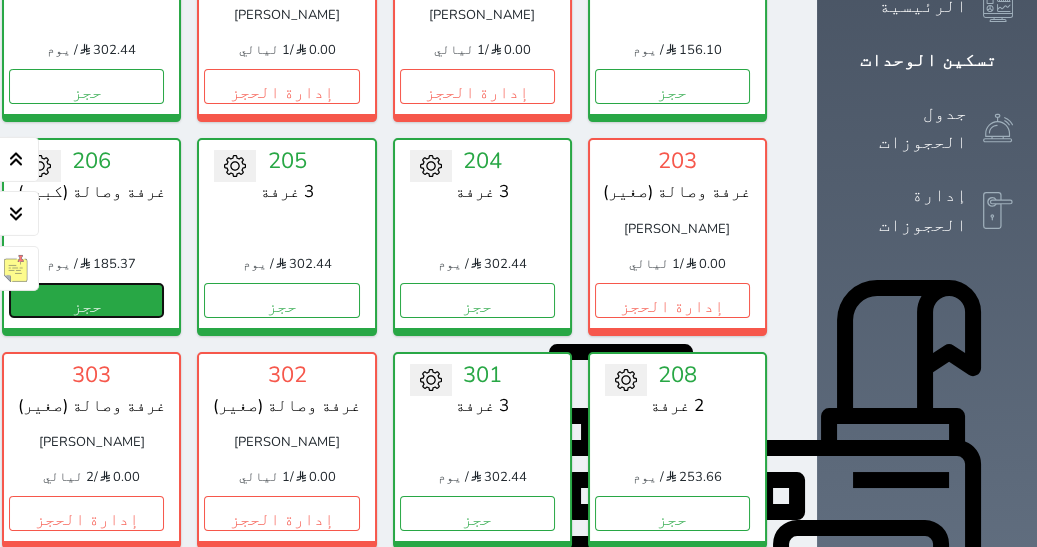 click on "حجز" at bounding box center (86, 300) 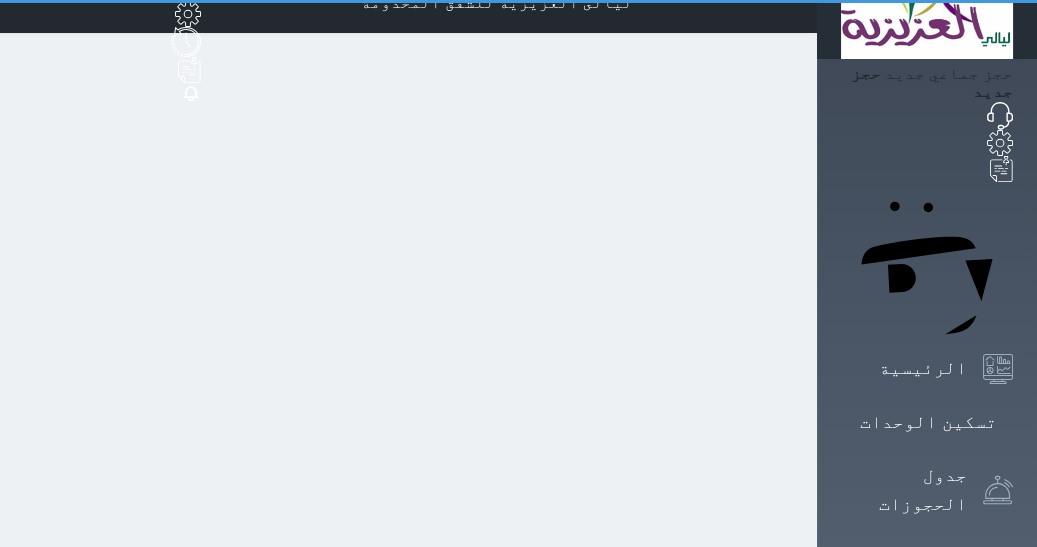 scroll, scrollTop: 0, scrollLeft: 0, axis: both 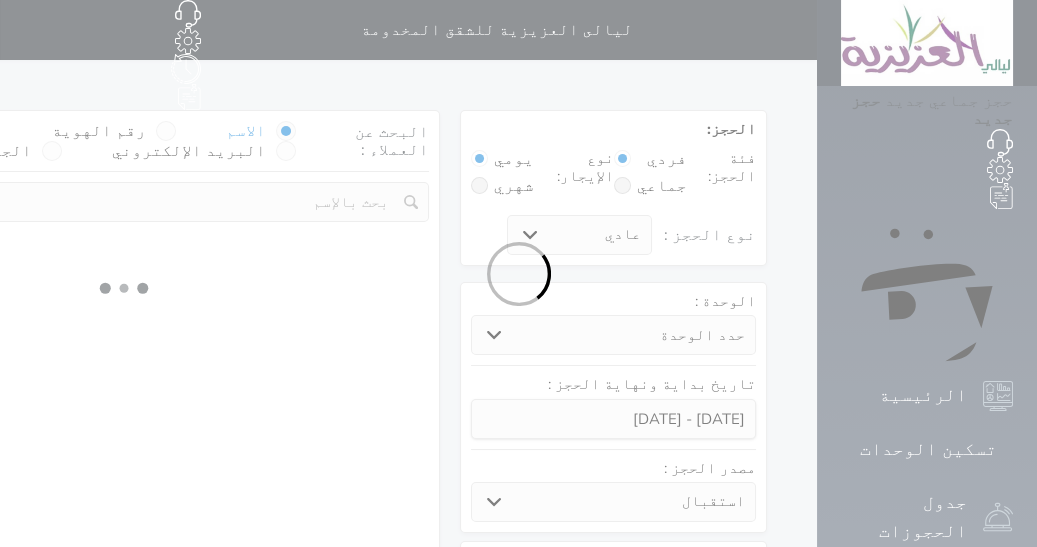 select 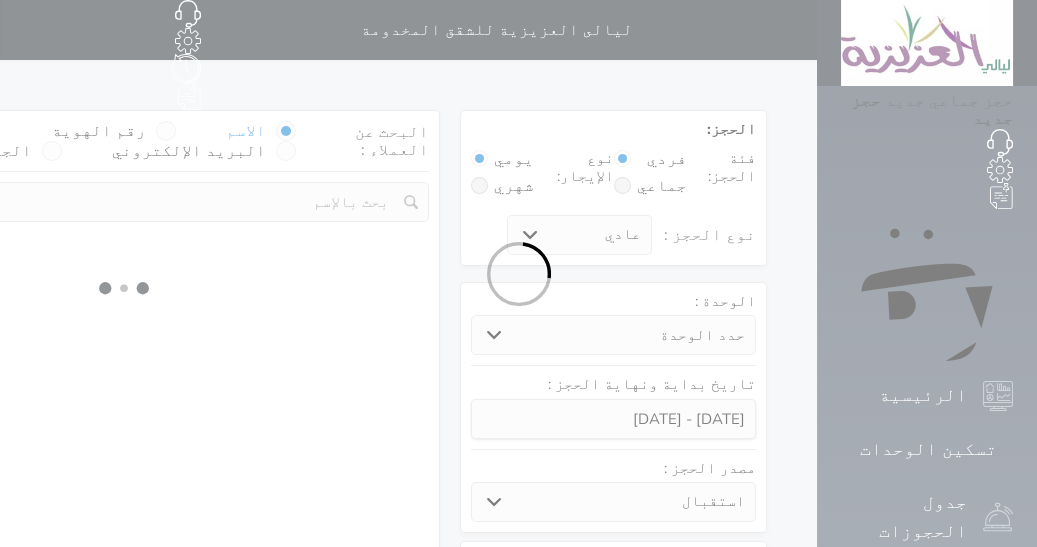 select on "1" 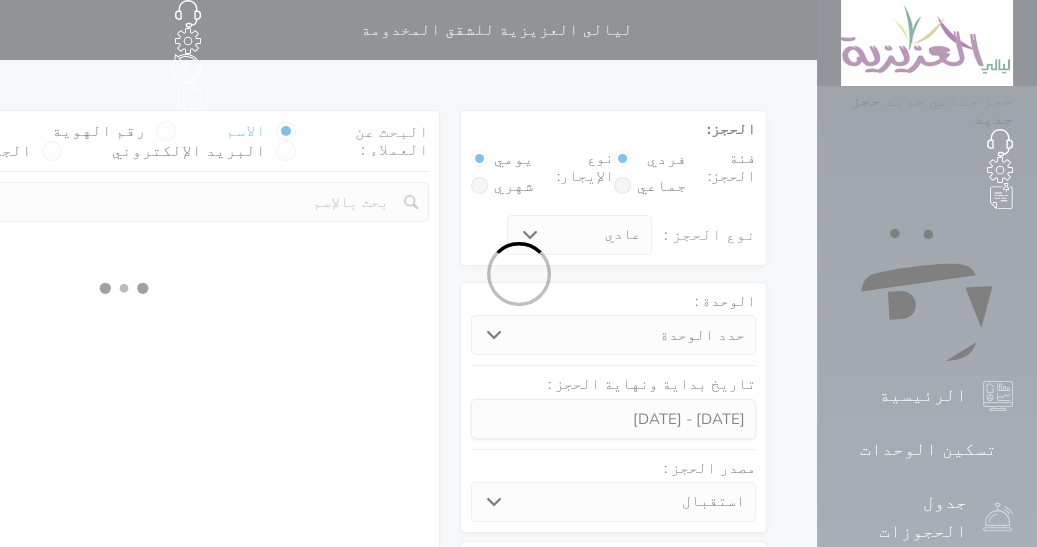 select on "113" 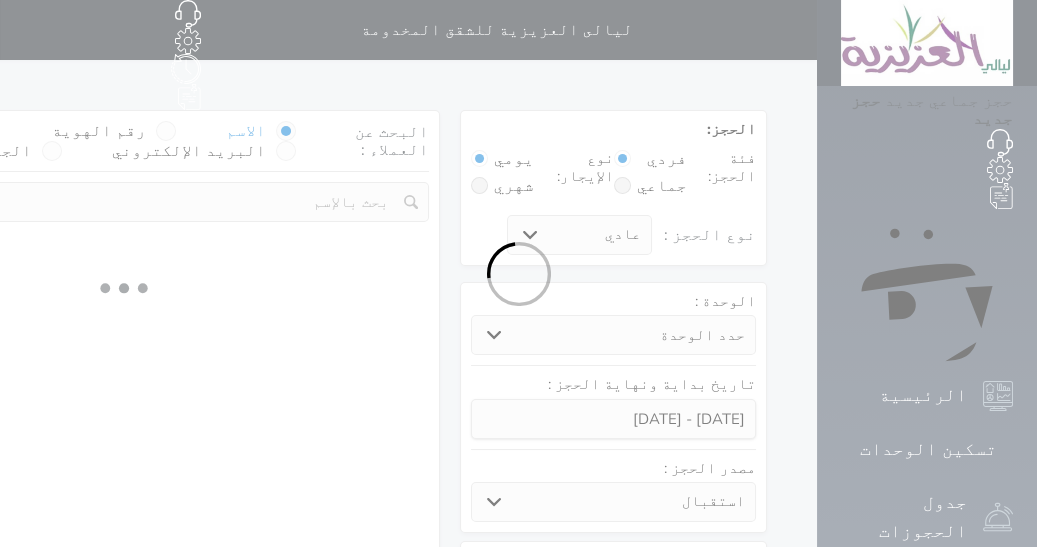 select on "1" 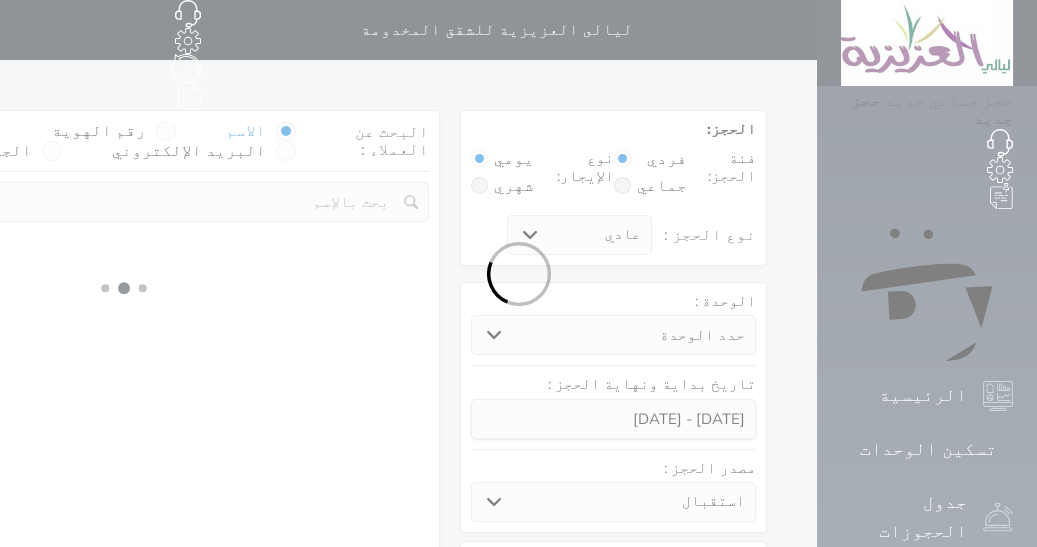 select 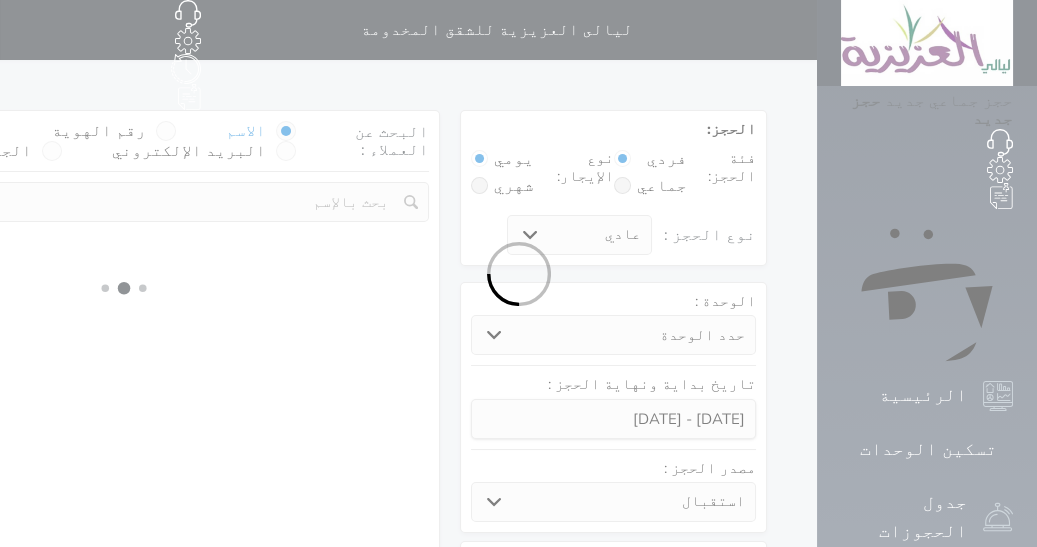 select on "7" 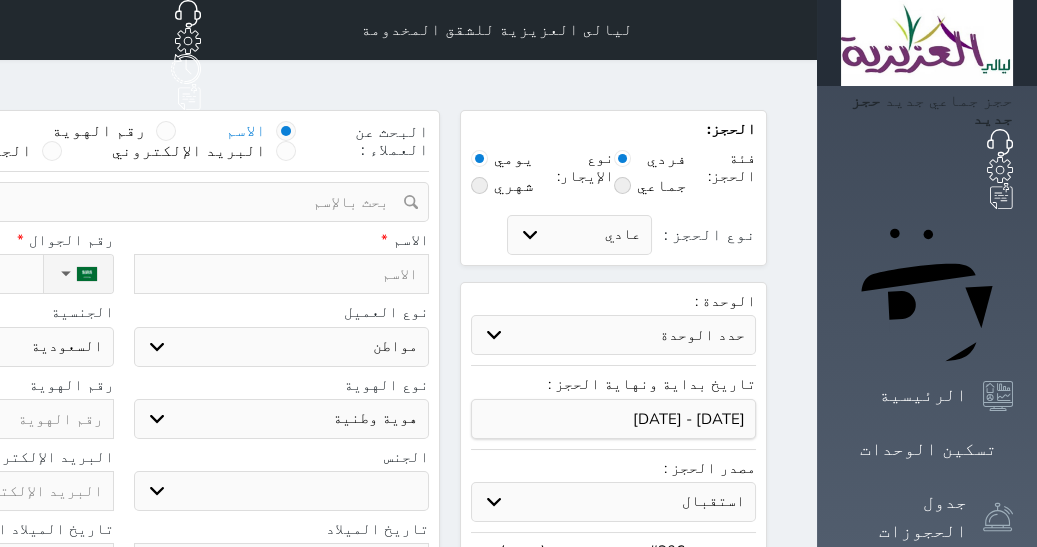 select 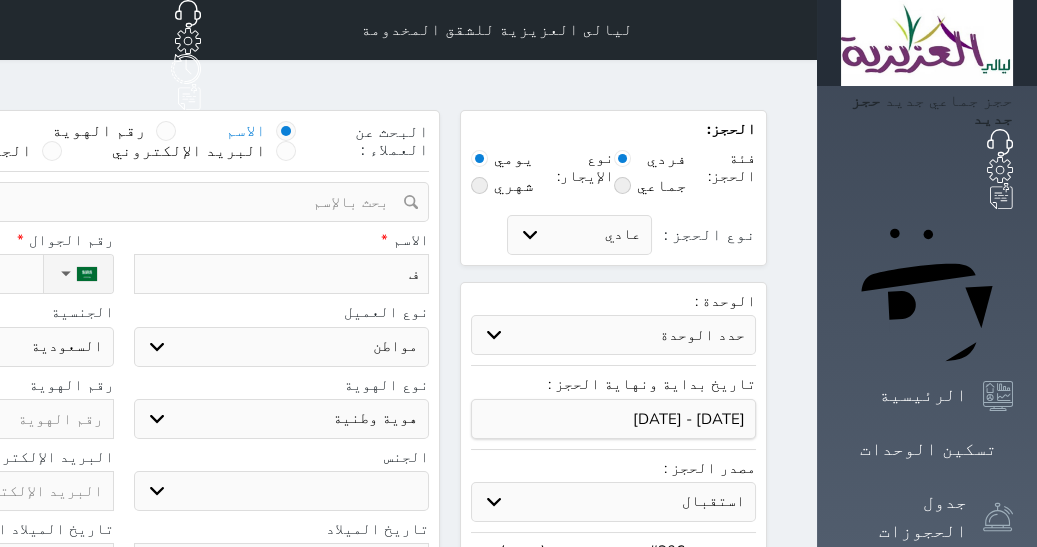 type on "فه" 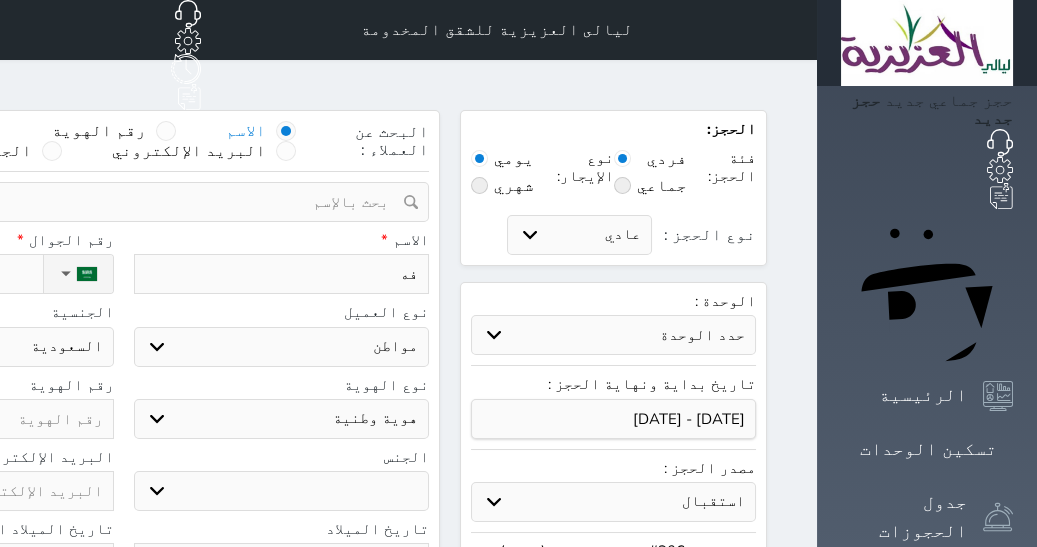 type on "فهد" 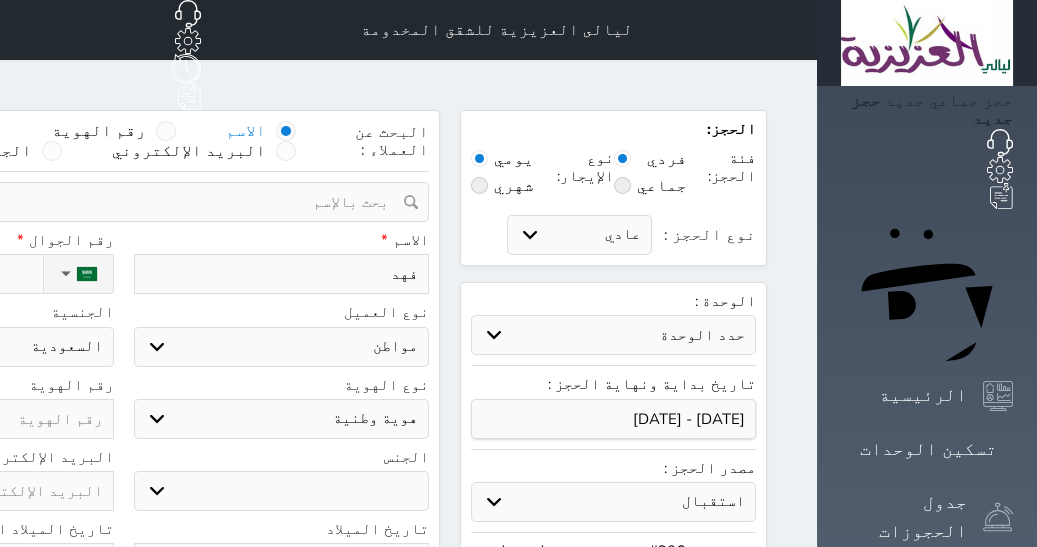 type on "فهد" 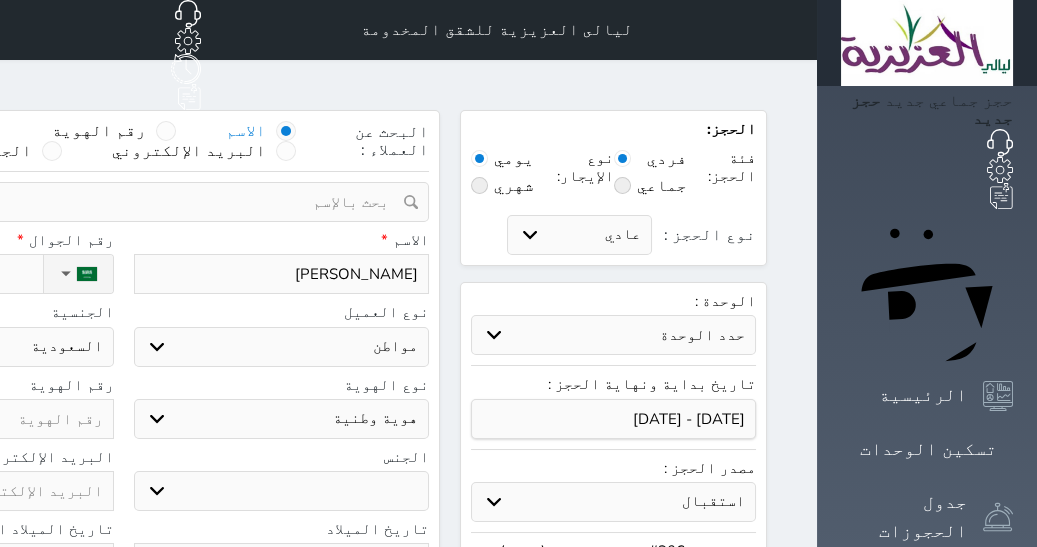 type on "فهد سا" 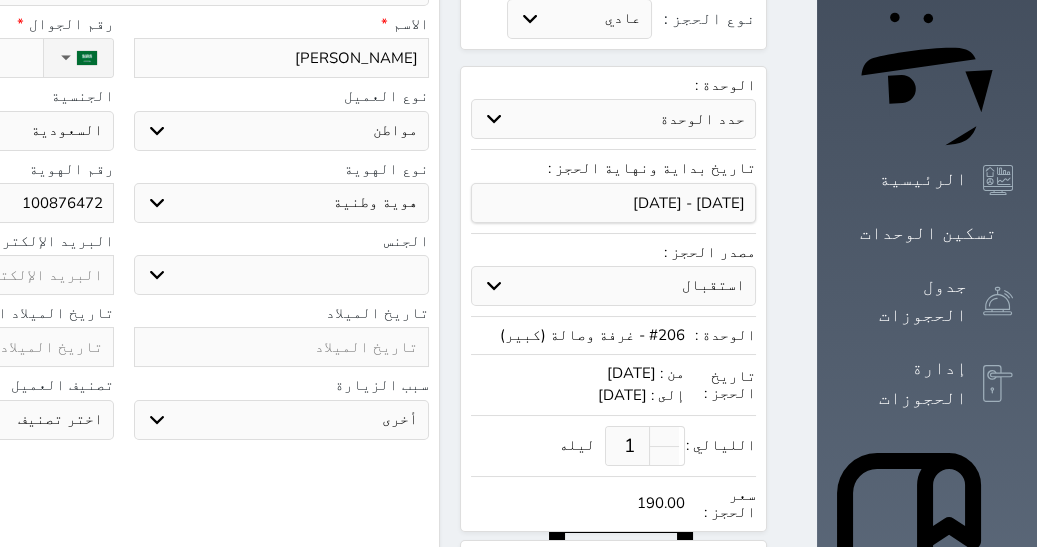 scroll, scrollTop: 218, scrollLeft: 0, axis: vertical 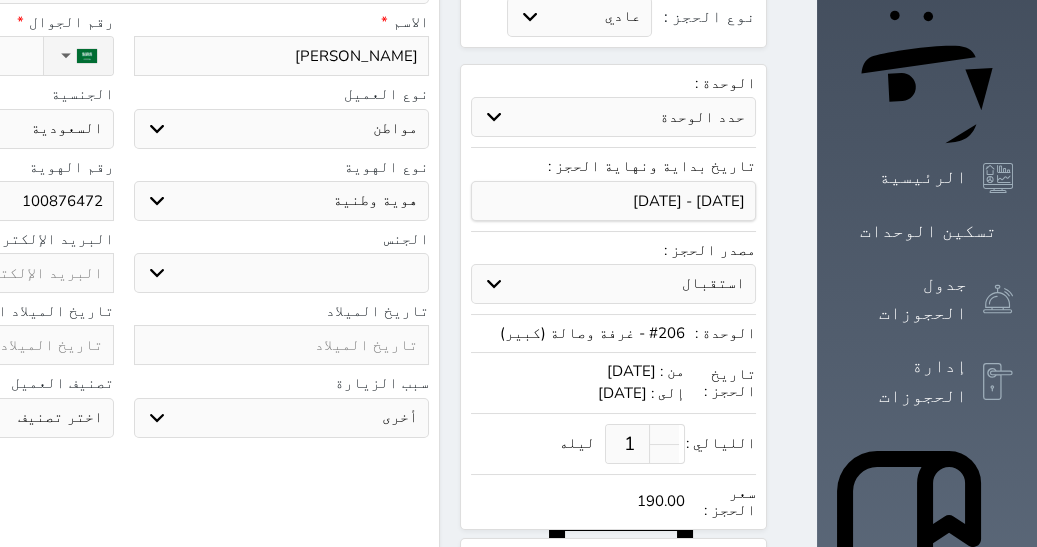 type on "100876472" 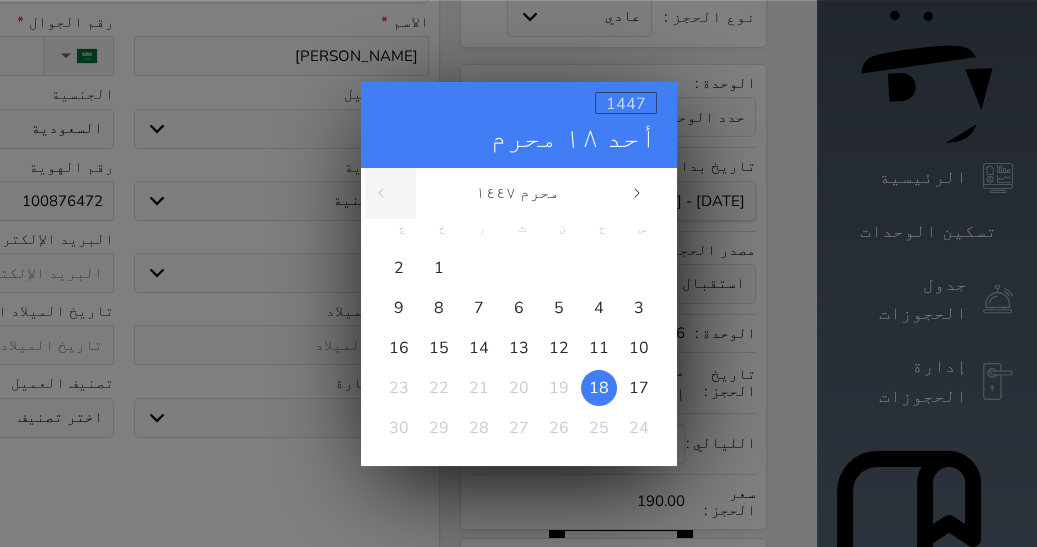 click on "1447" at bounding box center [626, 103] 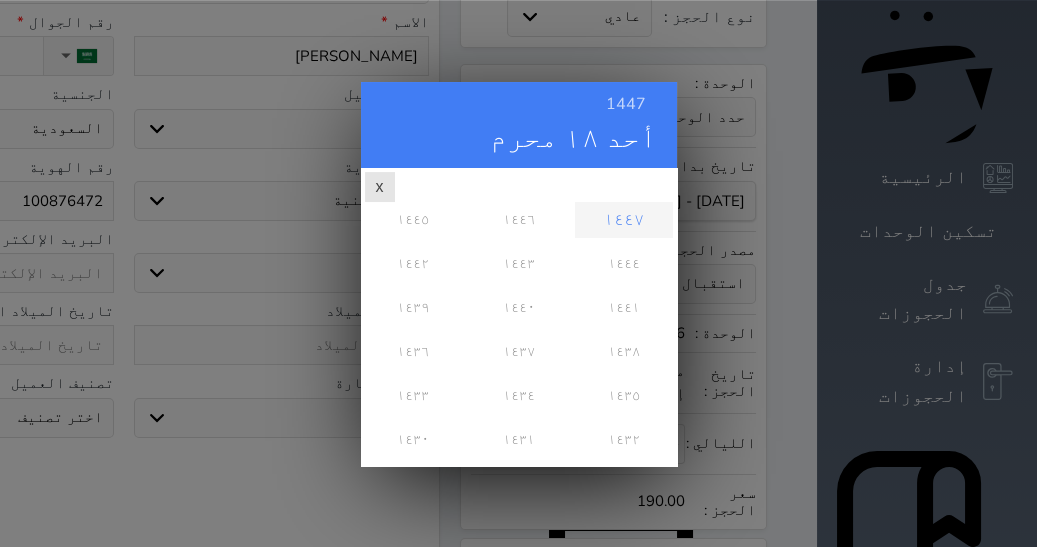 scroll, scrollTop: 0, scrollLeft: 0, axis: both 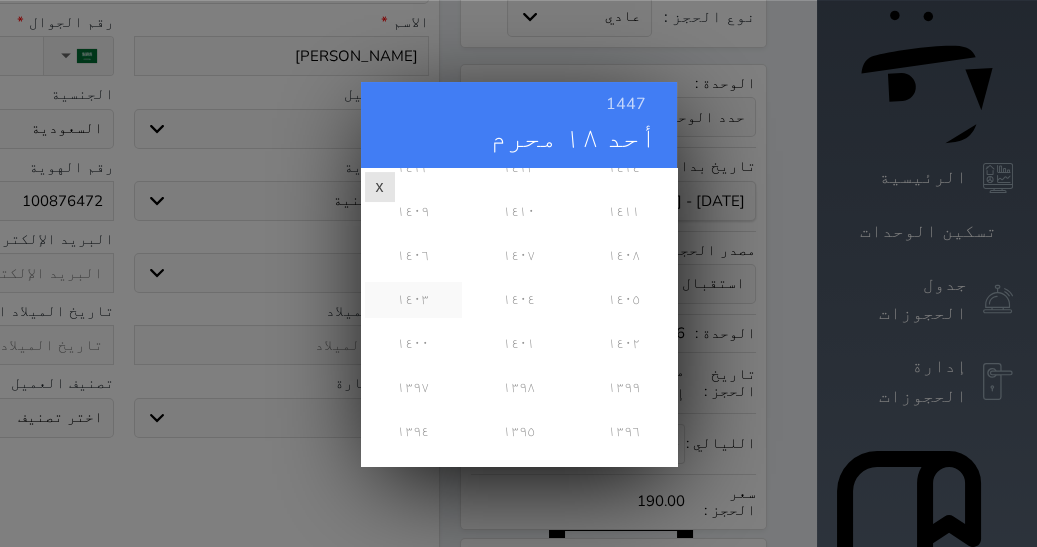 click on "١٤٠٣" at bounding box center [413, 299] 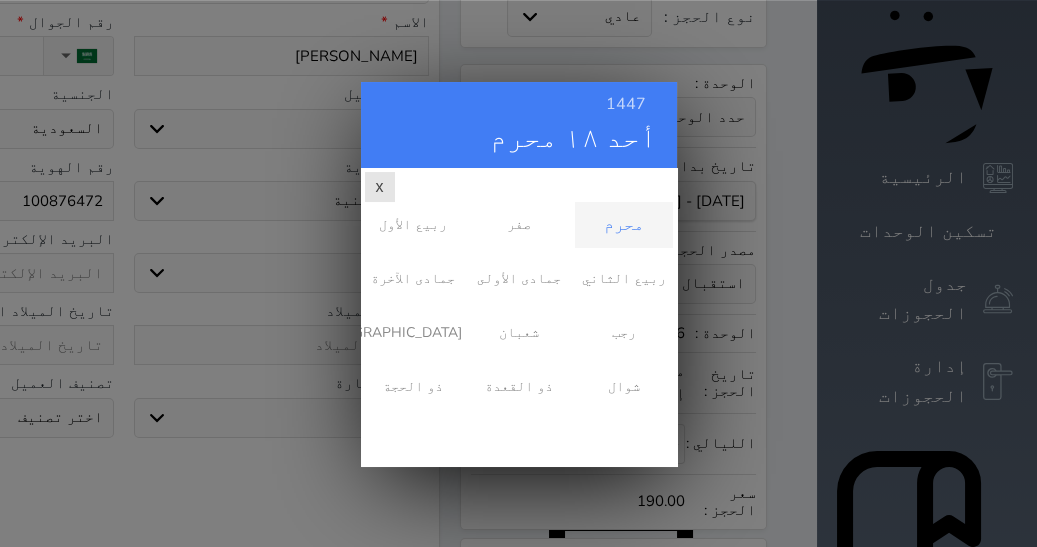 scroll, scrollTop: 0, scrollLeft: 0, axis: both 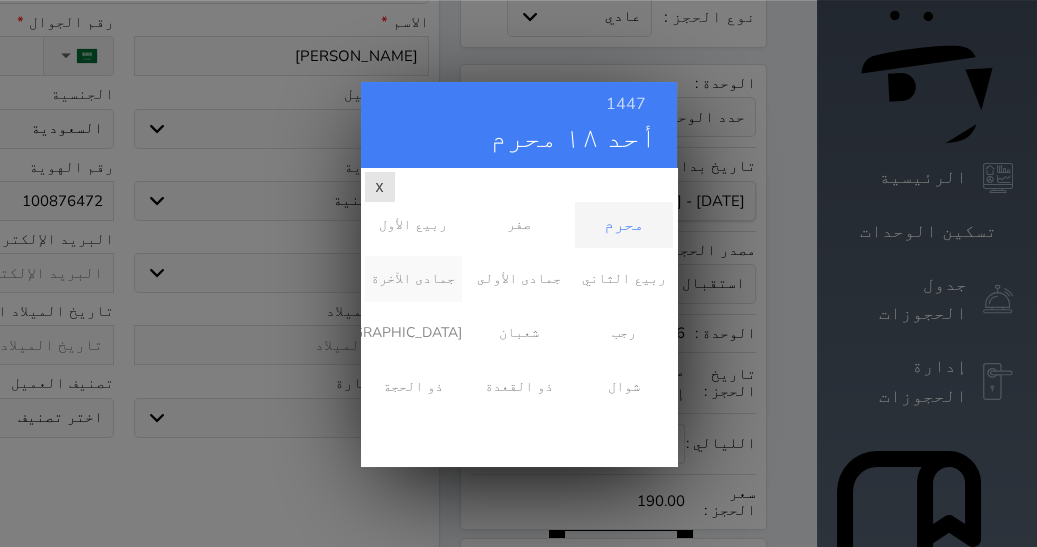 click on "جمادى الآخرة" at bounding box center (413, 278) 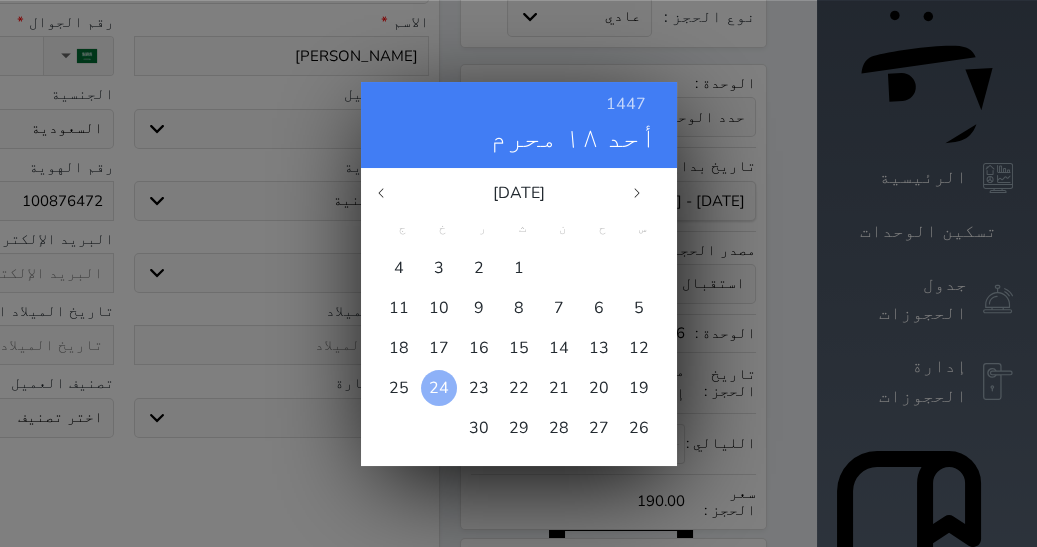 click on "24" at bounding box center [439, 387] 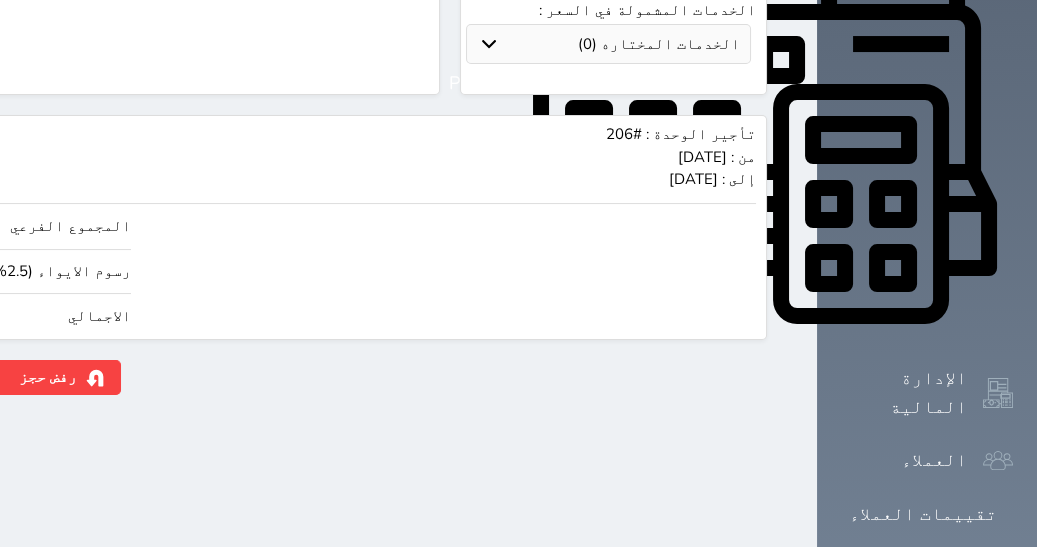 scroll, scrollTop: 835, scrollLeft: 0, axis: vertical 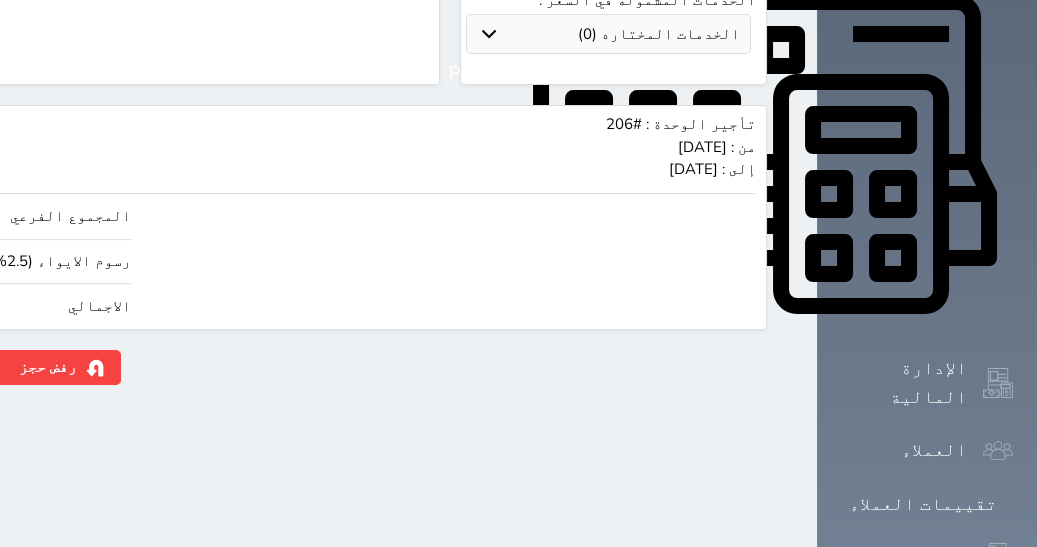 click on "190.00" at bounding box center (-117, 306) 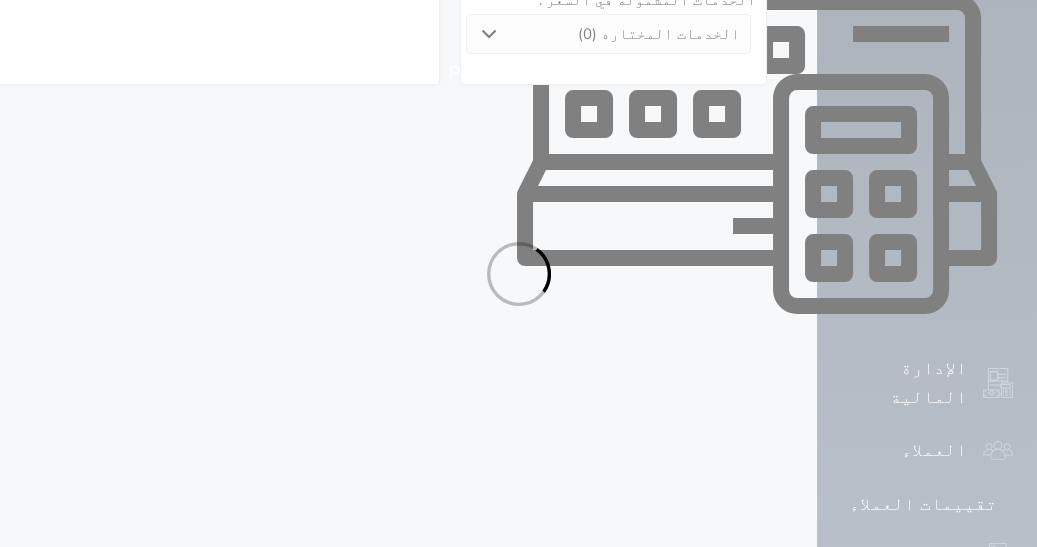 select on "1" 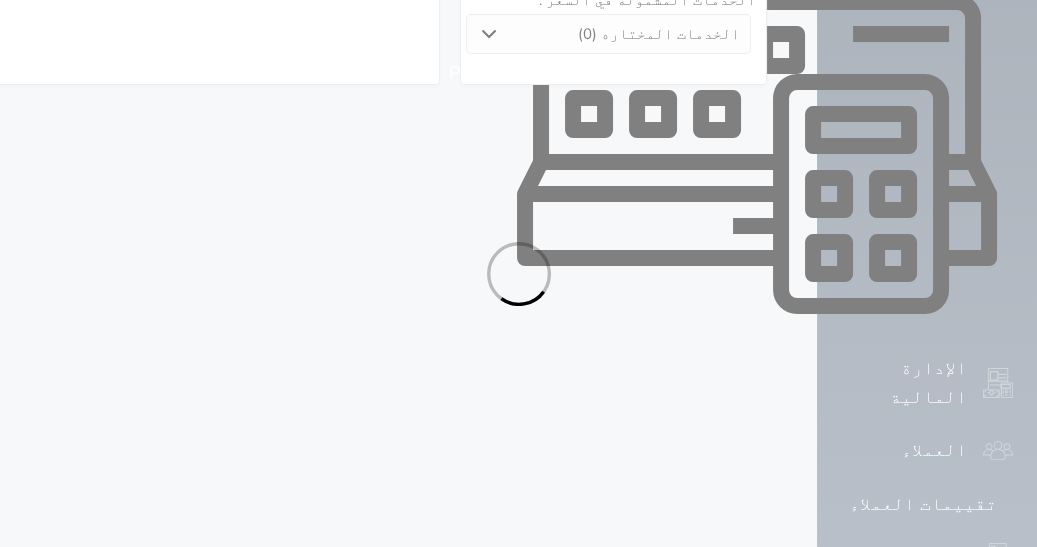 select on "113" 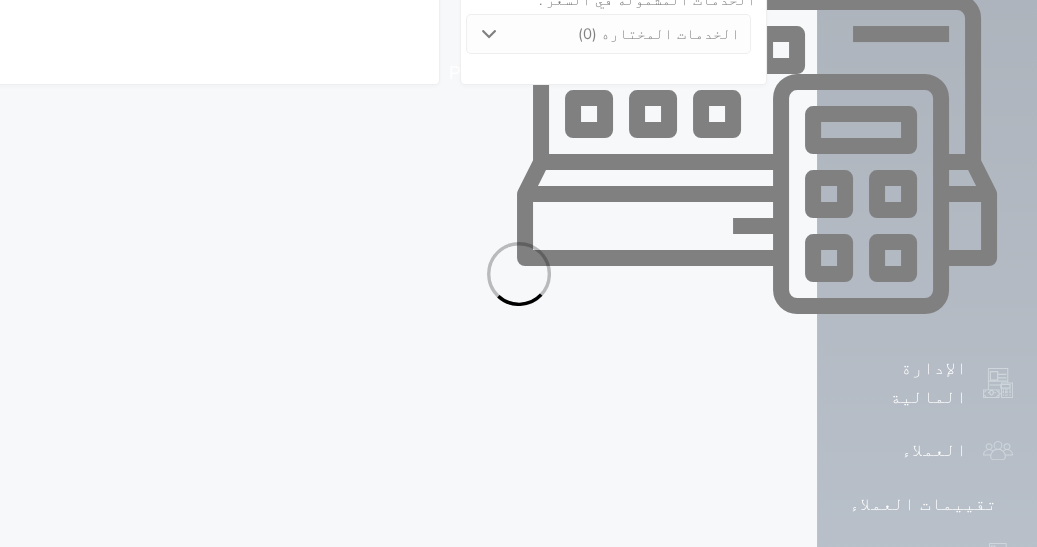 select on "1" 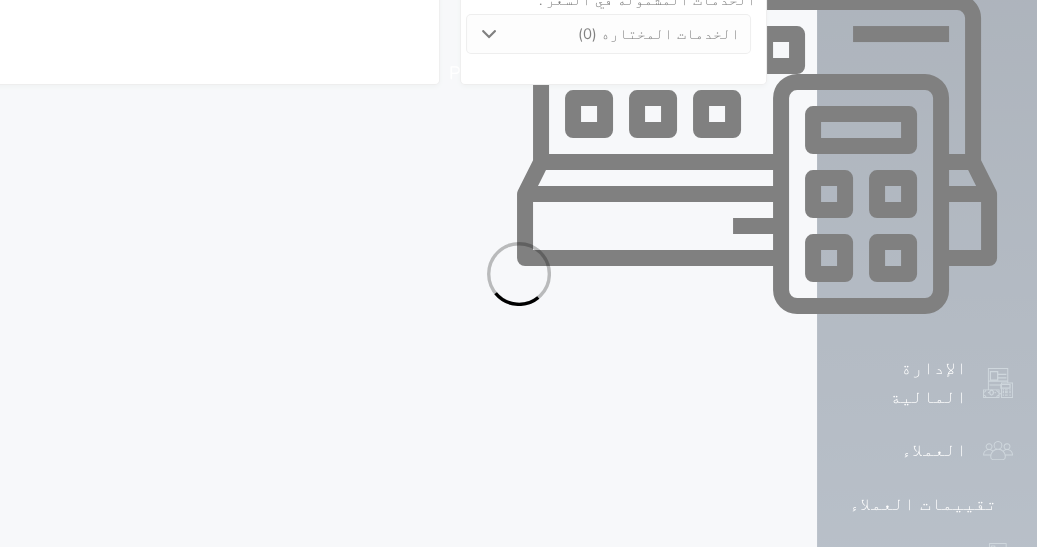 select on "7" 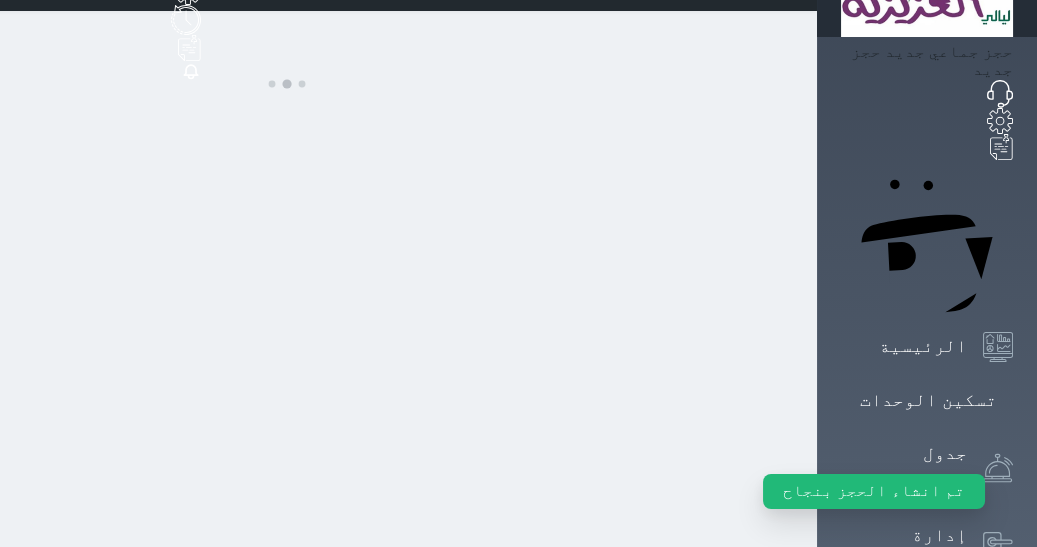 scroll, scrollTop: 0, scrollLeft: 0, axis: both 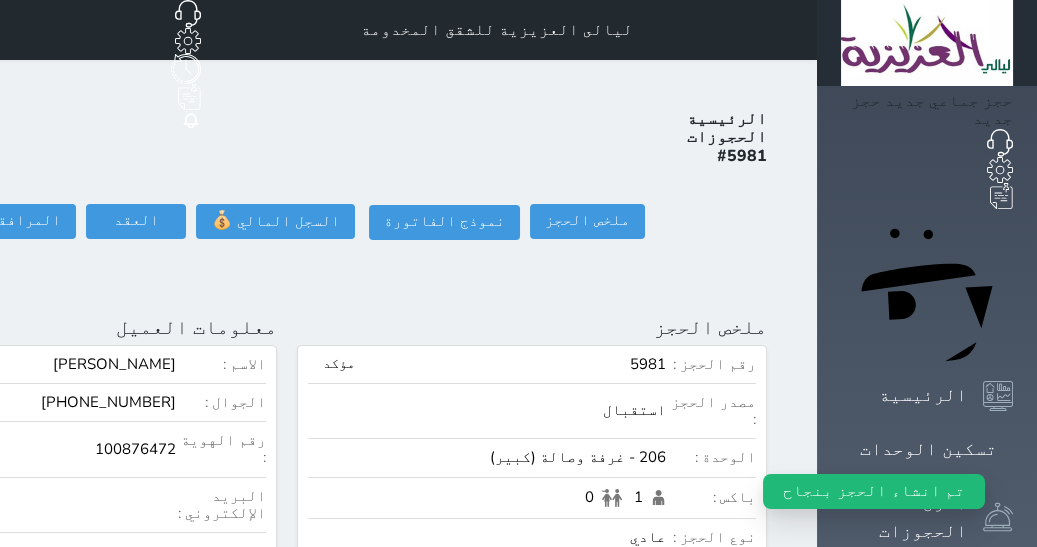 select 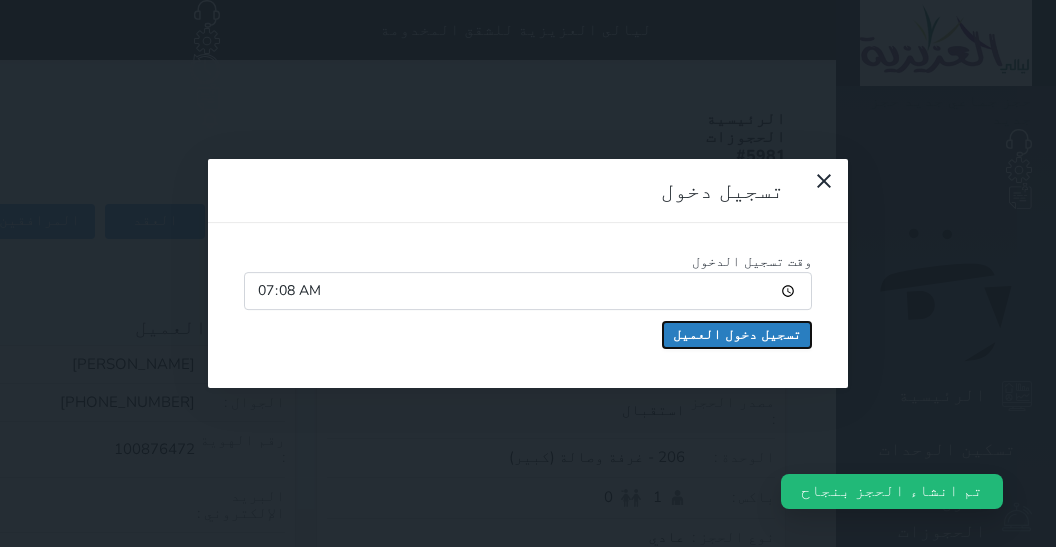 click on "تسجيل دخول العميل" at bounding box center [737, 335] 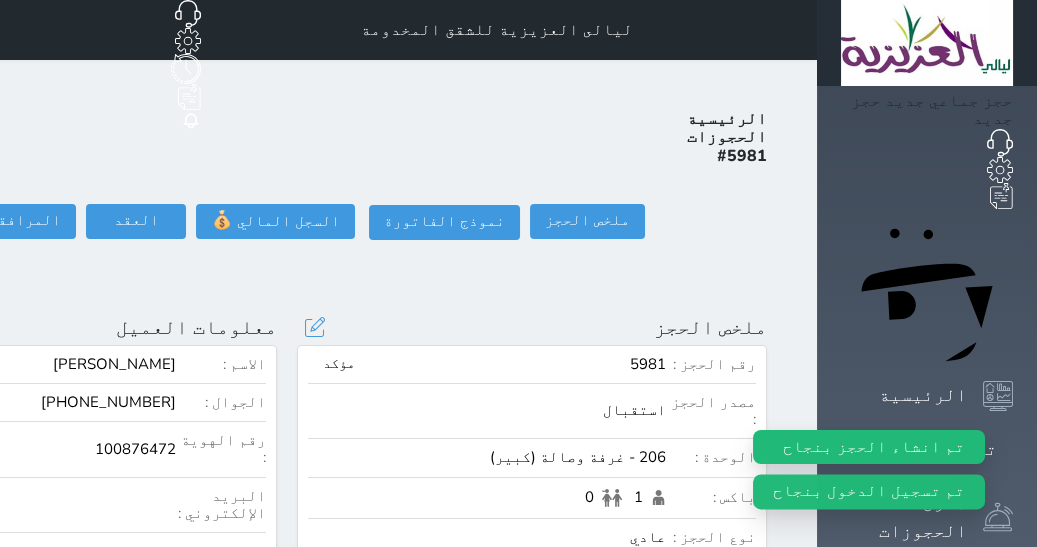 select 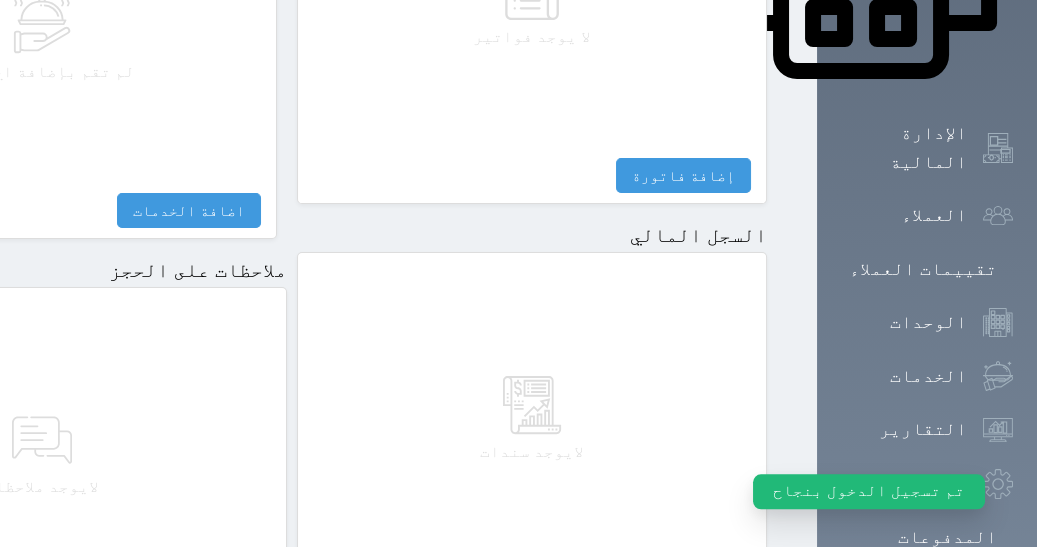 scroll, scrollTop: 1175, scrollLeft: 0, axis: vertical 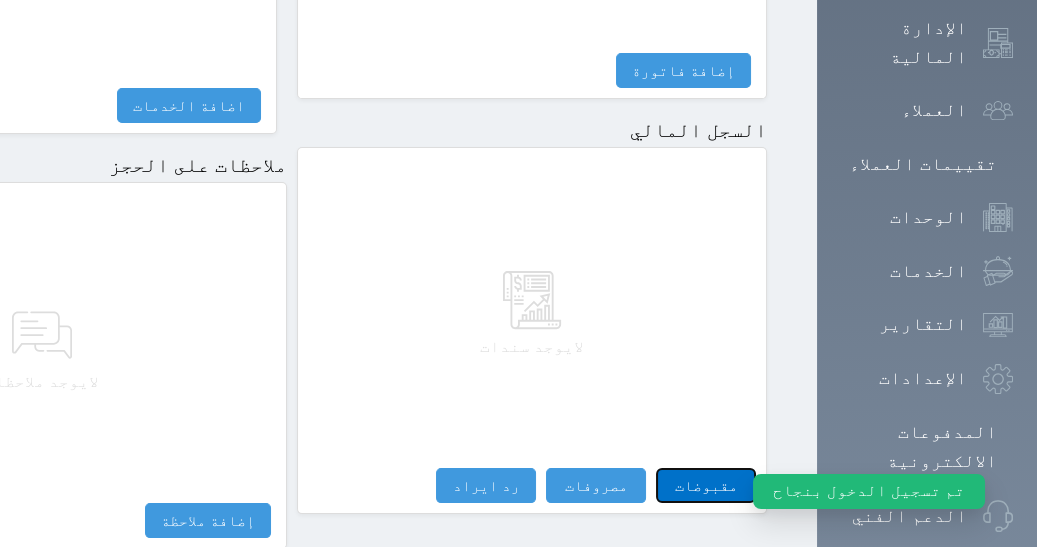 click on "مقبوضات" at bounding box center [706, 485] 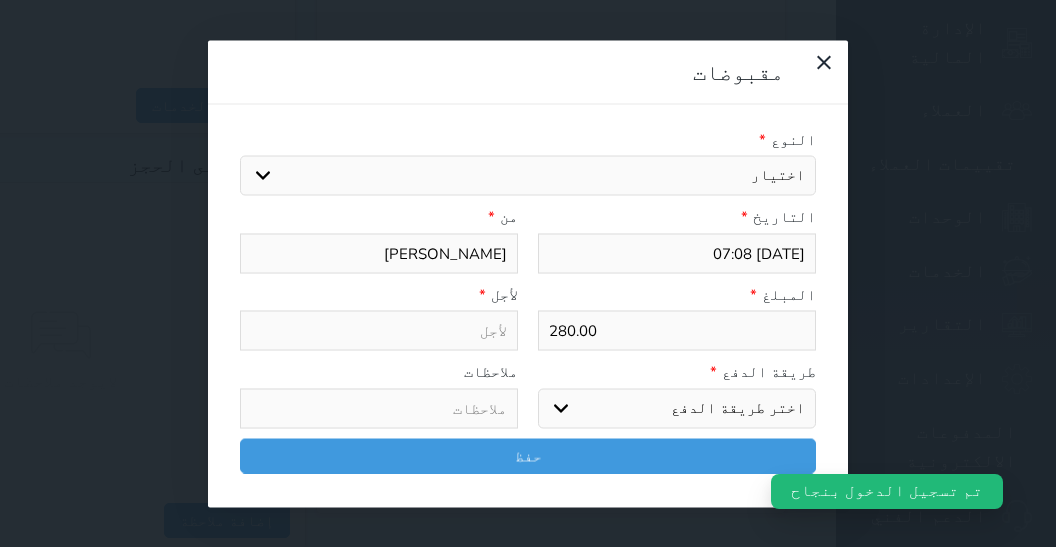 select 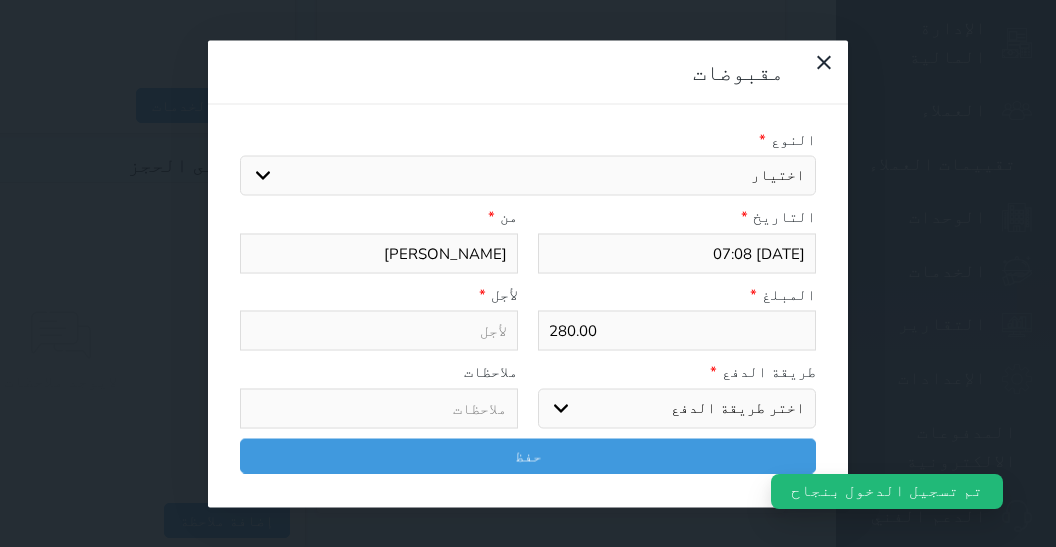 select 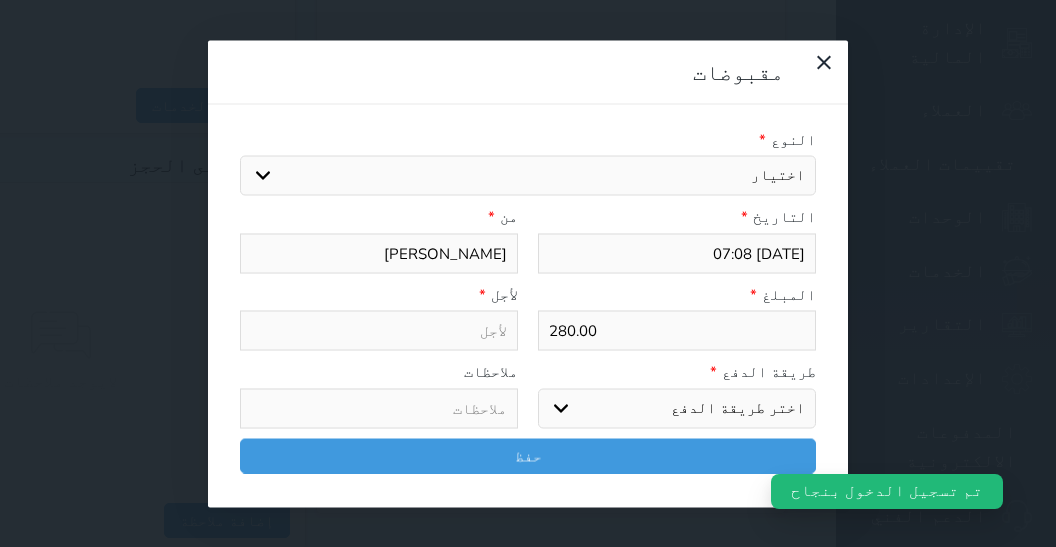 click on "اختر طريقة الدفع   دفع نقدى   تحويل بنكى   مدى   بطاقة ائتمان   آجل" at bounding box center [677, 408] 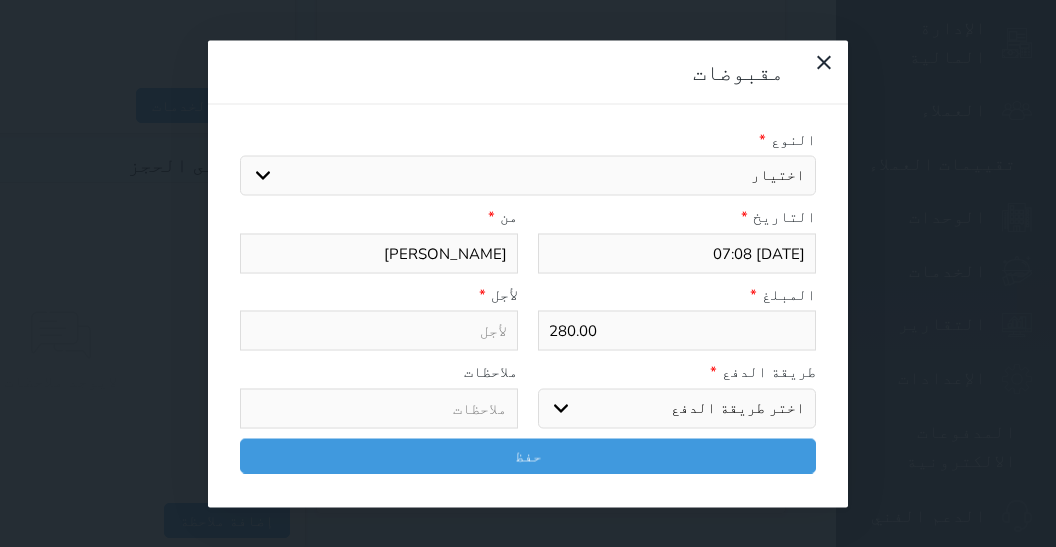 select on "mada" 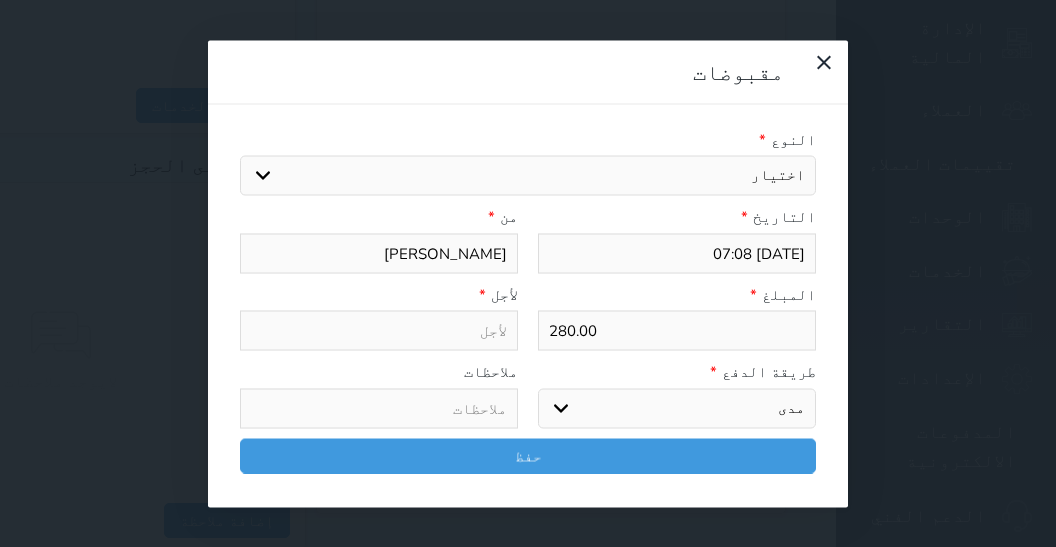 click on "مدى" at bounding box center [0, 0] 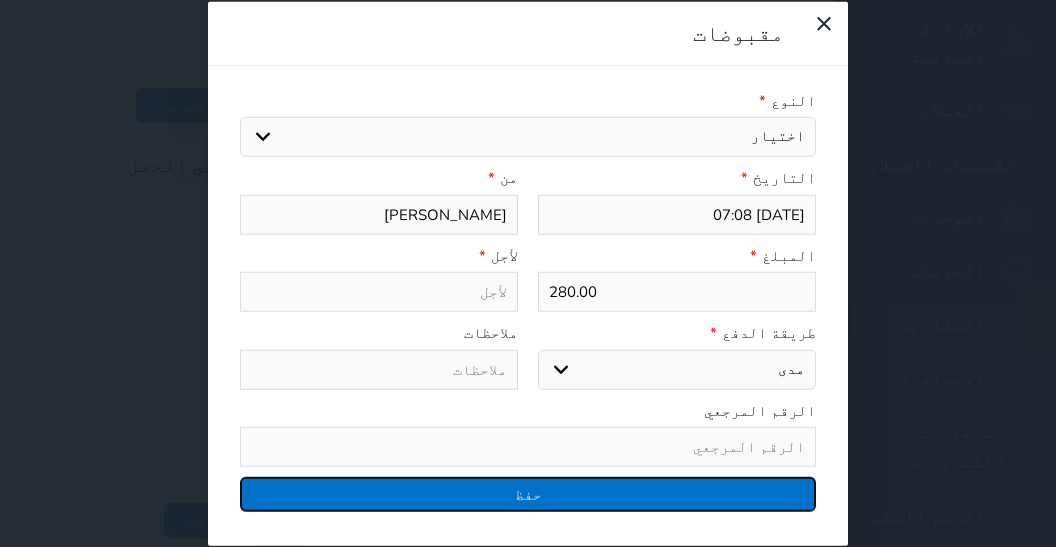 click on "حفظ" at bounding box center (528, 494) 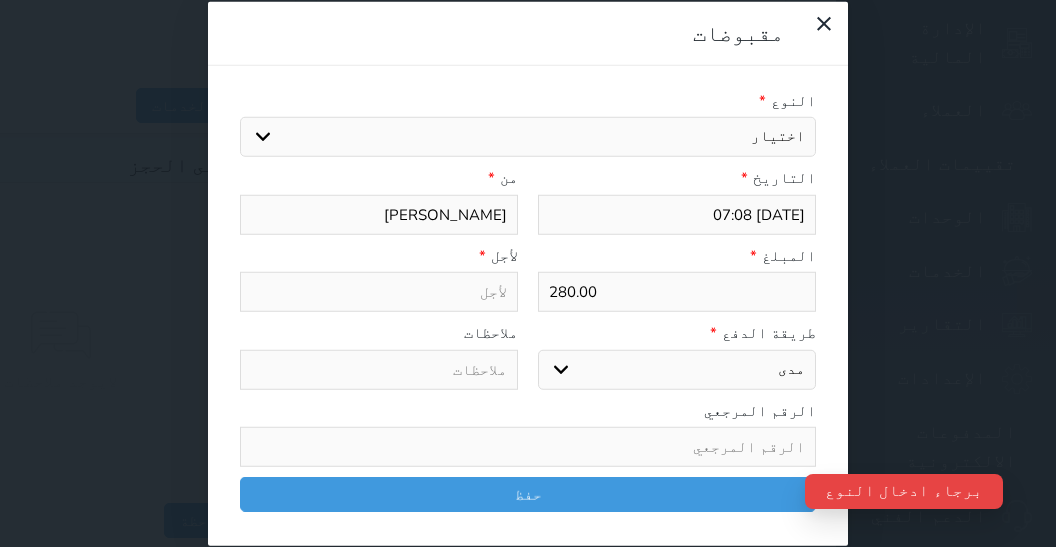 click on "اختيار   مقبوضات عامة قيمة إيجار فواتير تامين عربون لا ينطبق آخر مغسلة واي فاي - الإنترنت مواقف السيارات طعام الأغذية والمشروبات مشروبات المشروبات الباردة المشروبات الساخنة الإفطار غداء عشاء مخبز و كعك حمام سباحة الصالة الرياضية سبا و خدمات الجمال اختيار وإسقاط (خدمات النقل) ميني بار كابل - تلفزيون سرير إضافي تصفيف الشعر التسوق خدمات الجولات السياحية المنظمة خدمات الدليل السياحي" at bounding box center (528, 137) 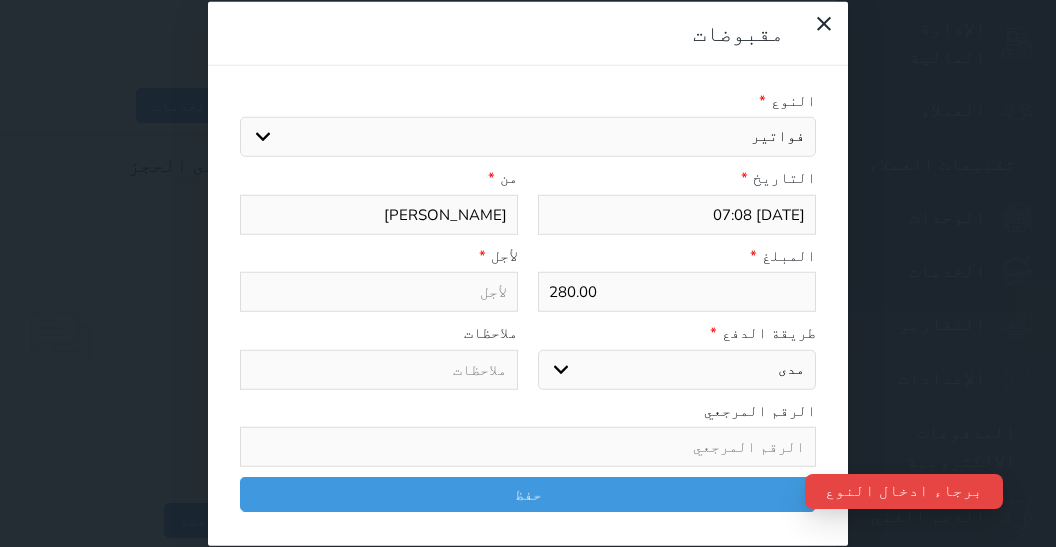 click on "فواتير" at bounding box center (0, 0) 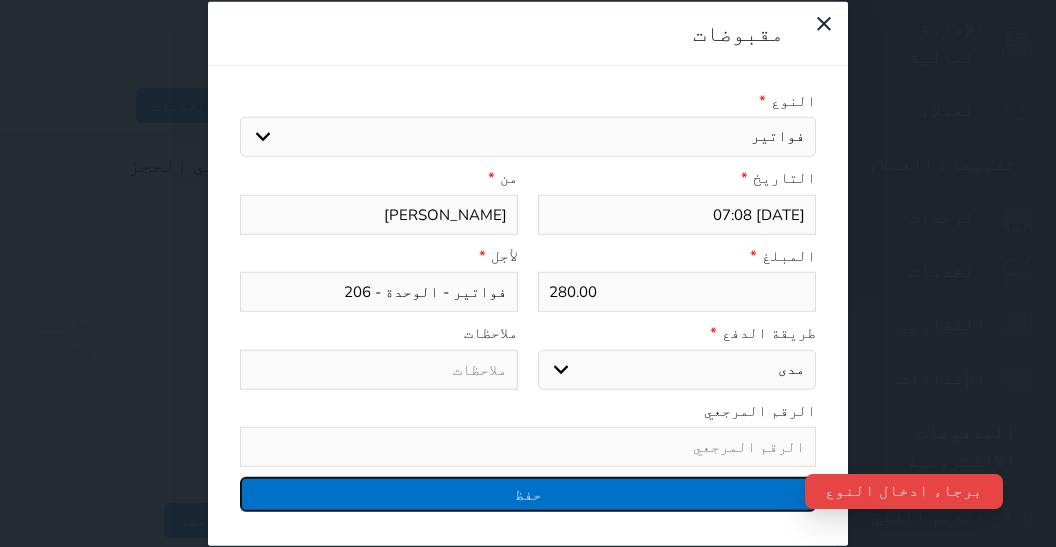 click on "حفظ" at bounding box center (528, 494) 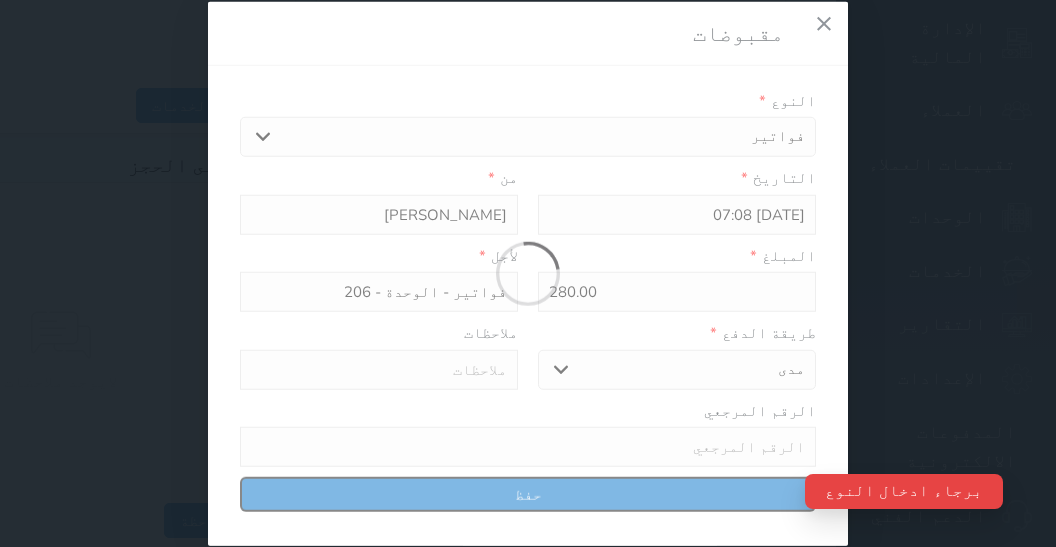 select 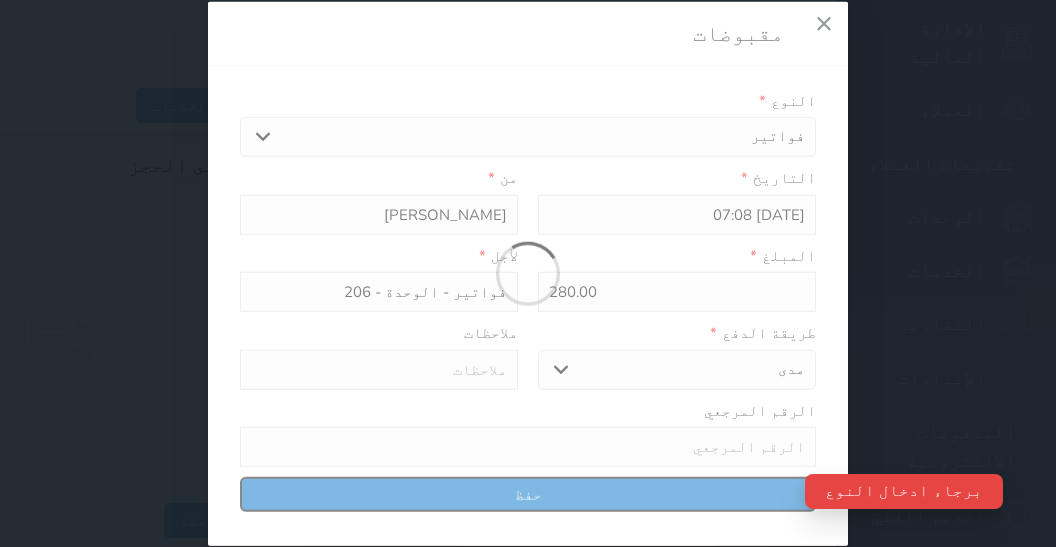 type 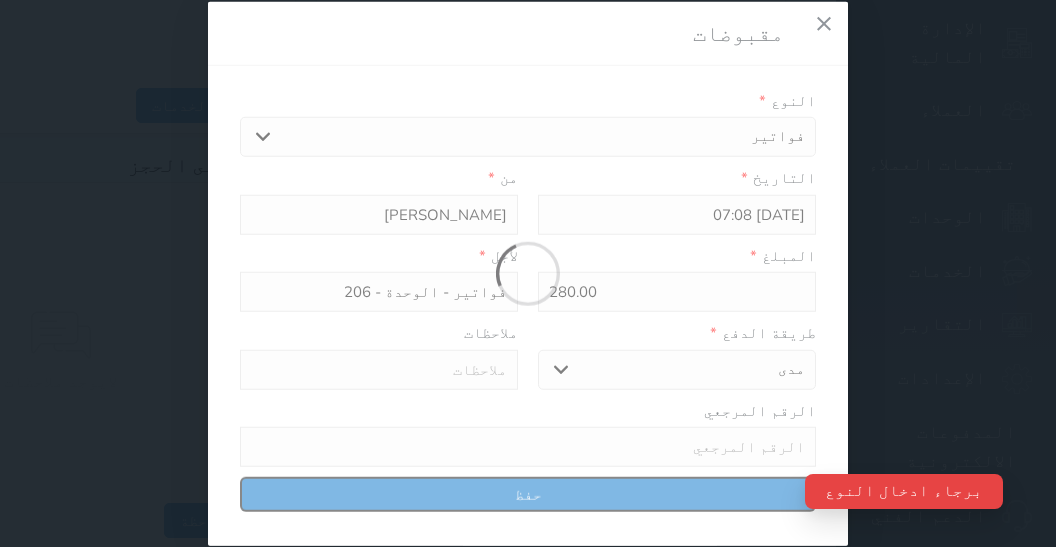 type on "0" 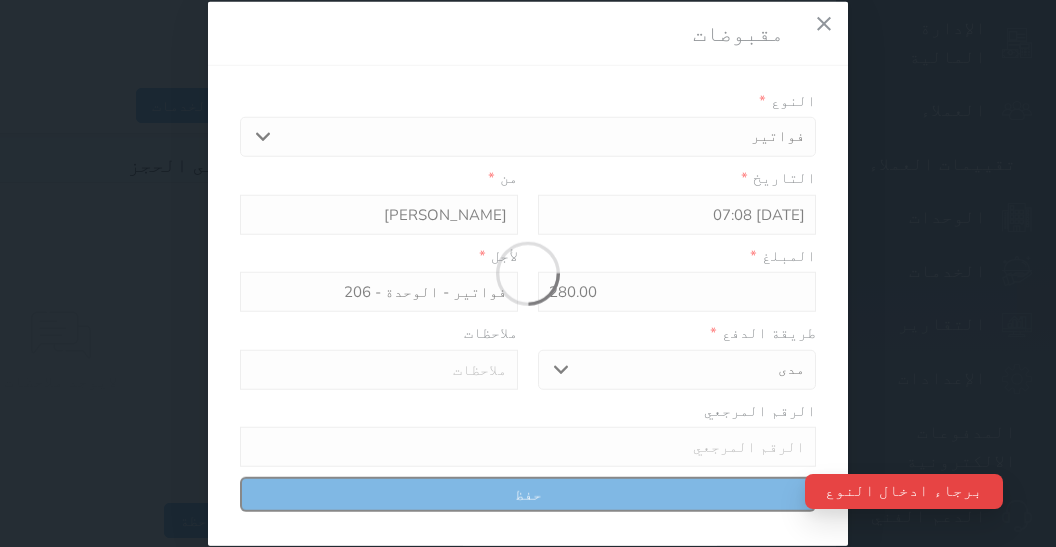select 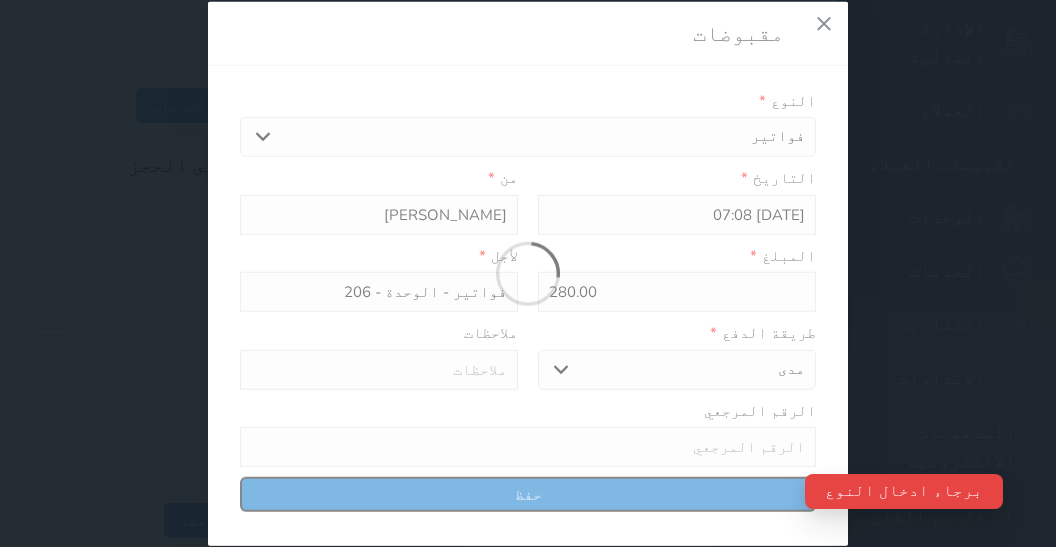 type on "0" 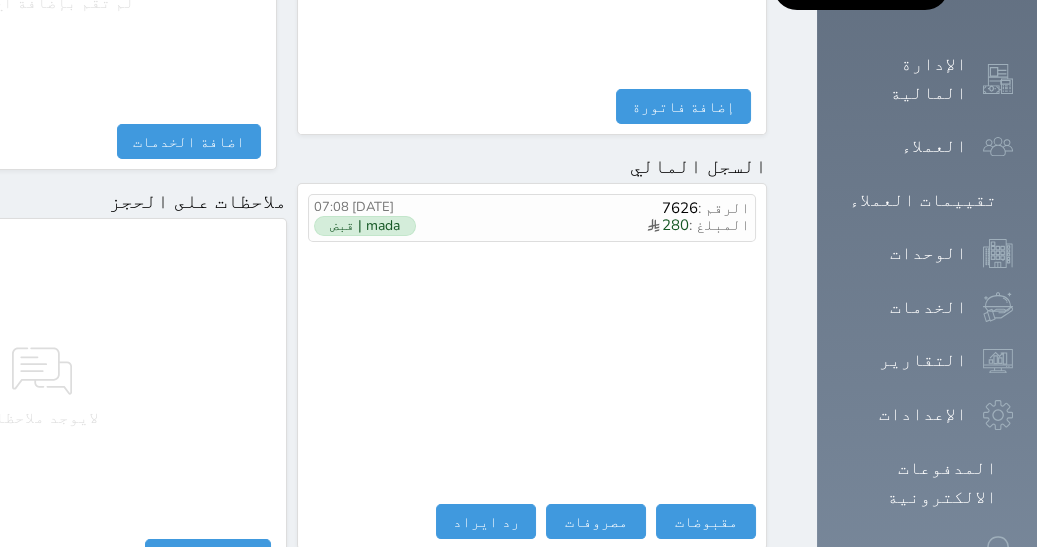 scroll, scrollTop: 1175, scrollLeft: 0, axis: vertical 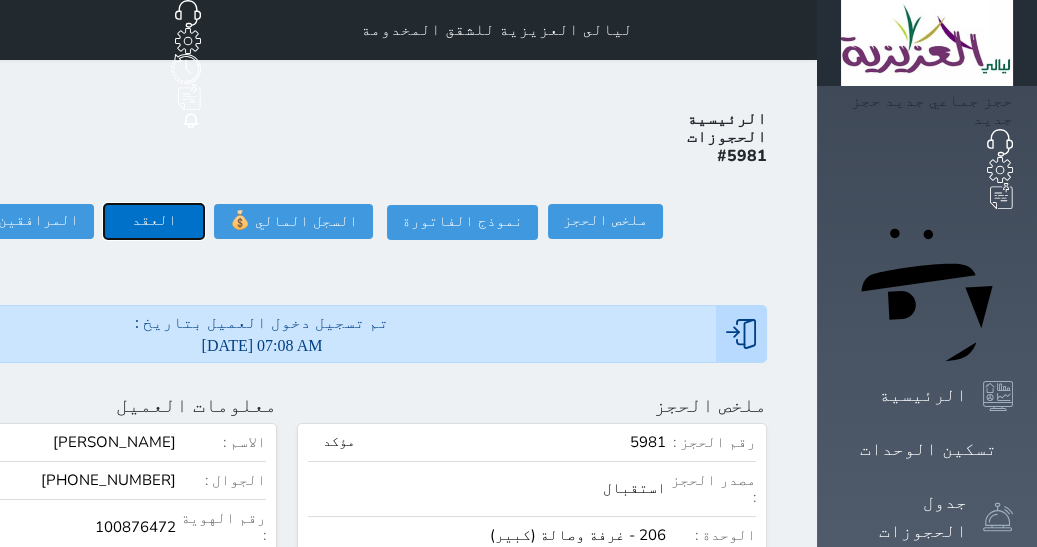 click on "العقد" at bounding box center [154, 221] 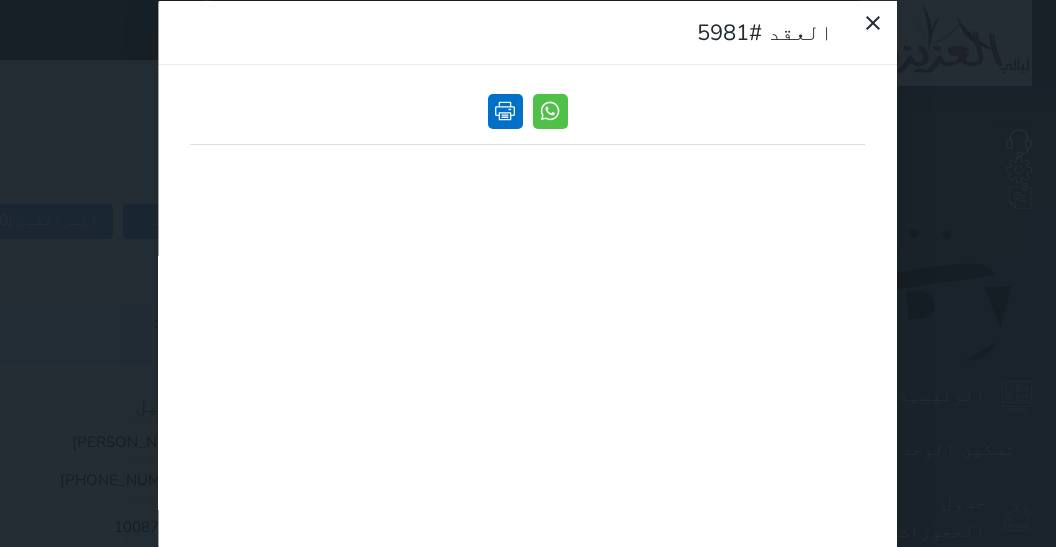 click at bounding box center [505, 110] 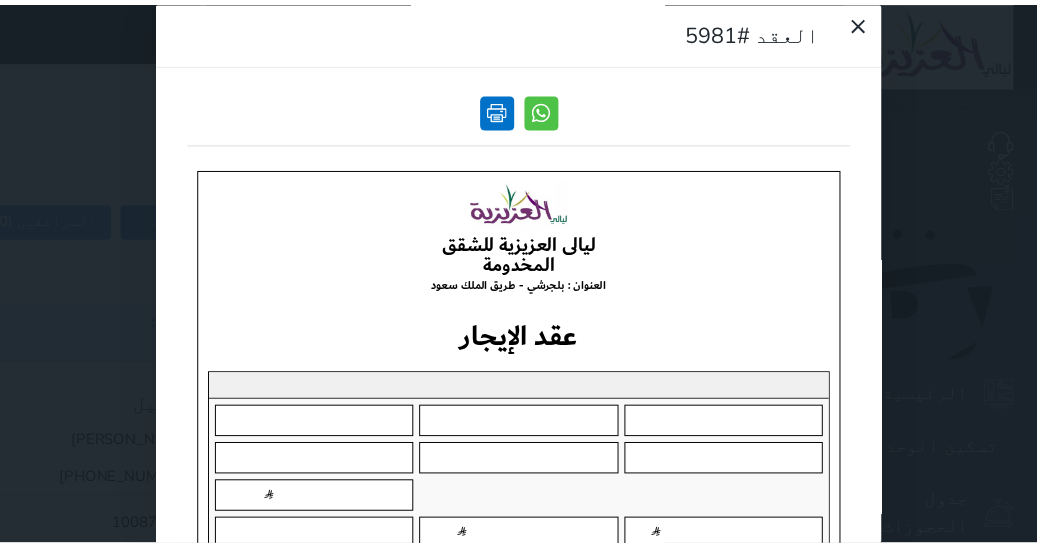 scroll, scrollTop: 0, scrollLeft: 0, axis: both 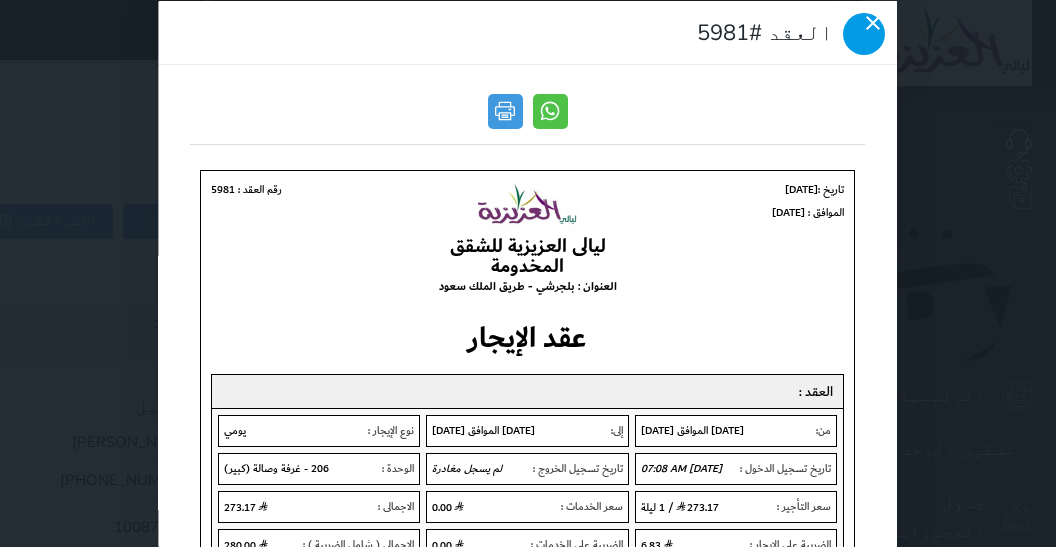 click 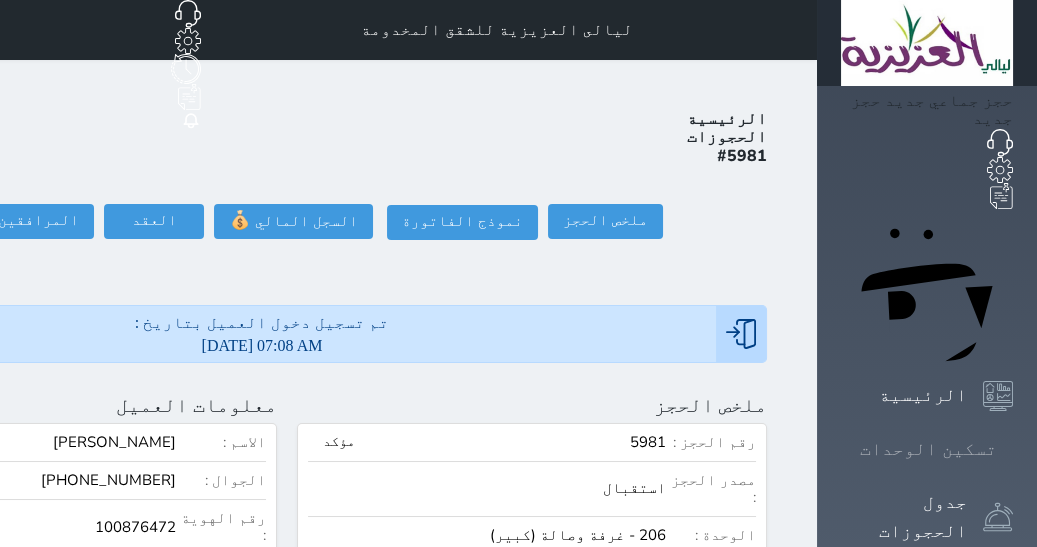 click on "تسكين الوحدات" at bounding box center [928, 449] 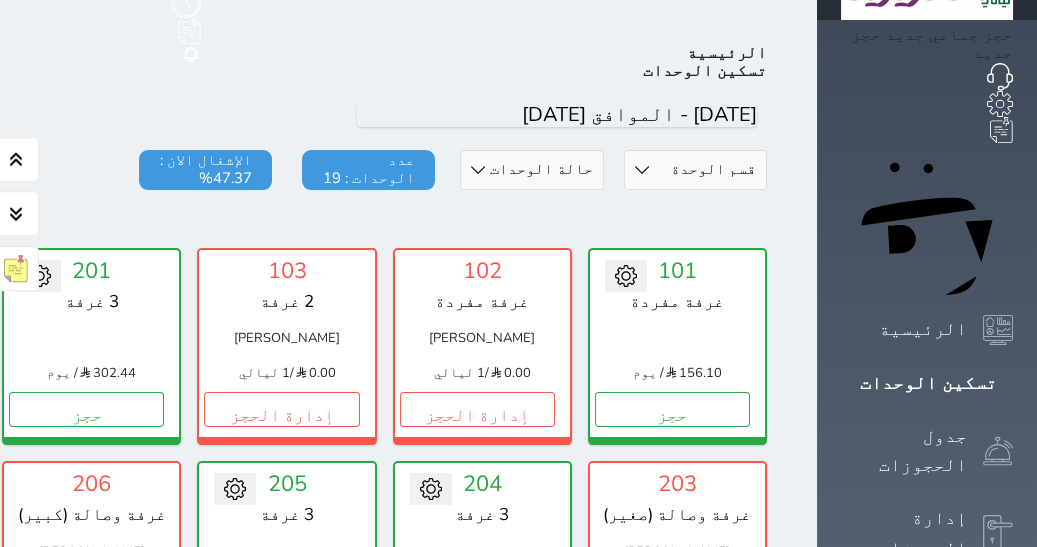 scroll, scrollTop: 0, scrollLeft: 0, axis: both 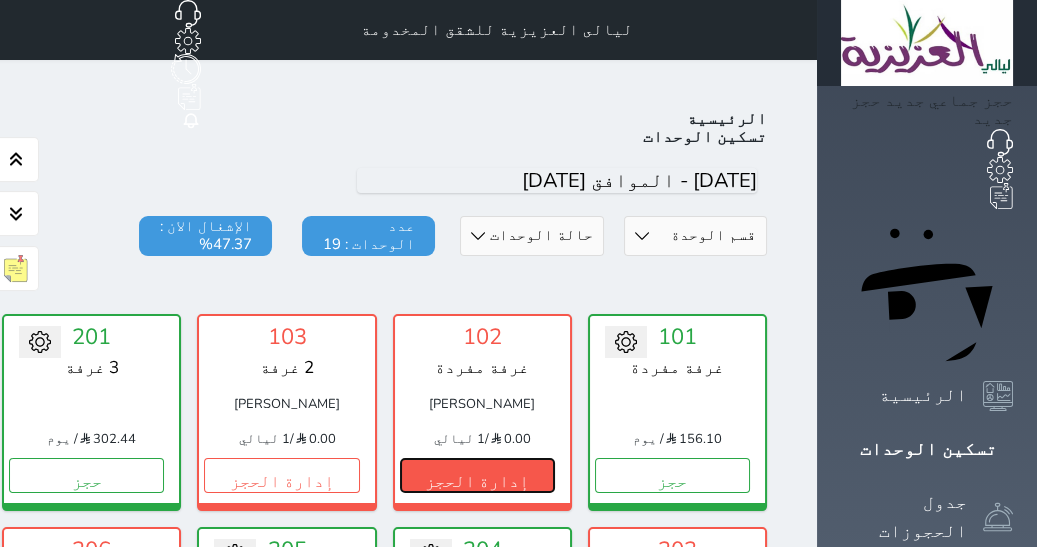 click on "إدارة الحجز" at bounding box center [477, 475] 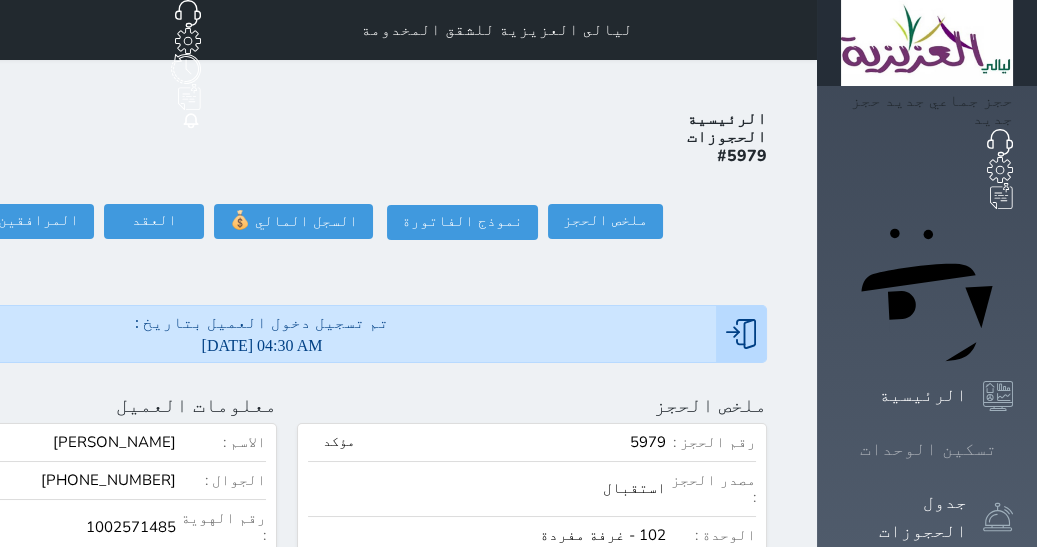click 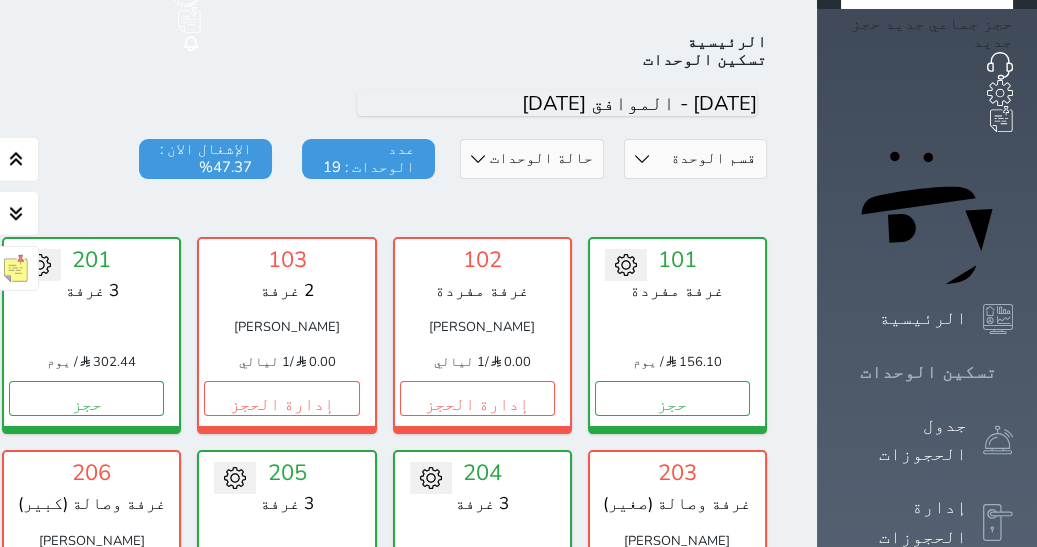 scroll, scrollTop: 77, scrollLeft: 0, axis: vertical 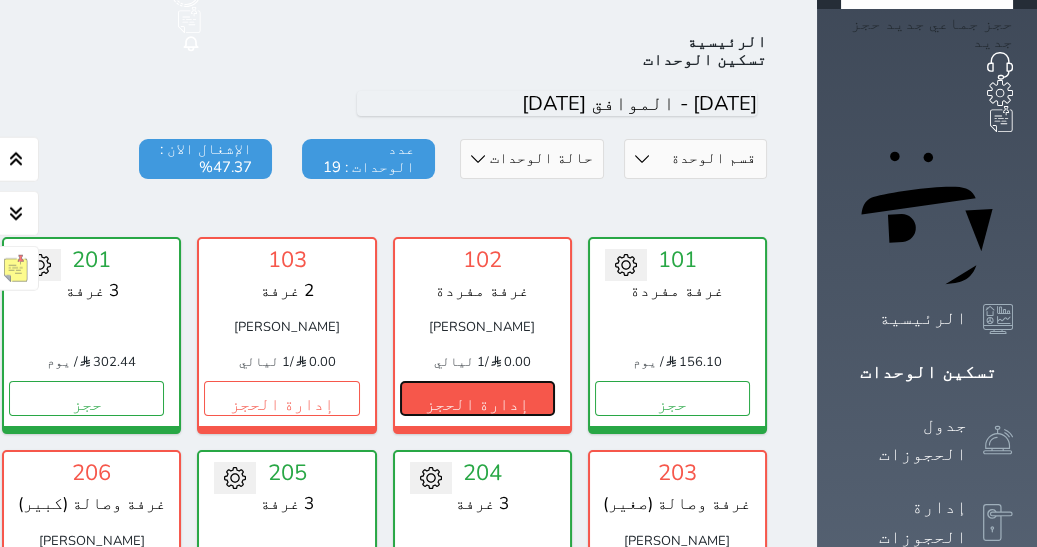 click on "إدارة الحجز" at bounding box center (477, 398) 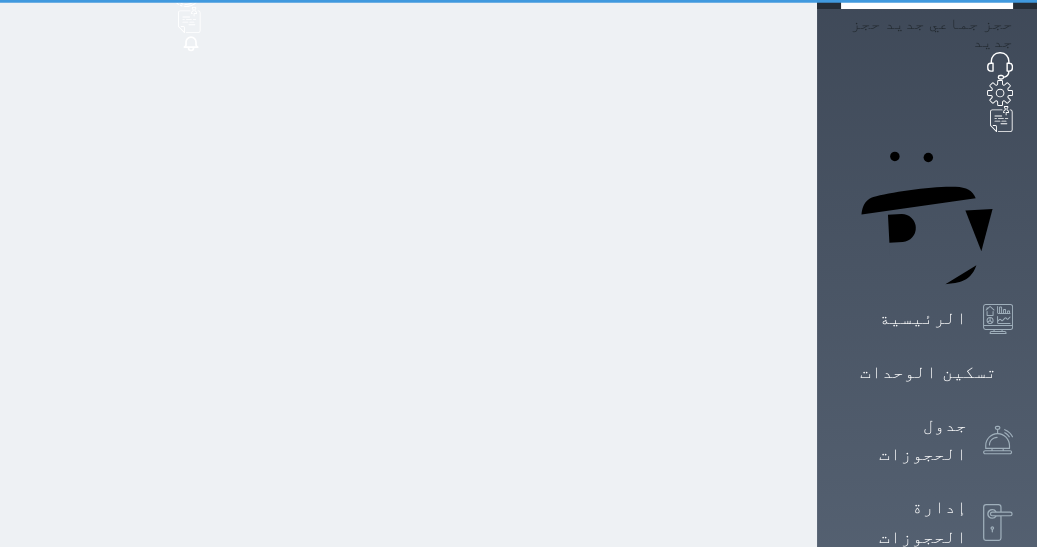 scroll, scrollTop: 0, scrollLeft: 0, axis: both 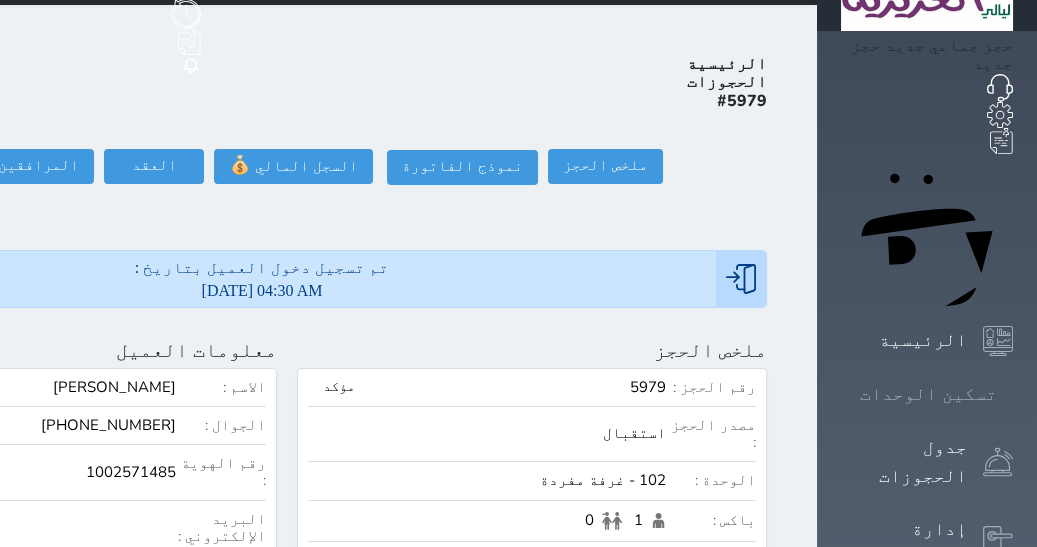 click on "تسكين الوحدات" at bounding box center (928, 394) 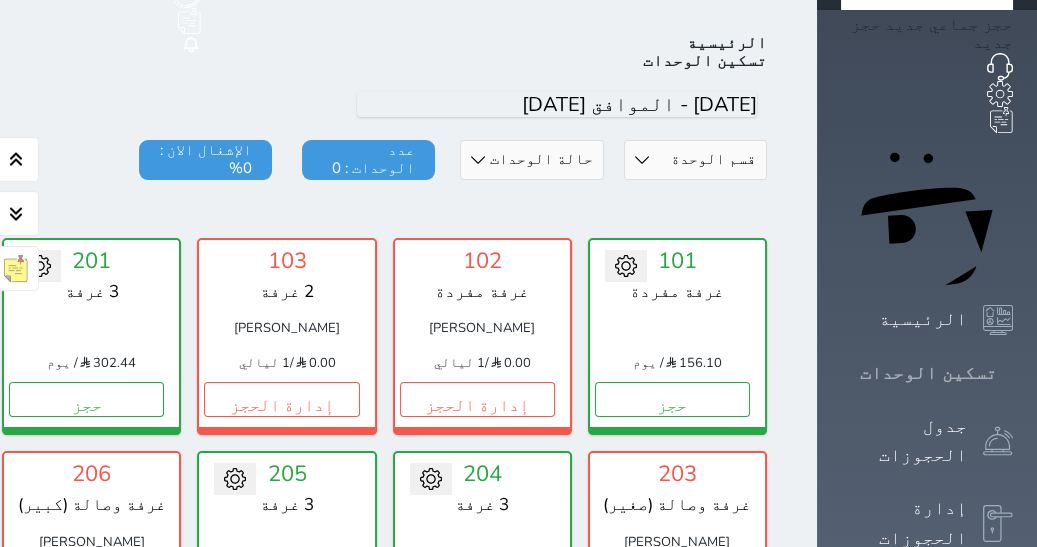 scroll, scrollTop: 77, scrollLeft: 0, axis: vertical 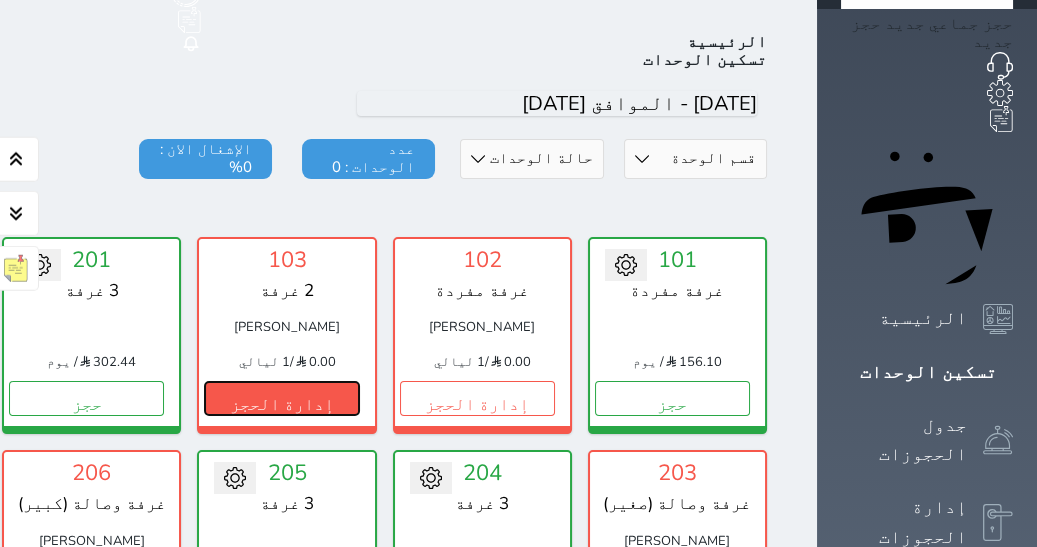 click on "إدارة الحجز" at bounding box center [281, 398] 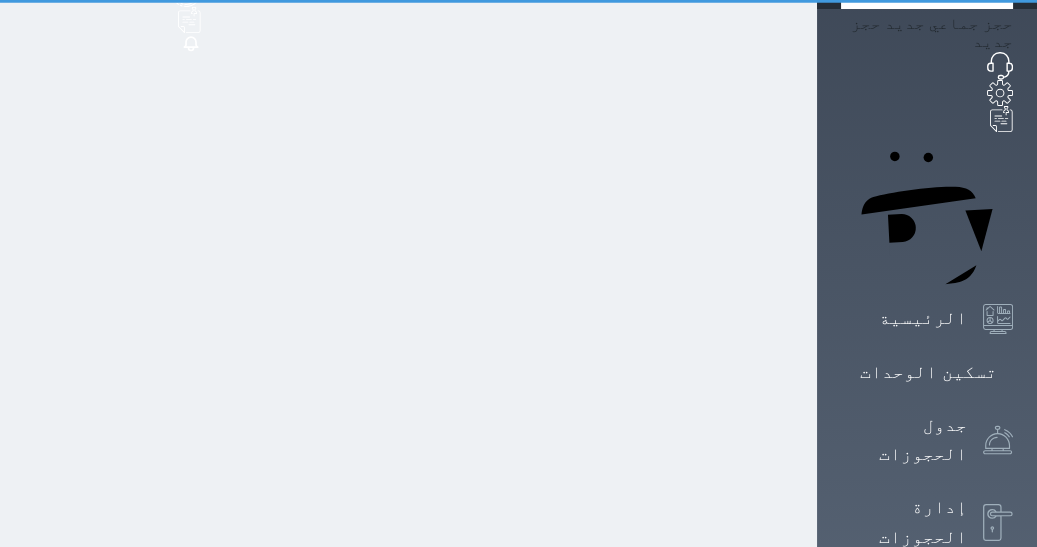 scroll, scrollTop: 0, scrollLeft: 0, axis: both 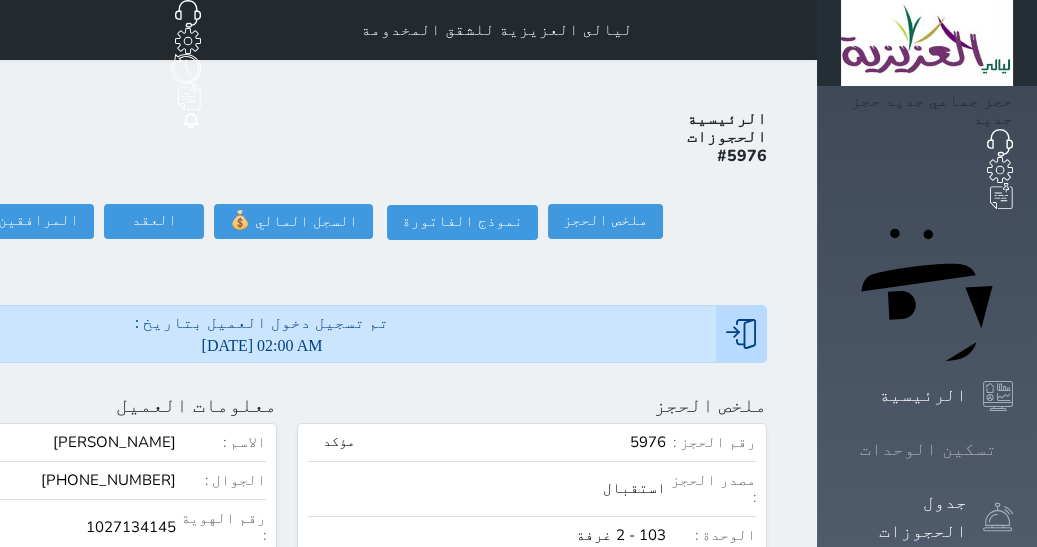 click on "تسكين الوحدات" at bounding box center [928, 449] 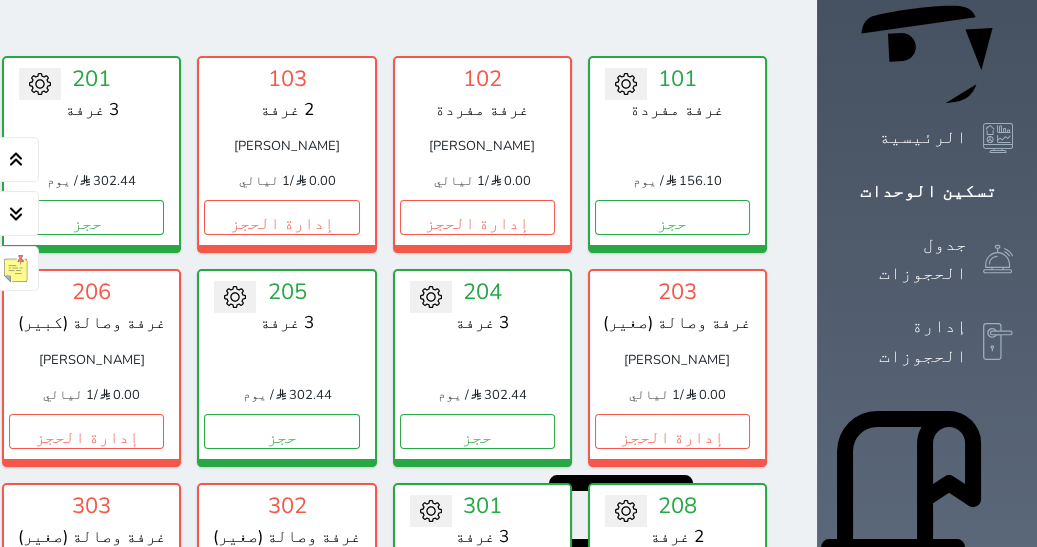 scroll, scrollTop: 268, scrollLeft: 0, axis: vertical 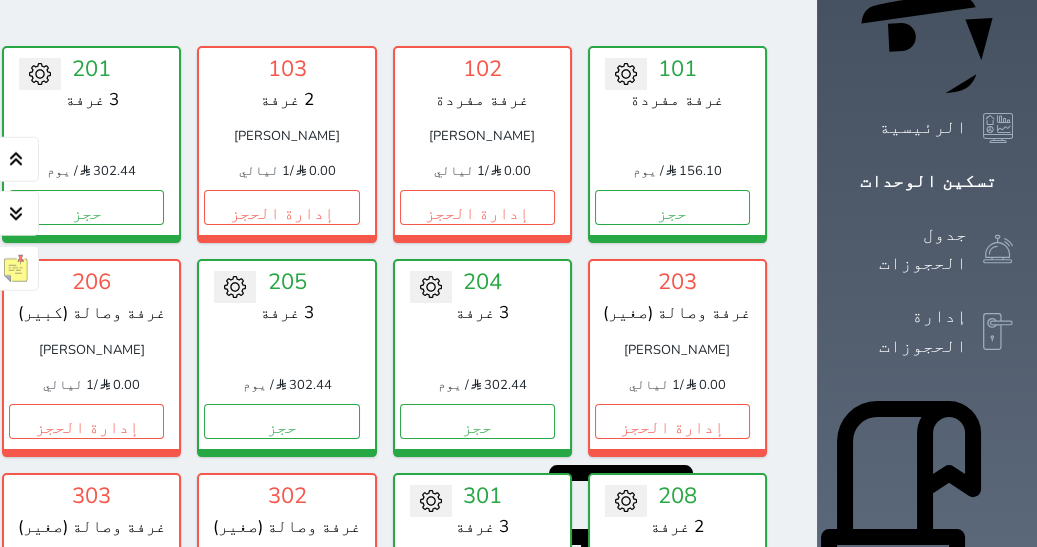 click on "203   غرفة وصالة (صغير)
فيصل فايز الزهراني
0.00
/   1 ليالي           إدارة الحجز" at bounding box center [677, 357] 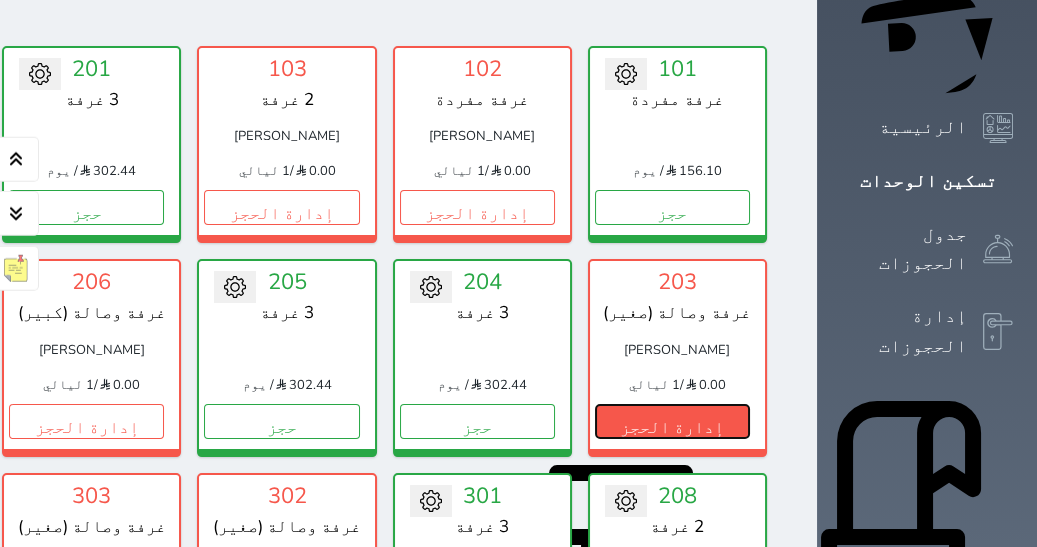 click on "إدارة الحجز" at bounding box center [672, 421] 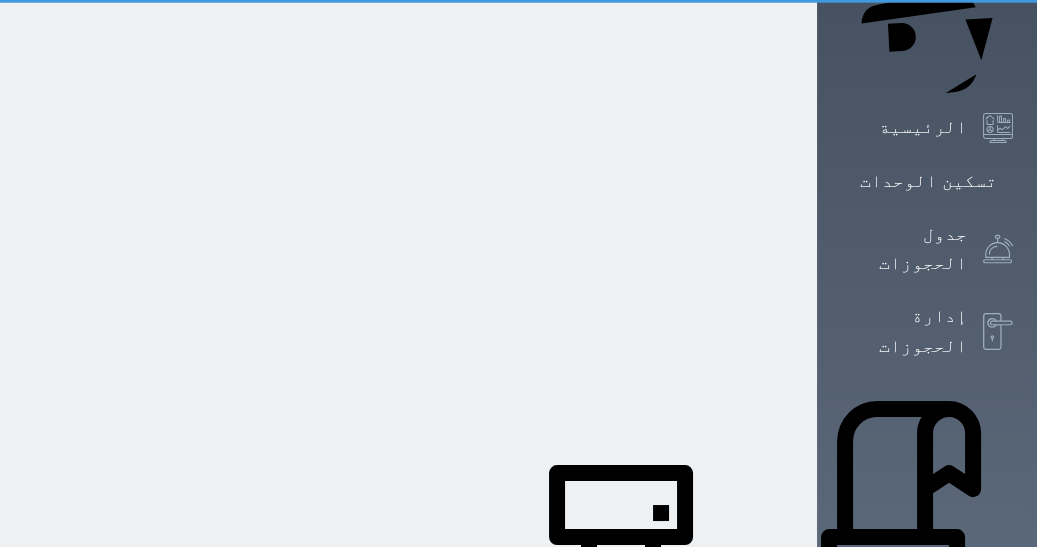 scroll, scrollTop: 0, scrollLeft: 0, axis: both 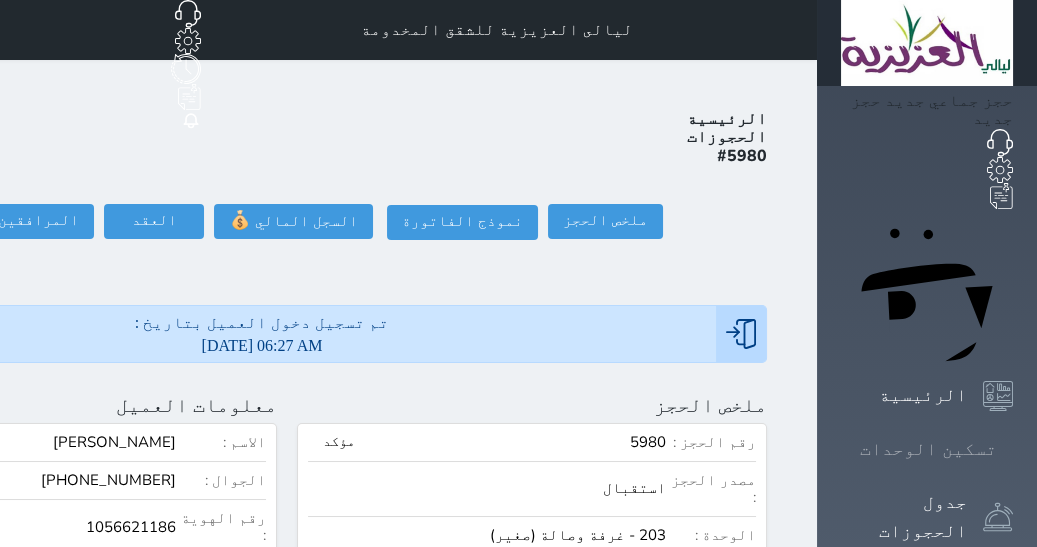 click 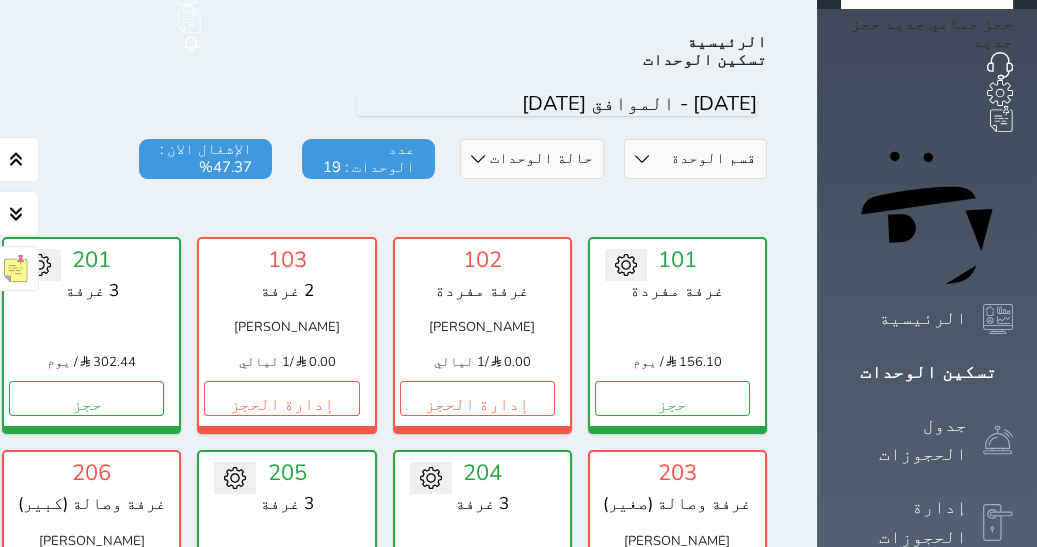 scroll, scrollTop: 77, scrollLeft: 0, axis: vertical 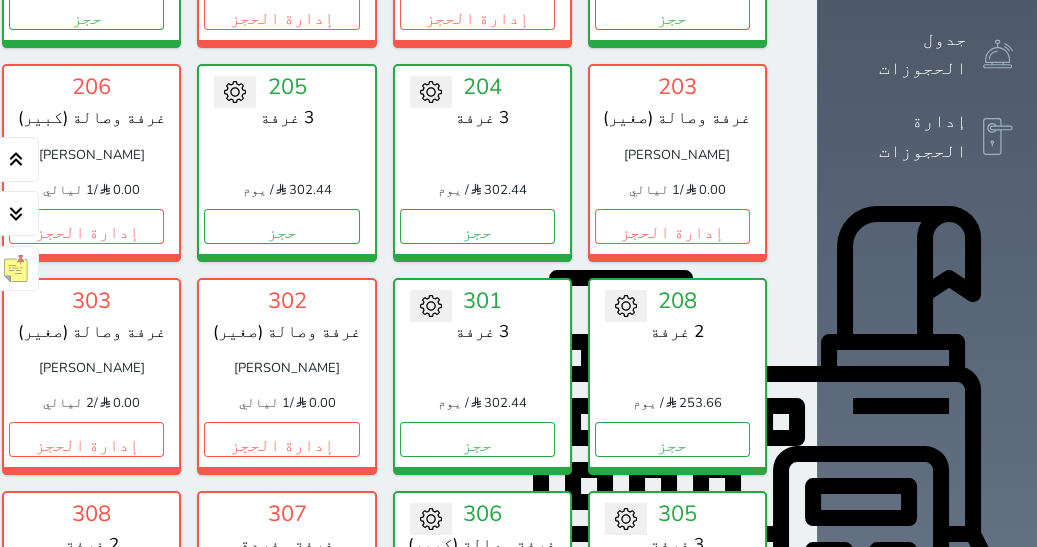 click on "إدارة الحجز" at bounding box center (-109, 226) 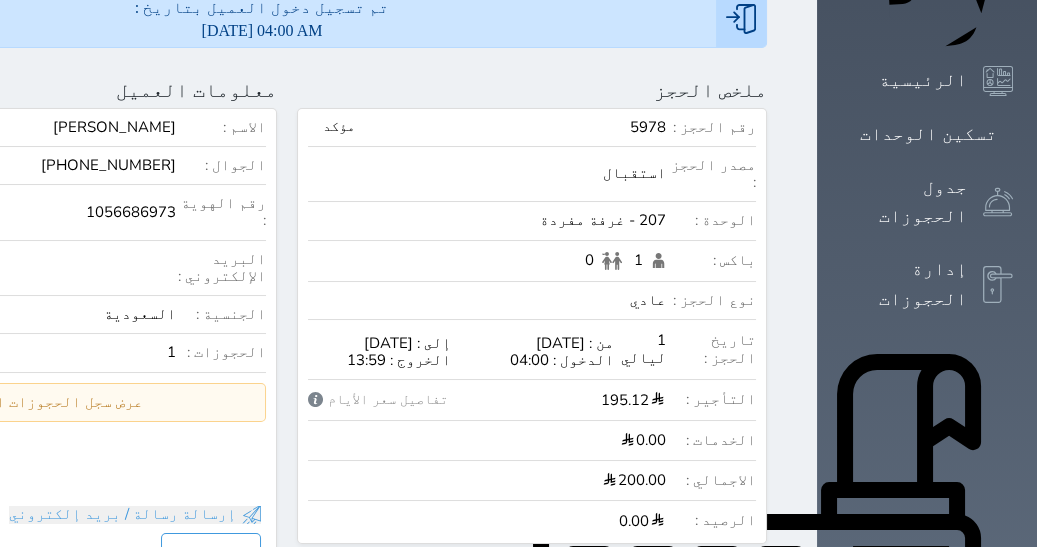 scroll, scrollTop: 0, scrollLeft: 0, axis: both 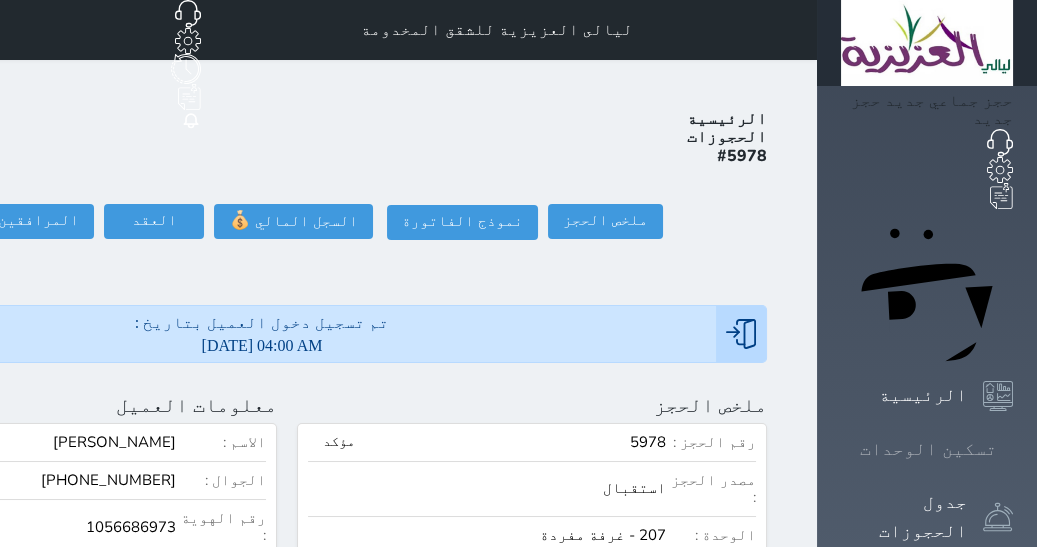 click on "تسكين الوحدات" at bounding box center [928, 449] 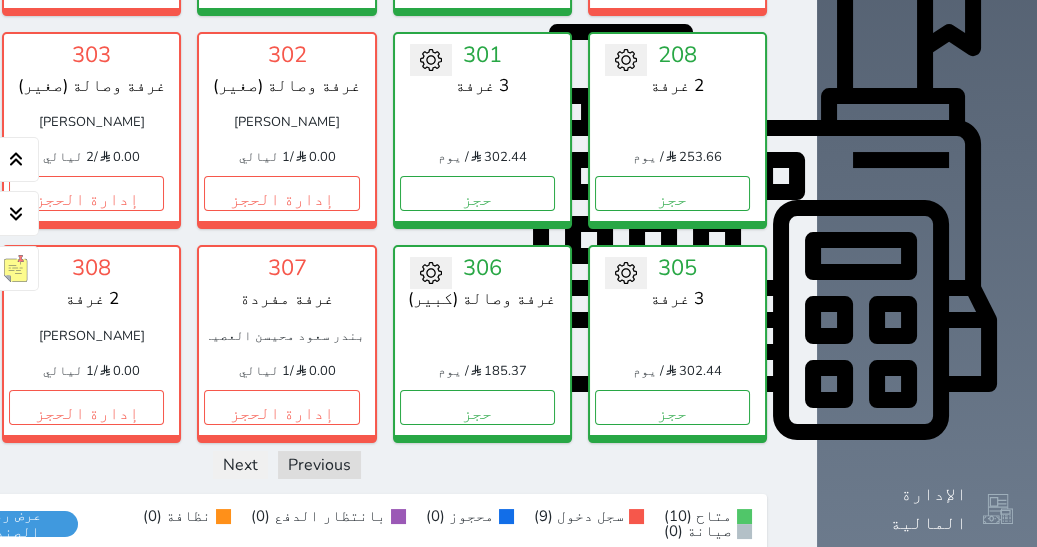 scroll, scrollTop: 907, scrollLeft: 0, axis: vertical 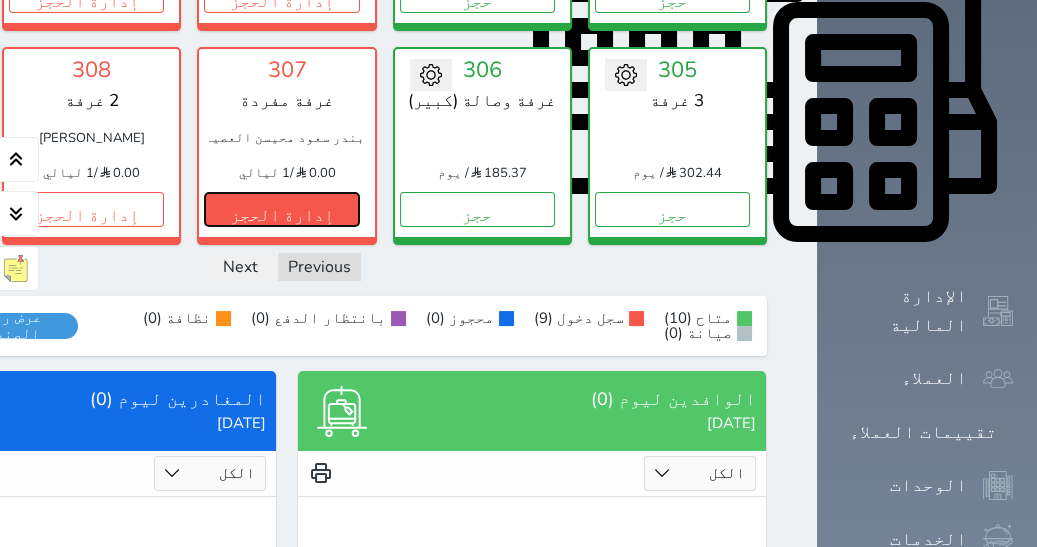 click on "إدارة الحجز" at bounding box center [281, 209] 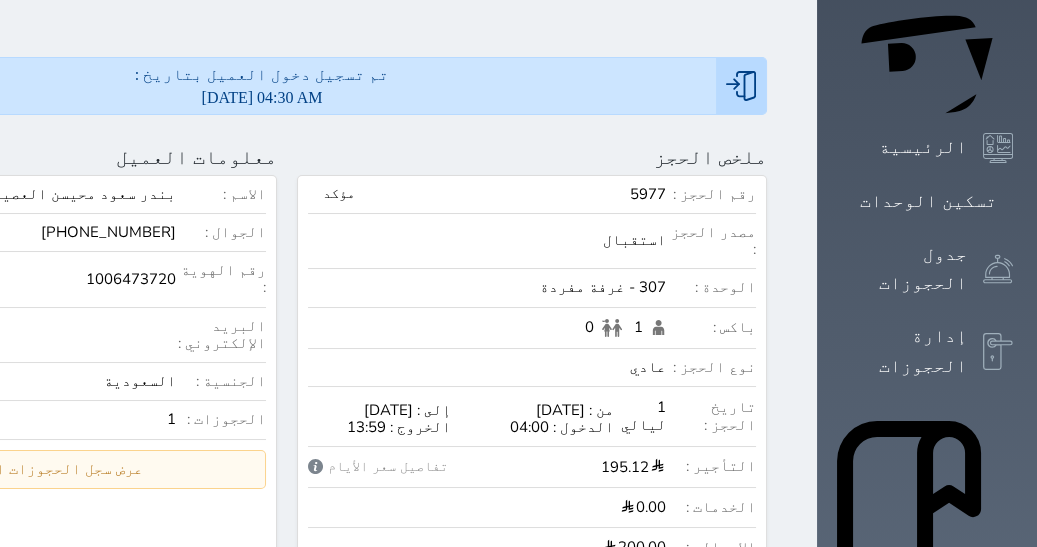 scroll, scrollTop: 0, scrollLeft: 0, axis: both 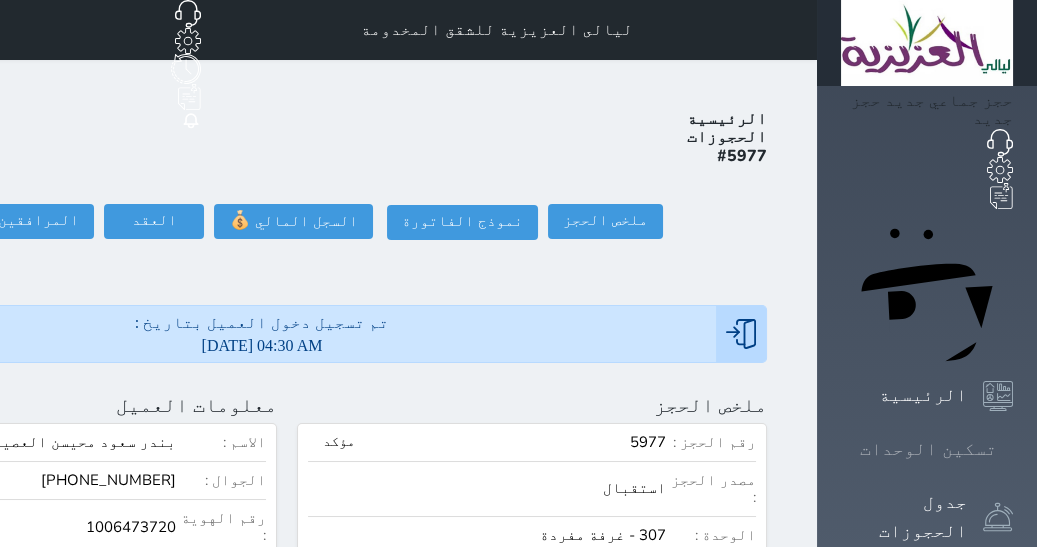 click at bounding box center [1013, 449] 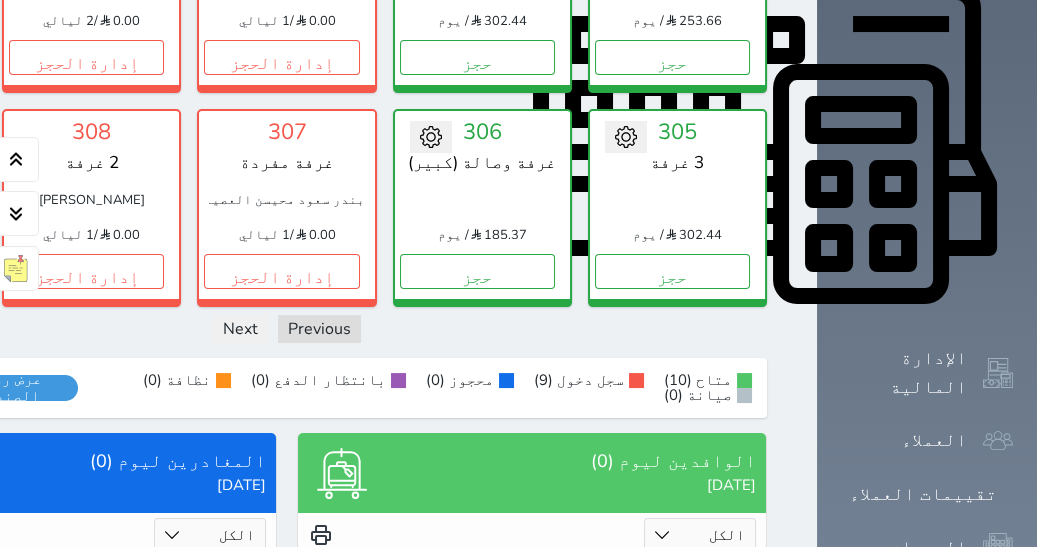 scroll, scrollTop: 852, scrollLeft: 0, axis: vertical 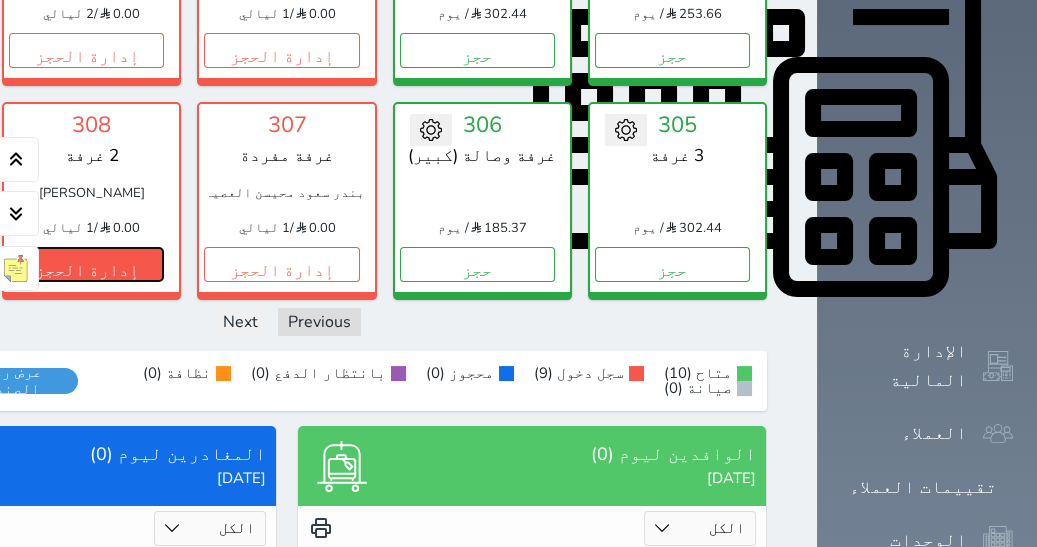click on "إدارة الحجز" at bounding box center (86, 264) 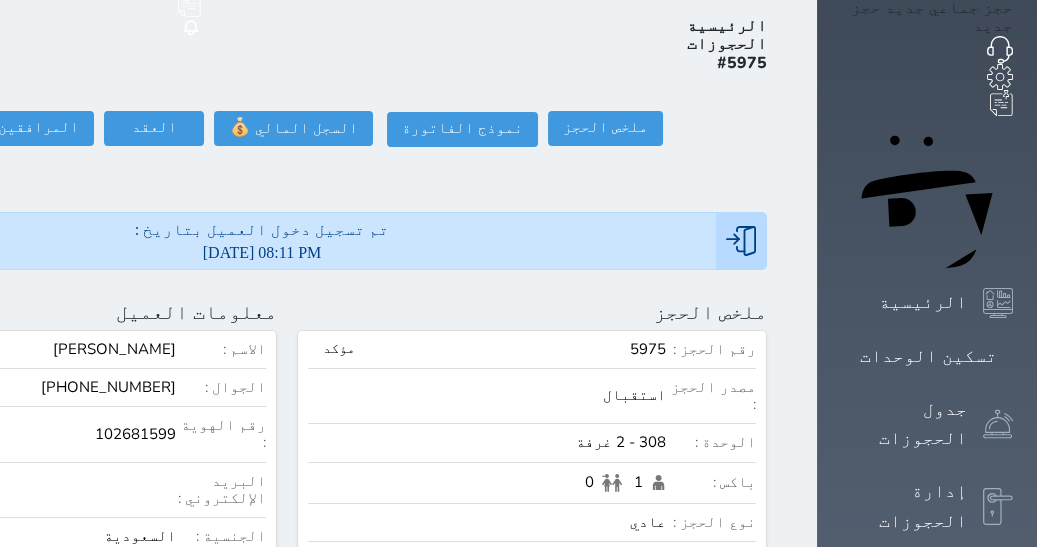 scroll, scrollTop: 0, scrollLeft: 0, axis: both 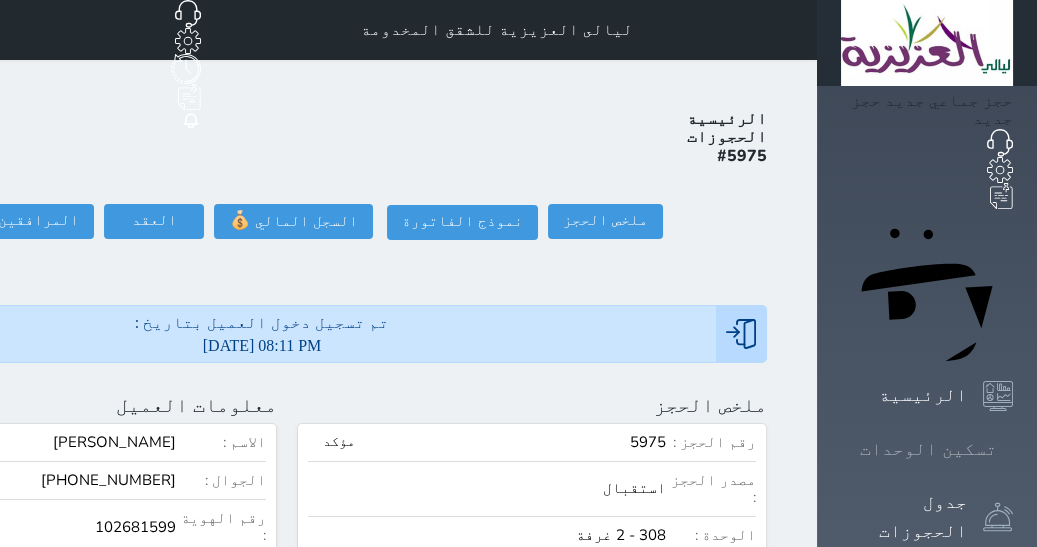 click on "تسكين الوحدات" at bounding box center (928, 449) 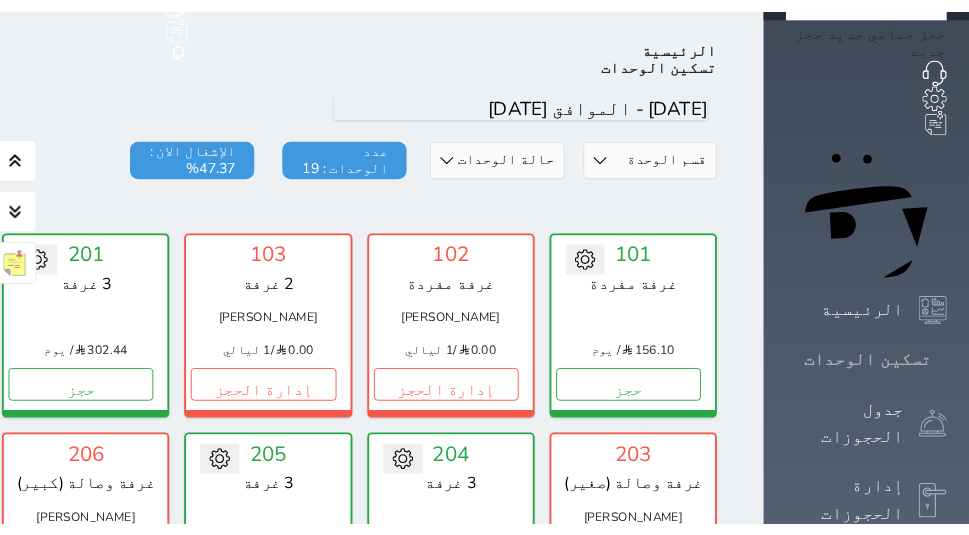 scroll, scrollTop: 77, scrollLeft: 0, axis: vertical 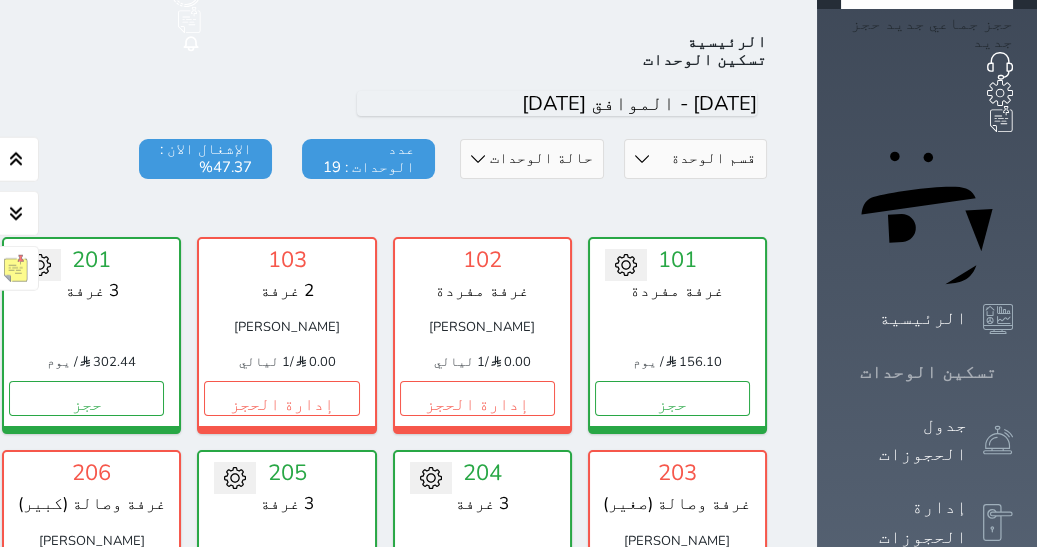 click on "تسكين الوحدات" at bounding box center [927, 372] 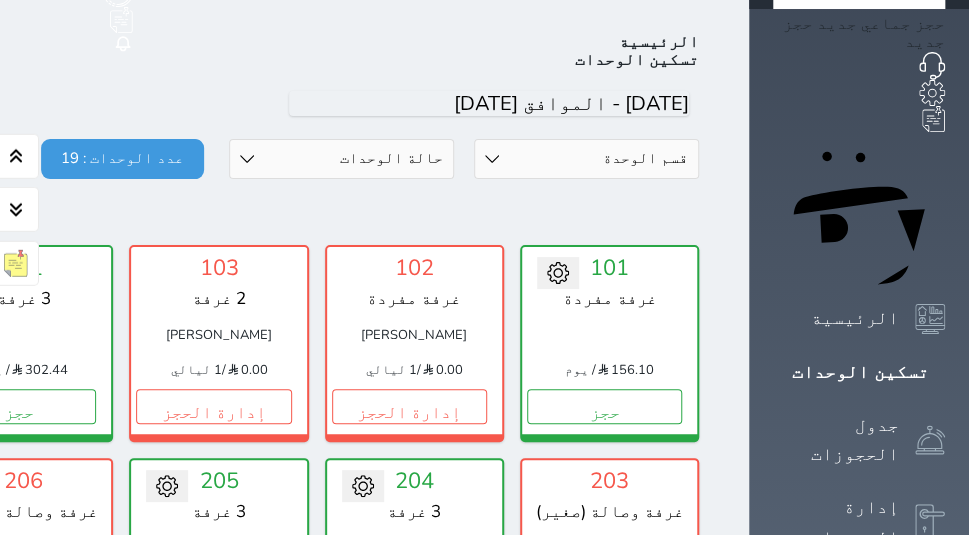 click at bounding box center (219, 209) 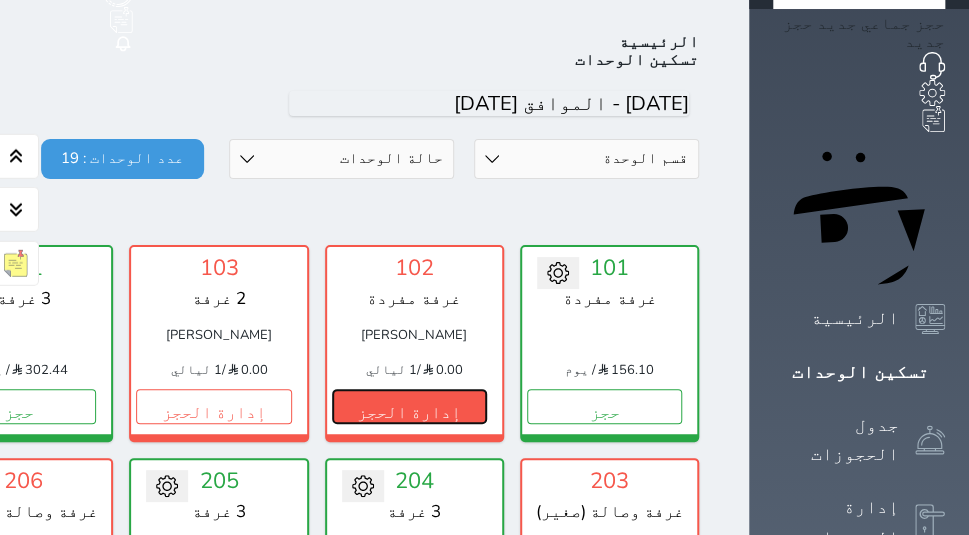 click on "إدارة الحجز" at bounding box center [409, 406] 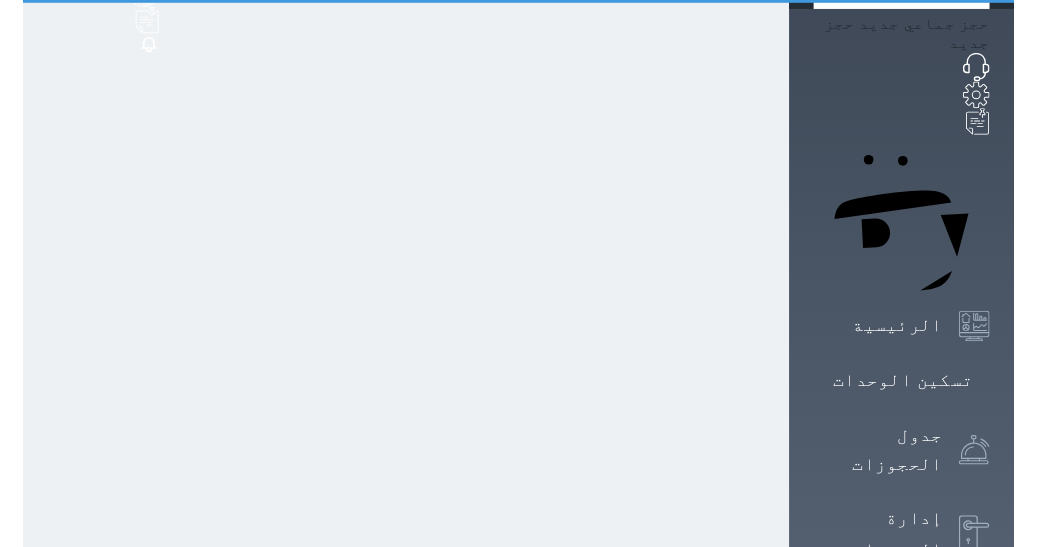 scroll, scrollTop: 0, scrollLeft: 0, axis: both 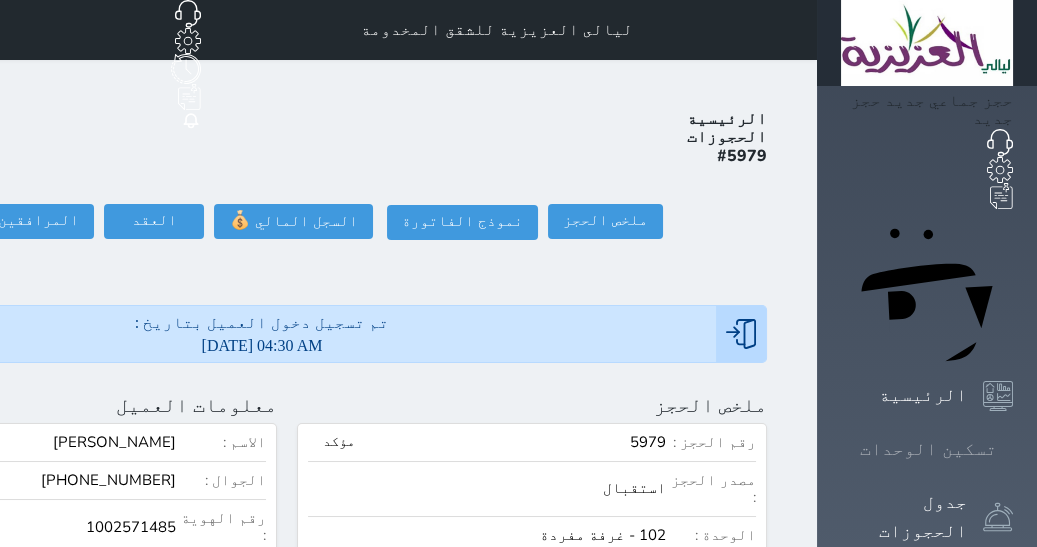 click on "تسكين الوحدات" at bounding box center [928, 449] 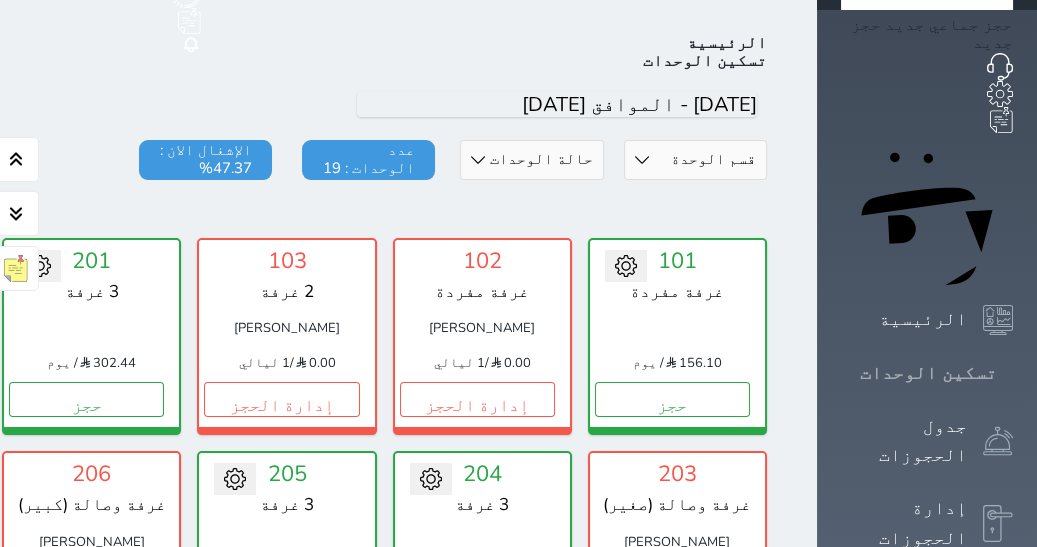 scroll, scrollTop: 77, scrollLeft: 0, axis: vertical 